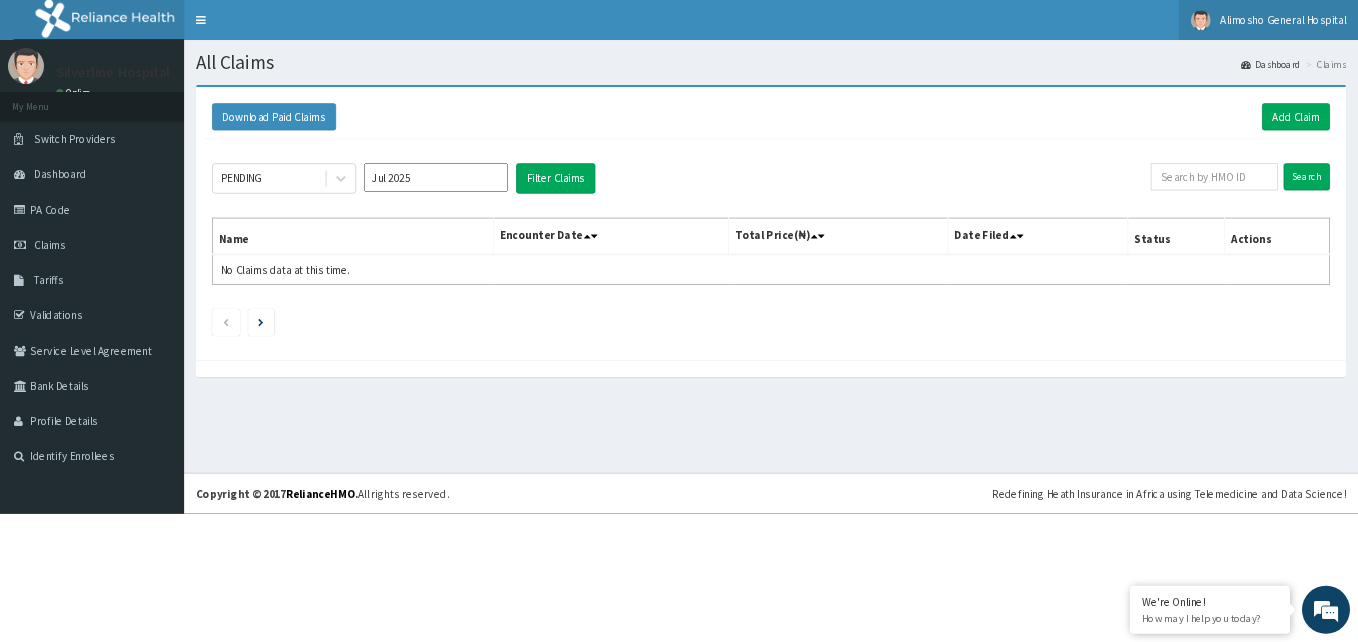 scroll, scrollTop: 0, scrollLeft: 0, axis: both 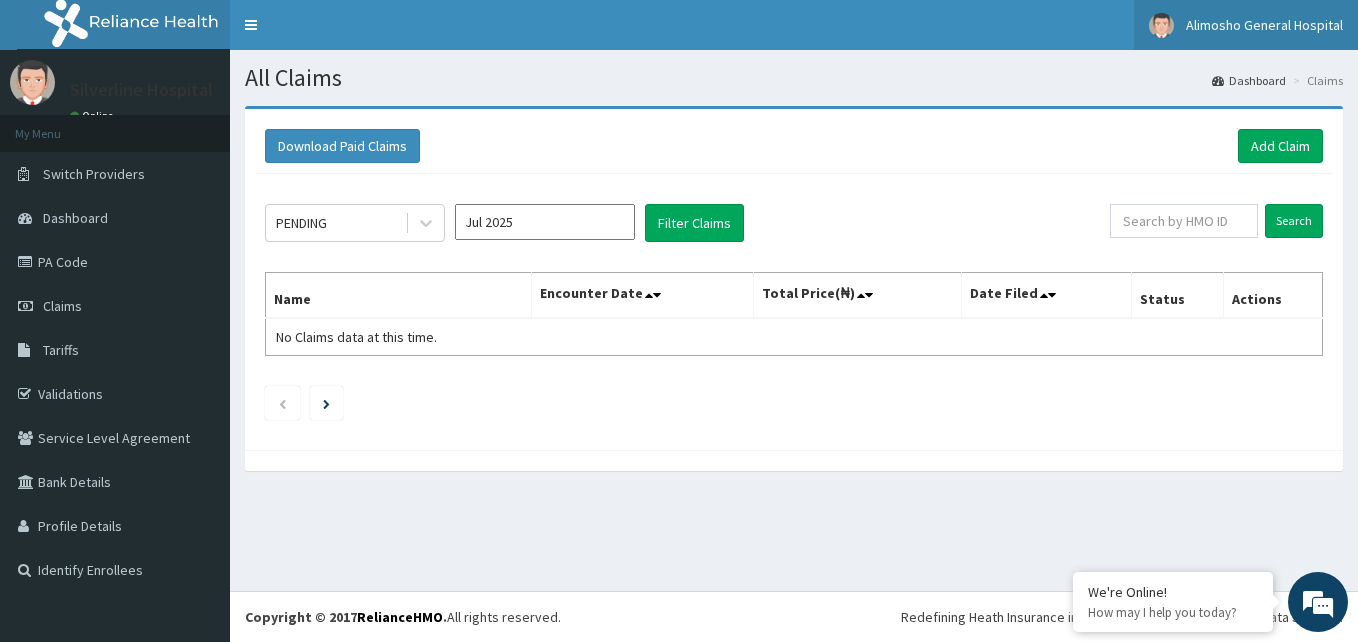 click on "Alimosho General Hospital" at bounding box center [1246, 25] 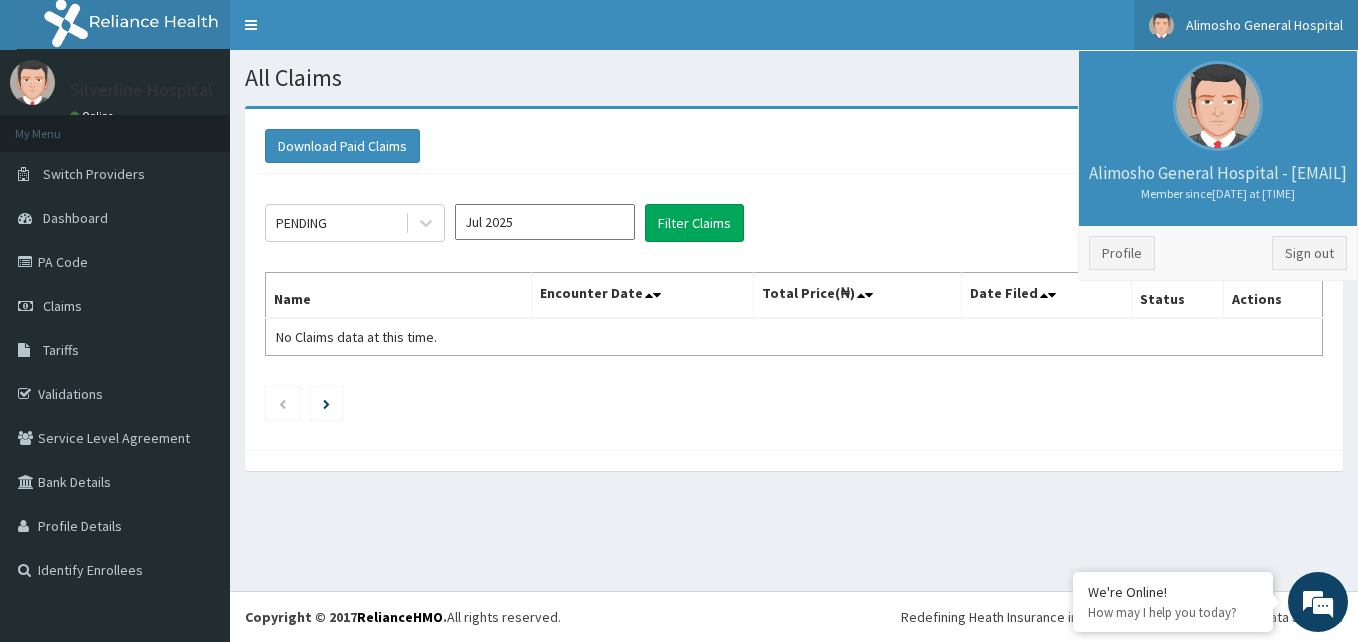 click on "Alimosho General Hospital" at bounding box center (1246, 25) 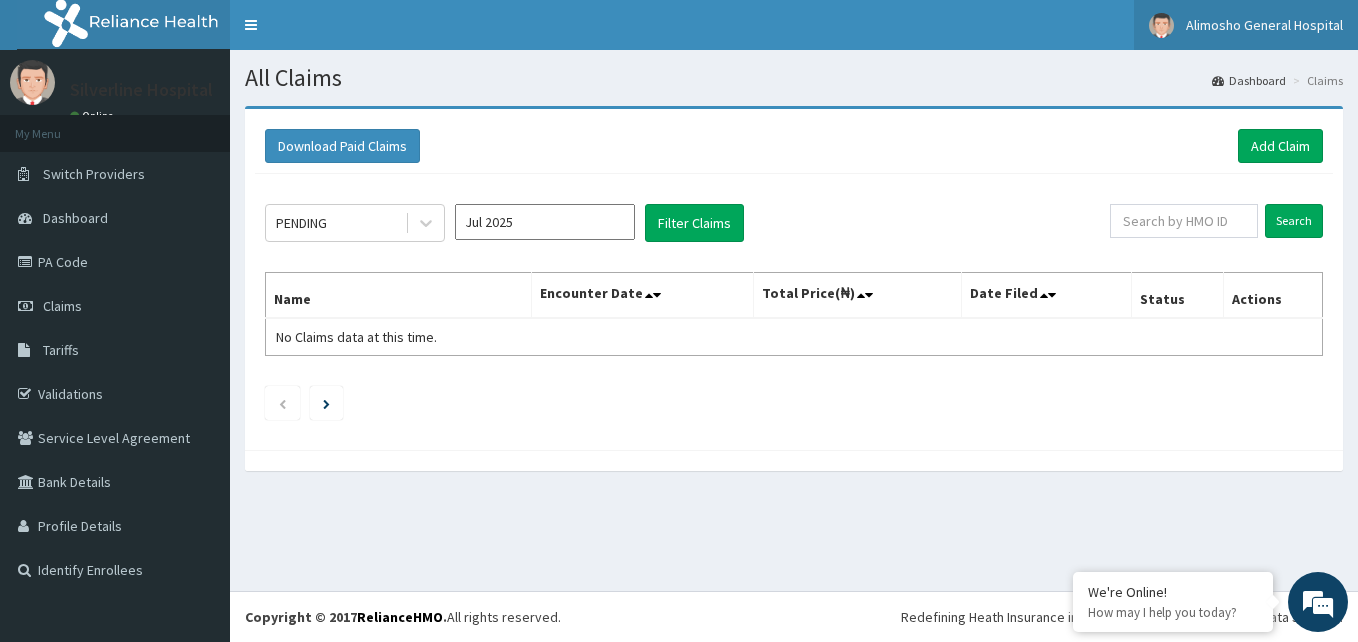 click on "Alimosho General Hospital" at bounding box center [1246, 25] 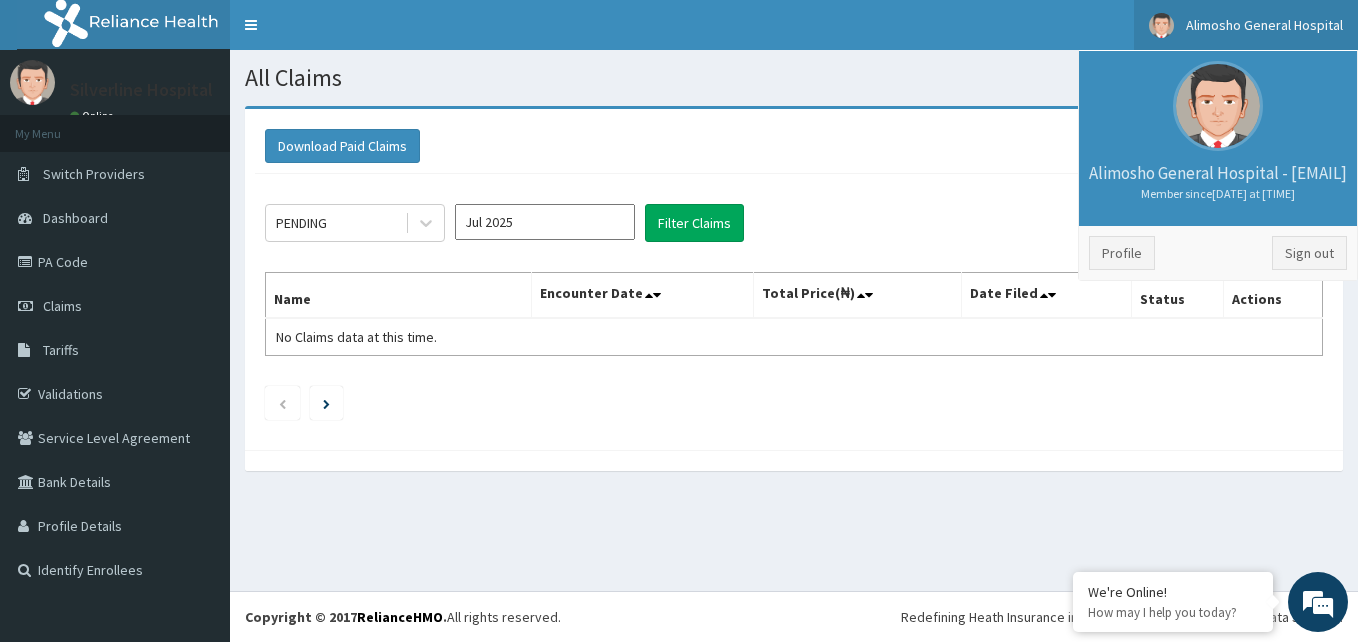 click on "Alimosho General Hospital - [EMAIL] Member since  [DATE] at [TIME]" at bounding box center [1218, 138] 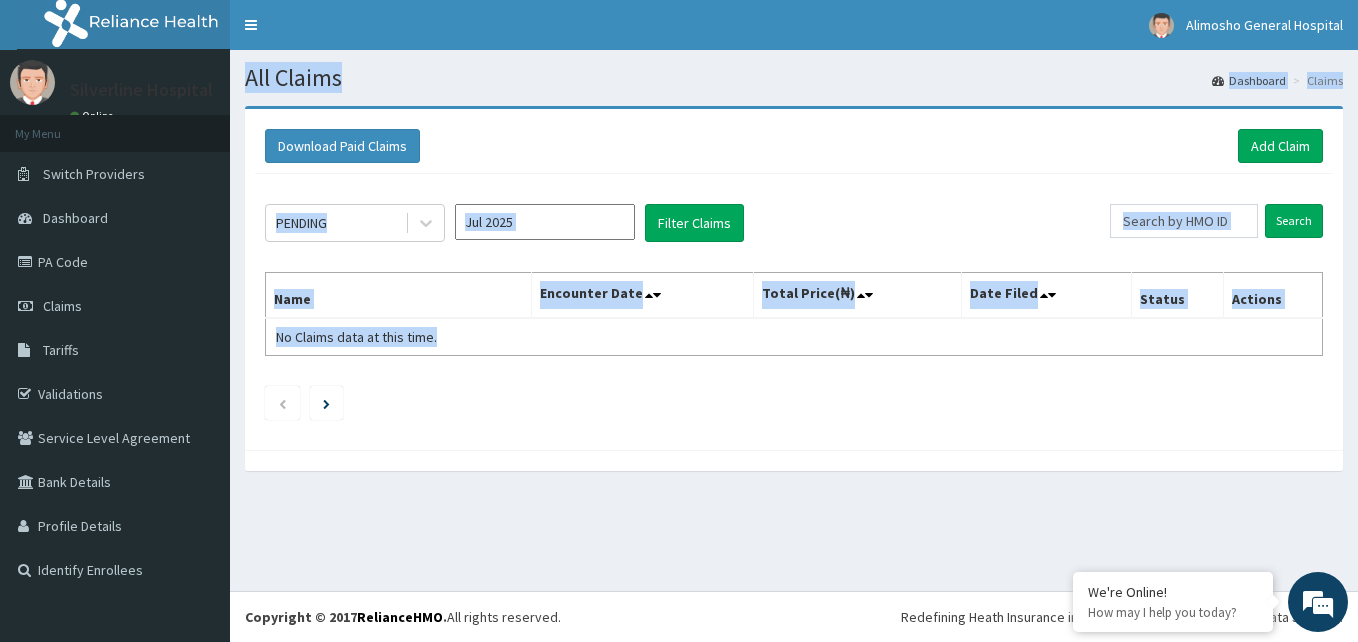 drag, startPoint x: 609, startPoint y: 505, endPoint x: -4, endPoint y: 693, distance: 641.18097 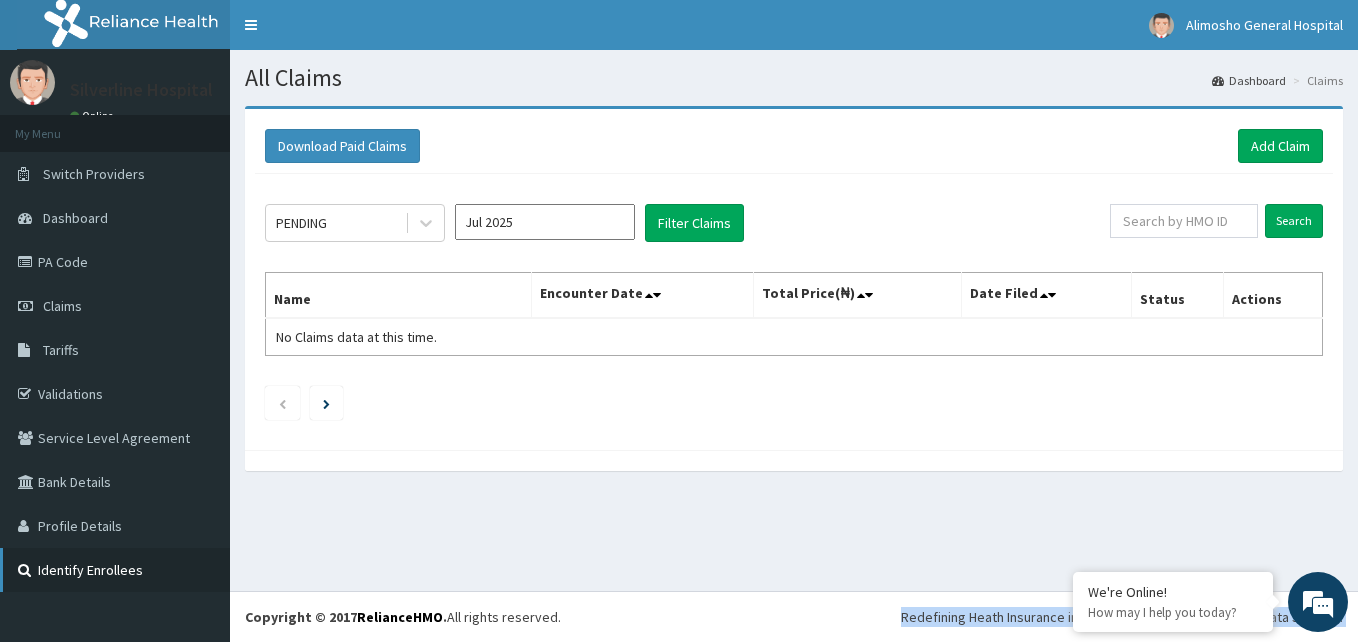 click on "Identify Enrollees" at bounding box center [115, 570] 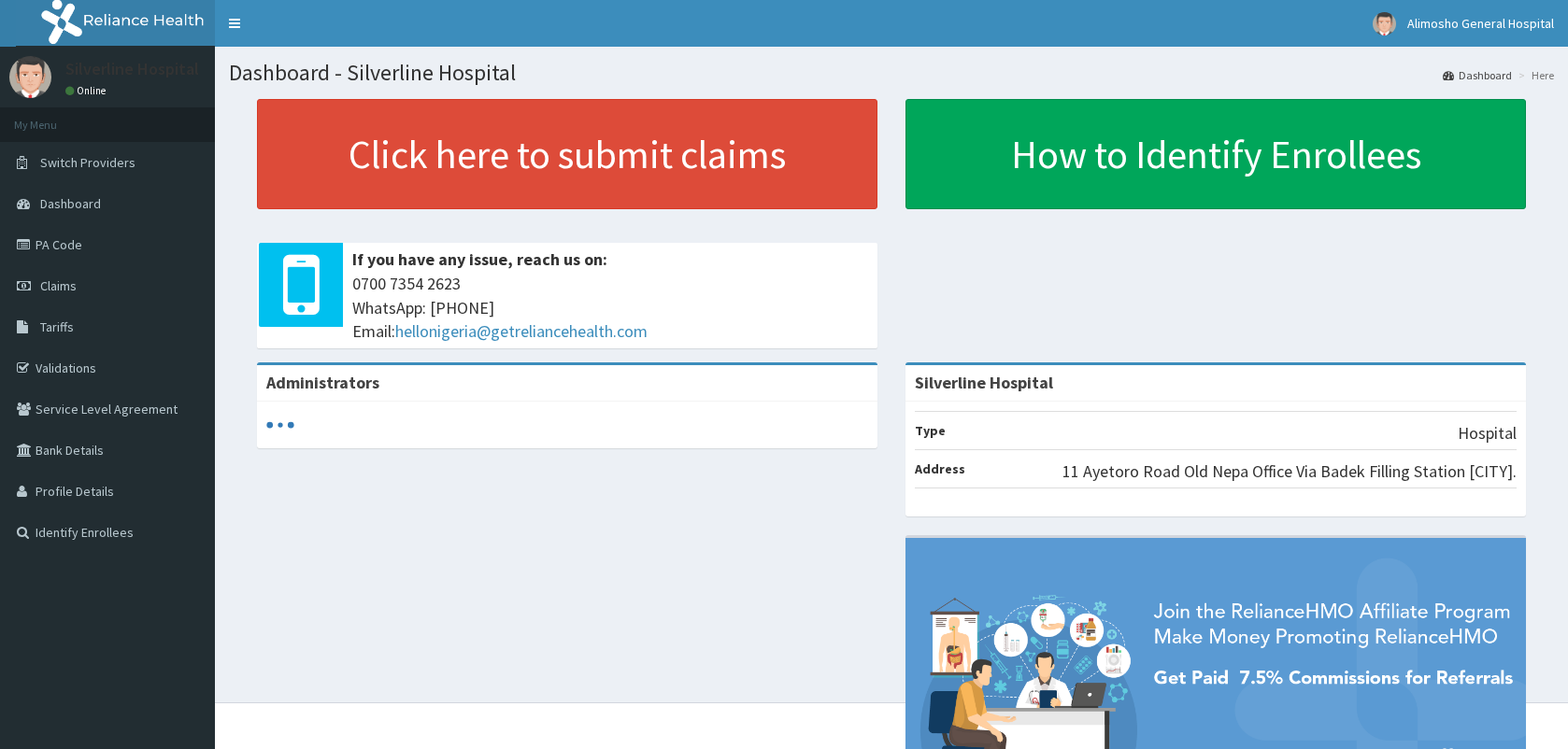 scroll, scrollTop: 0, scrollLeft: 0, axis: both 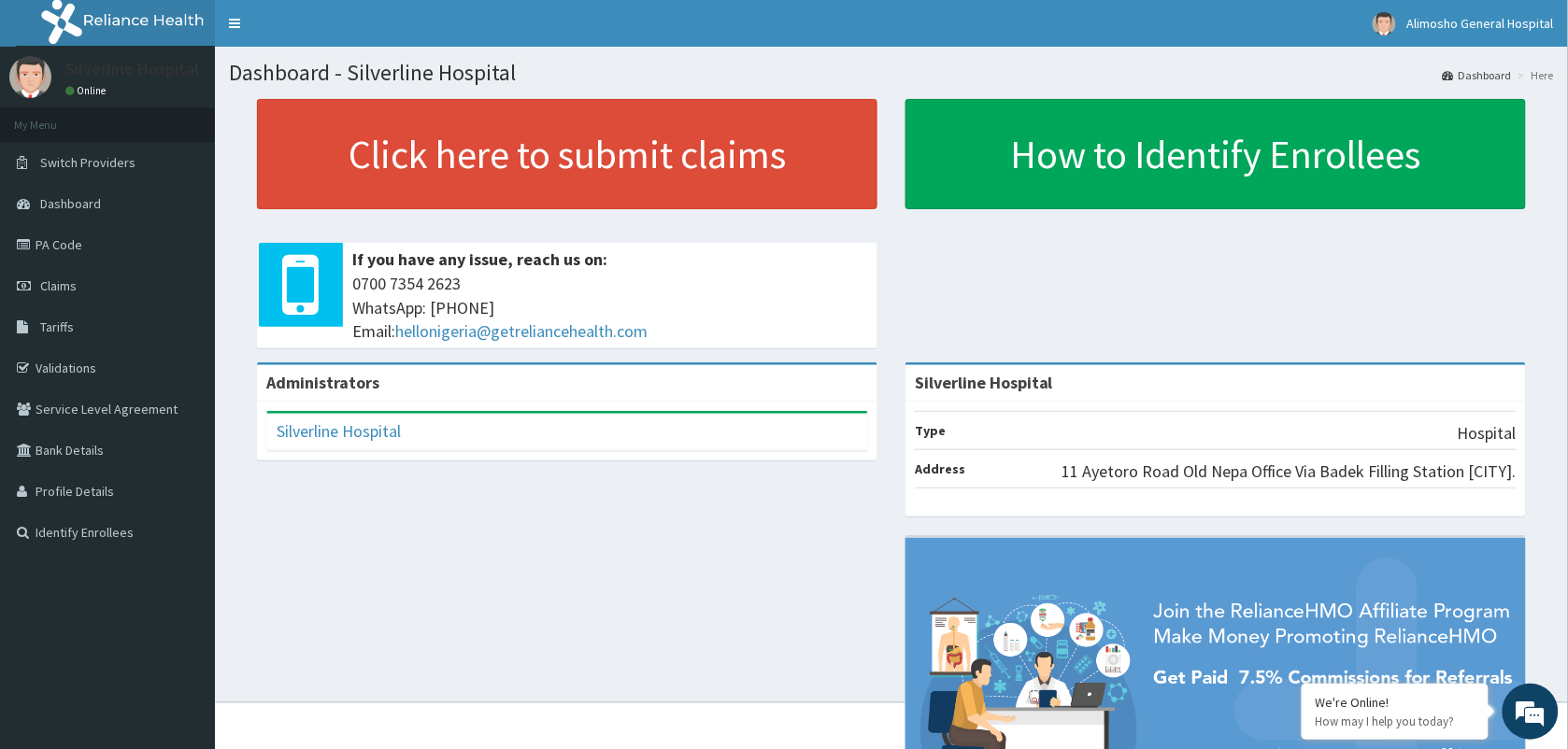 click on "Silverline Hospital
Online" at bounding box center (107, 77) 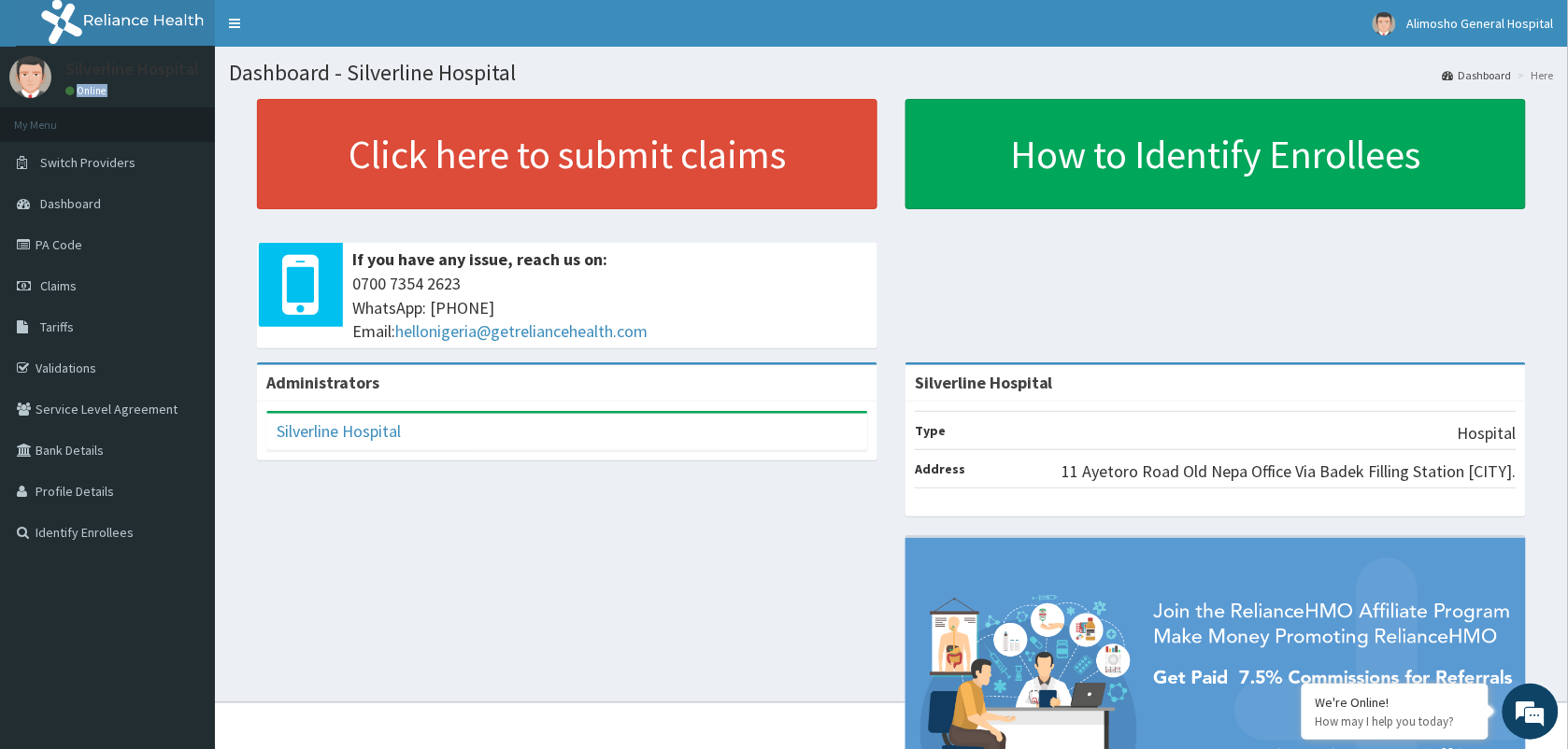 click on "Silverline Hospital
Online" at bounding box center [107, 77] 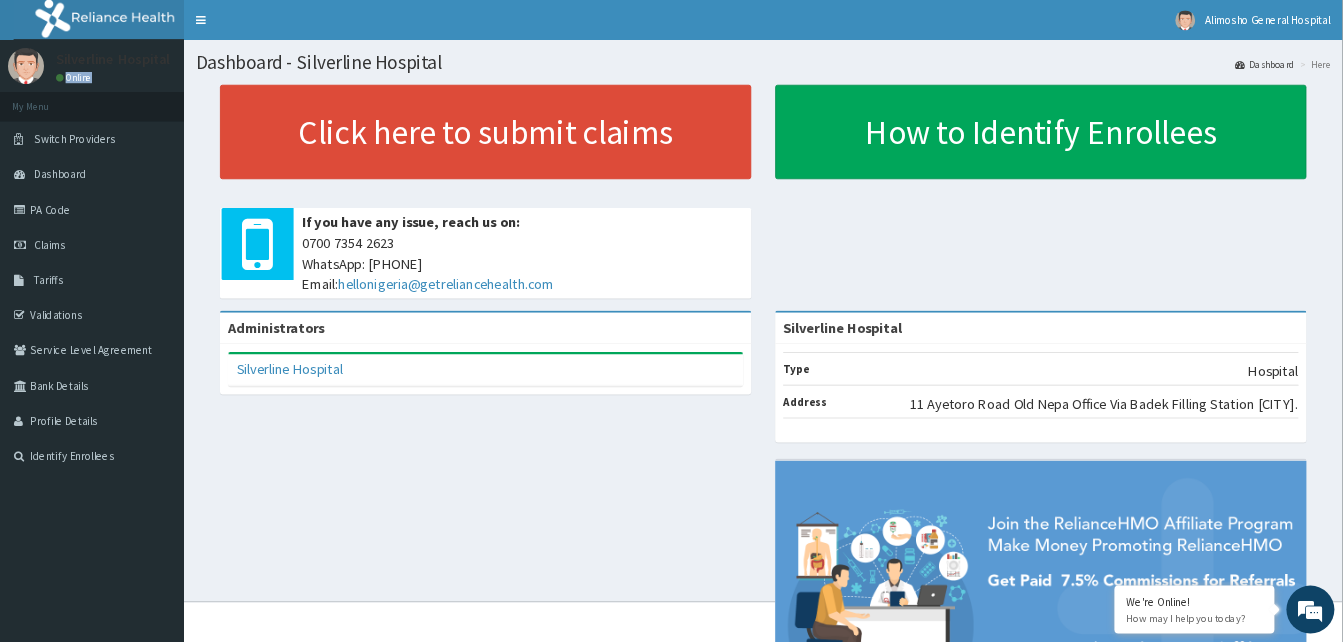 scroll, scrollTop: 0, scrollLeft: 0, axis: both 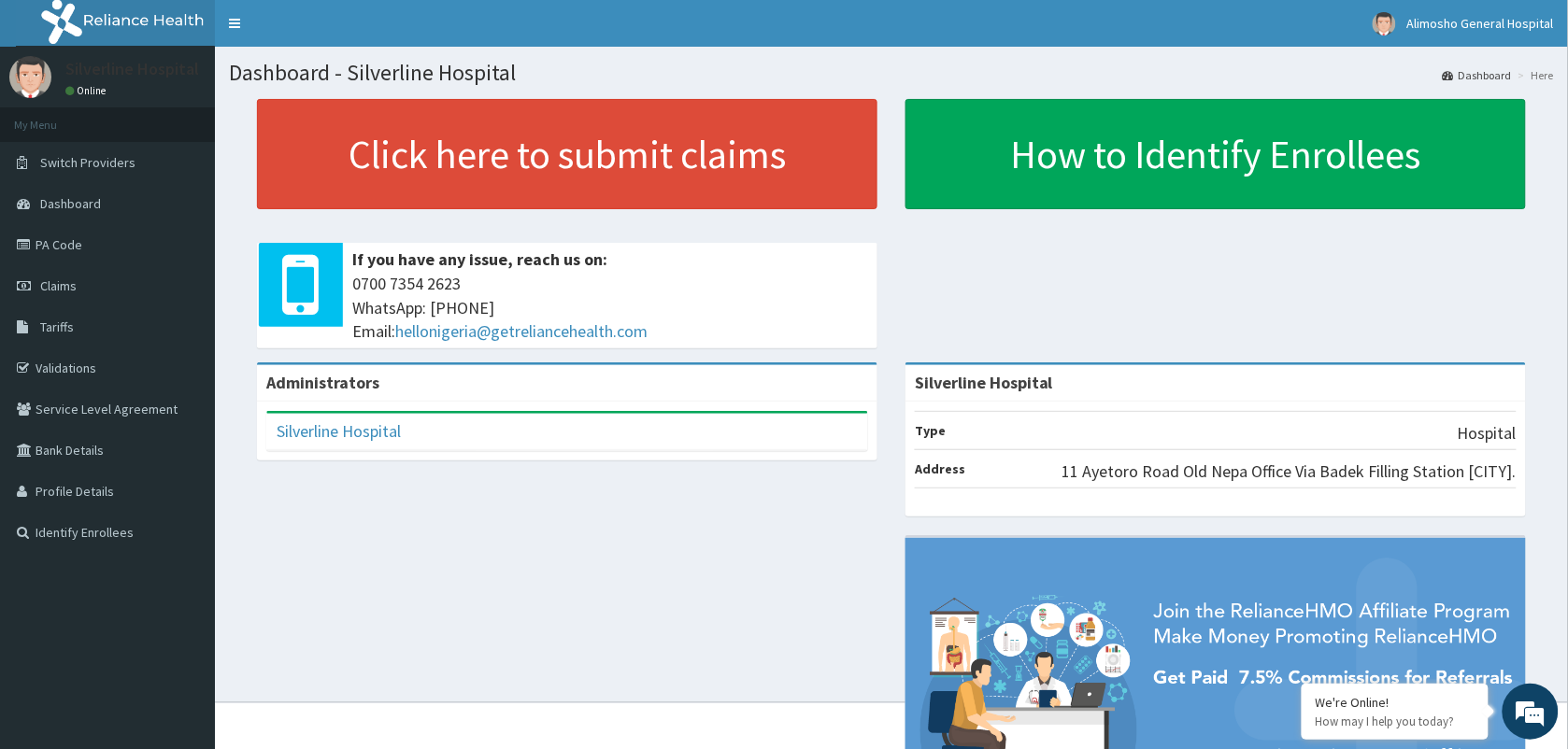 drag, startPoint x: 287, startPoint y: 385, endPoint x: 320, endPoint y: 342, distance: 54.203321 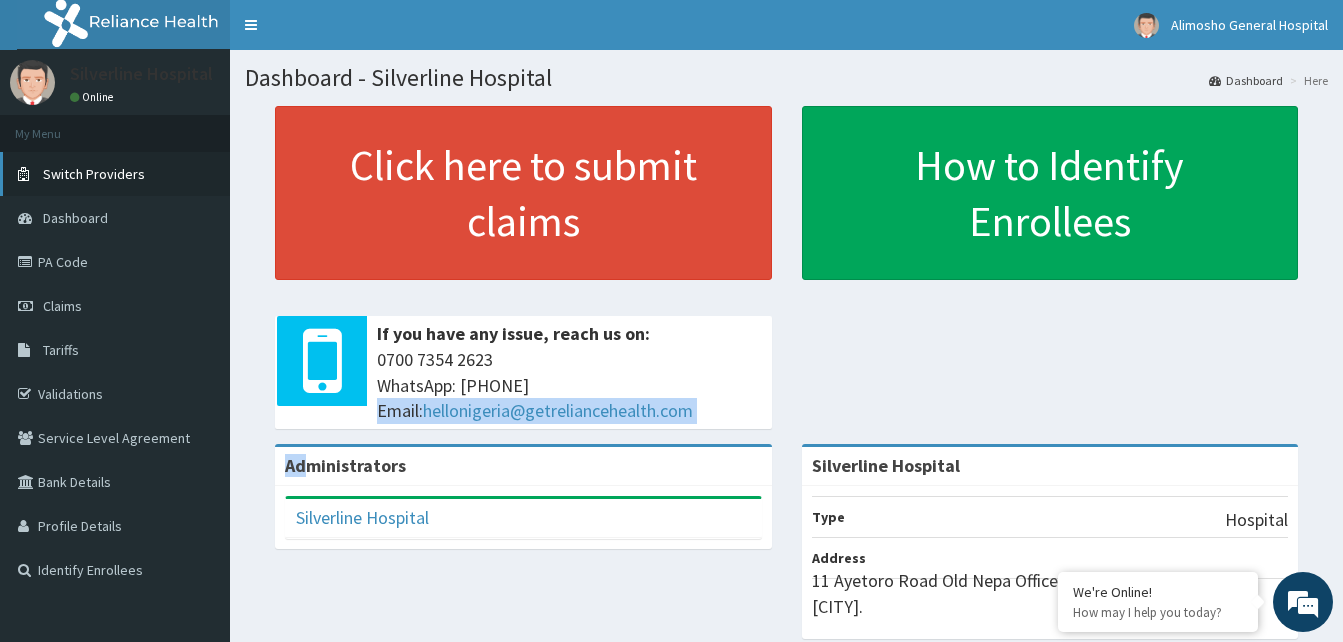 drag, startPoint x: 211, startPoint y: 213, endPoint x: 173, endPoint y: 168, distance: 58.898216 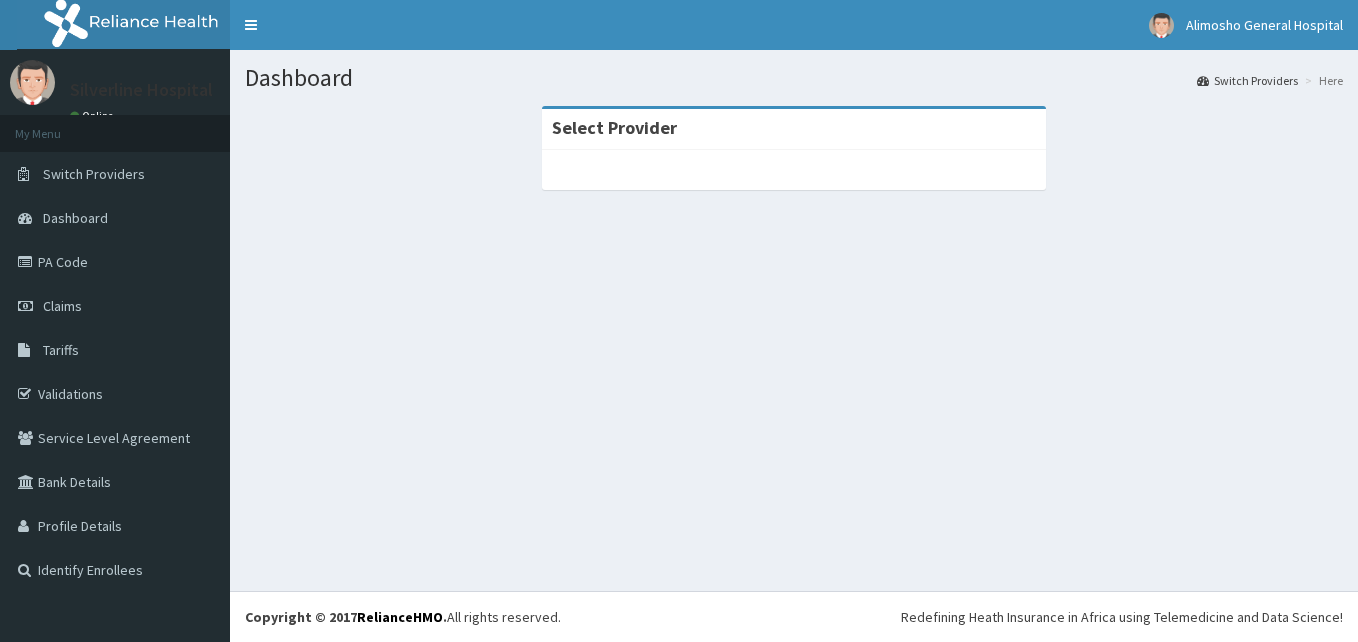 scroll, scrollTop: 0, scrollLeft: 0, axis: both 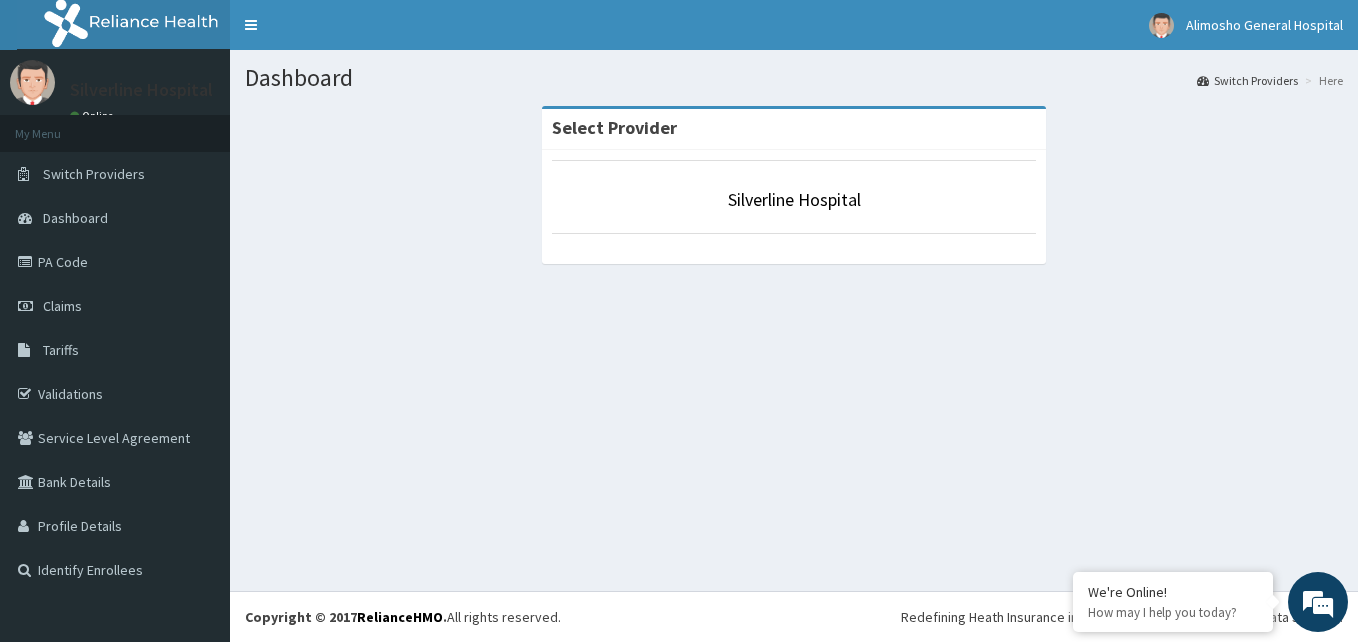 click on "Redefining Heath Insurance in Africa using Telemedicine and Data Science!
Copyright © 2017  RelianceHMO .  All rights reserved." at bounding box center (794, 616) 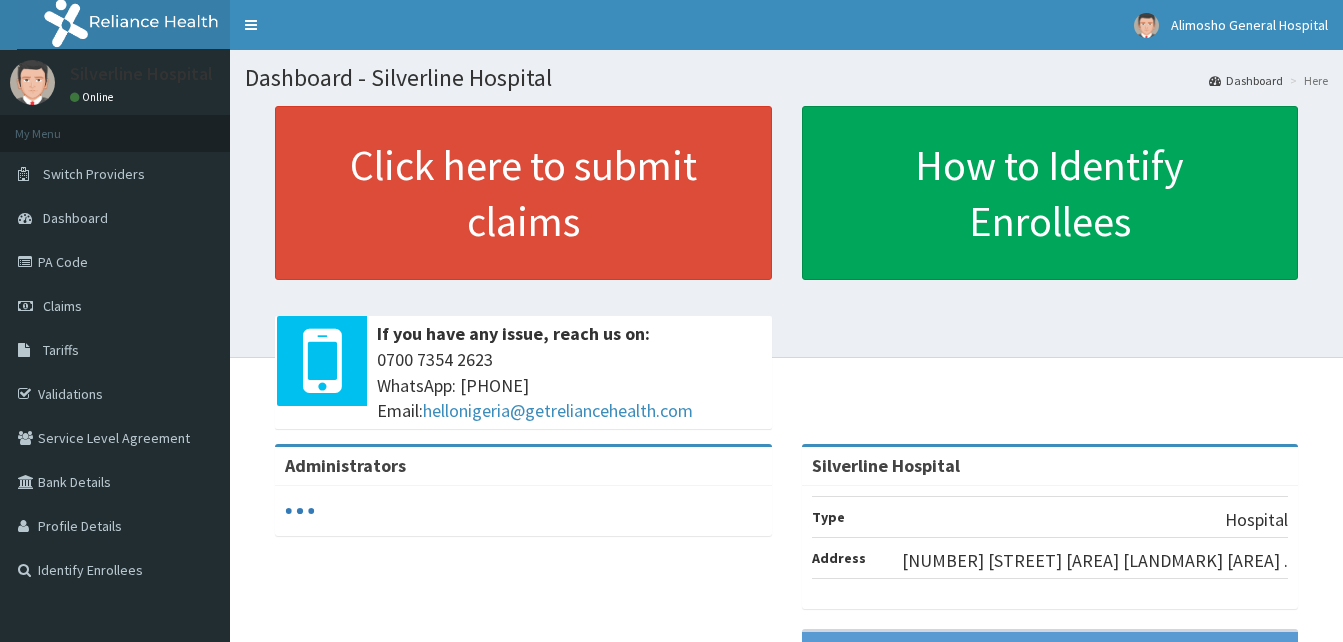 scroll, scrollTop: 0, scrollLeft: 0, axis: both 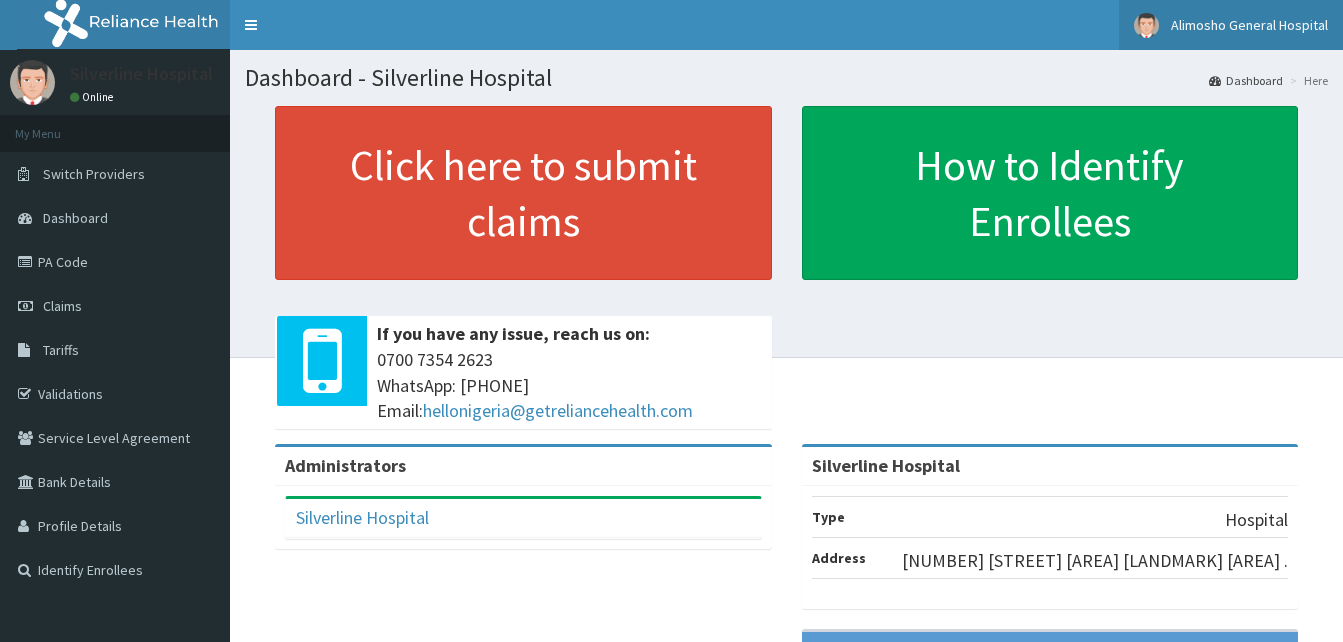 click on "Alimosho General Hospital" at bounding box center [1249, 25] 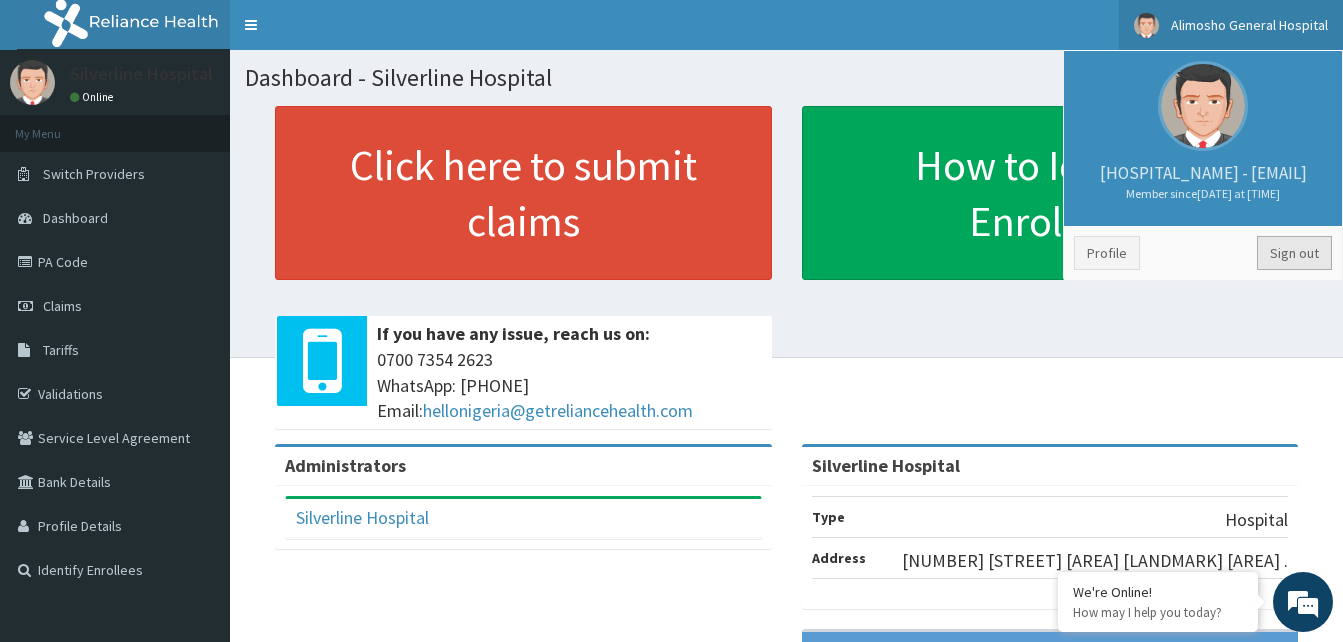 click on "Sign out" at bounding box center (1294, 253) 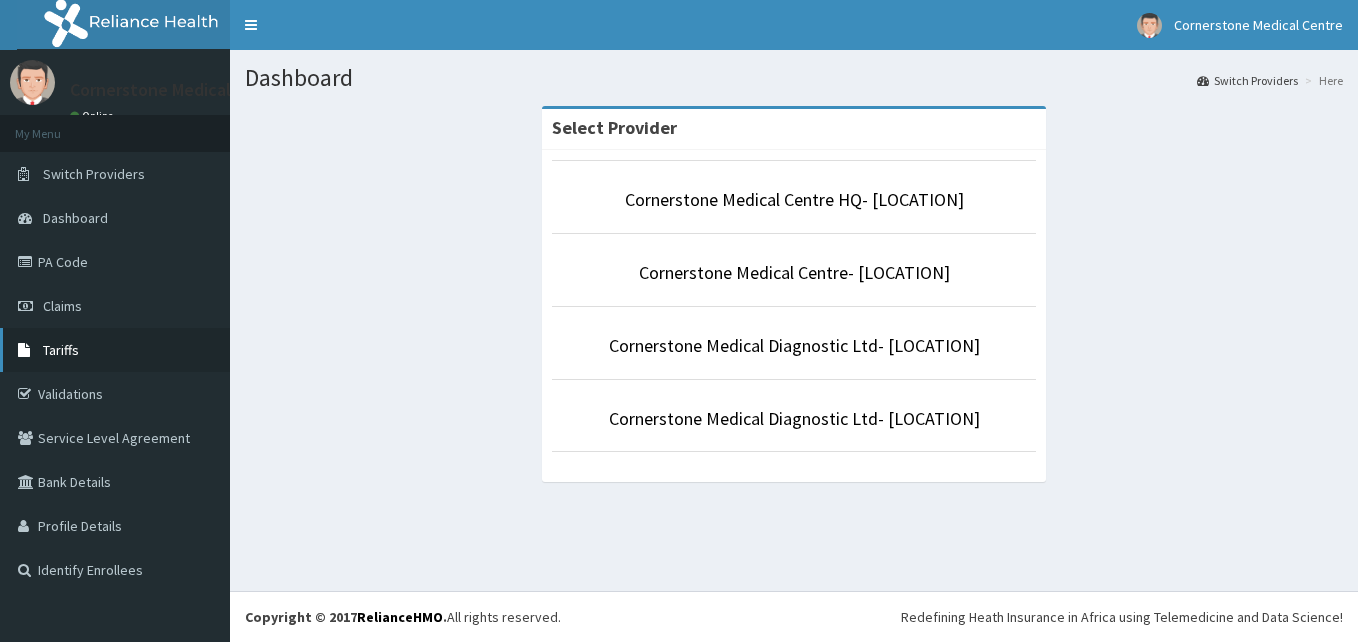 drag, startPoint x: 0, startPoint y: 0, endPoint x: 63, endPoint y: 352, distance: 357.59335 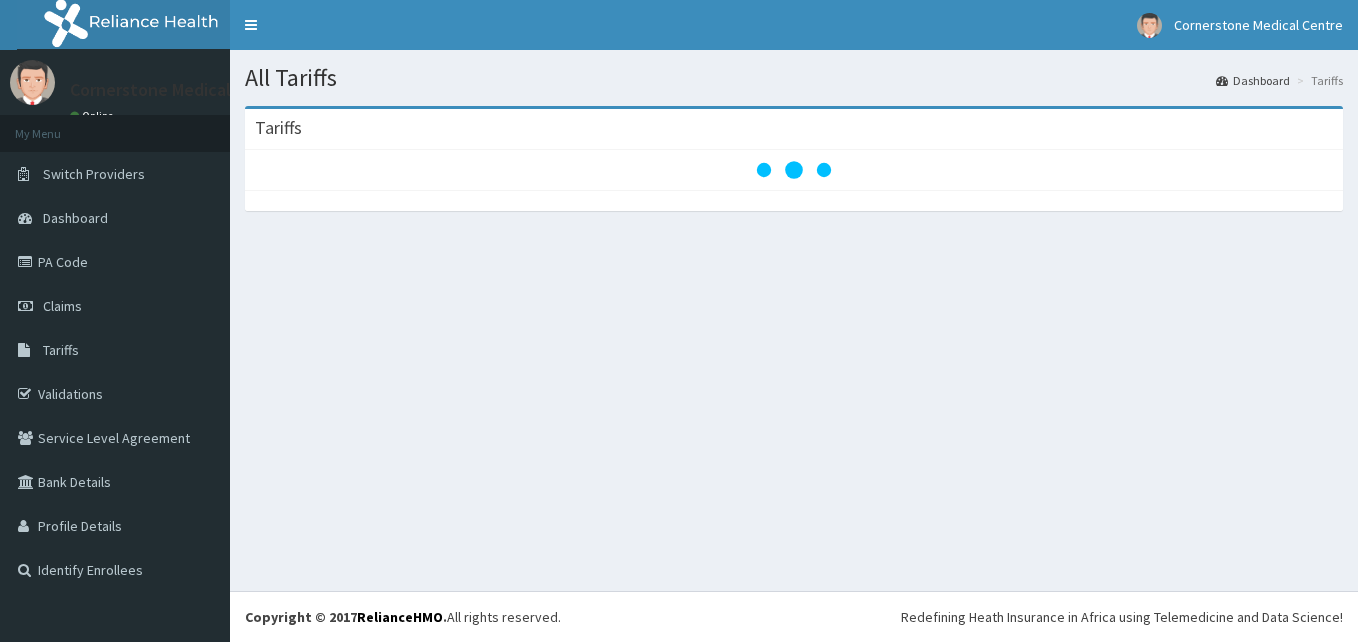 scroll, scrollTop: 0, scrollLeft: 0, axis: both 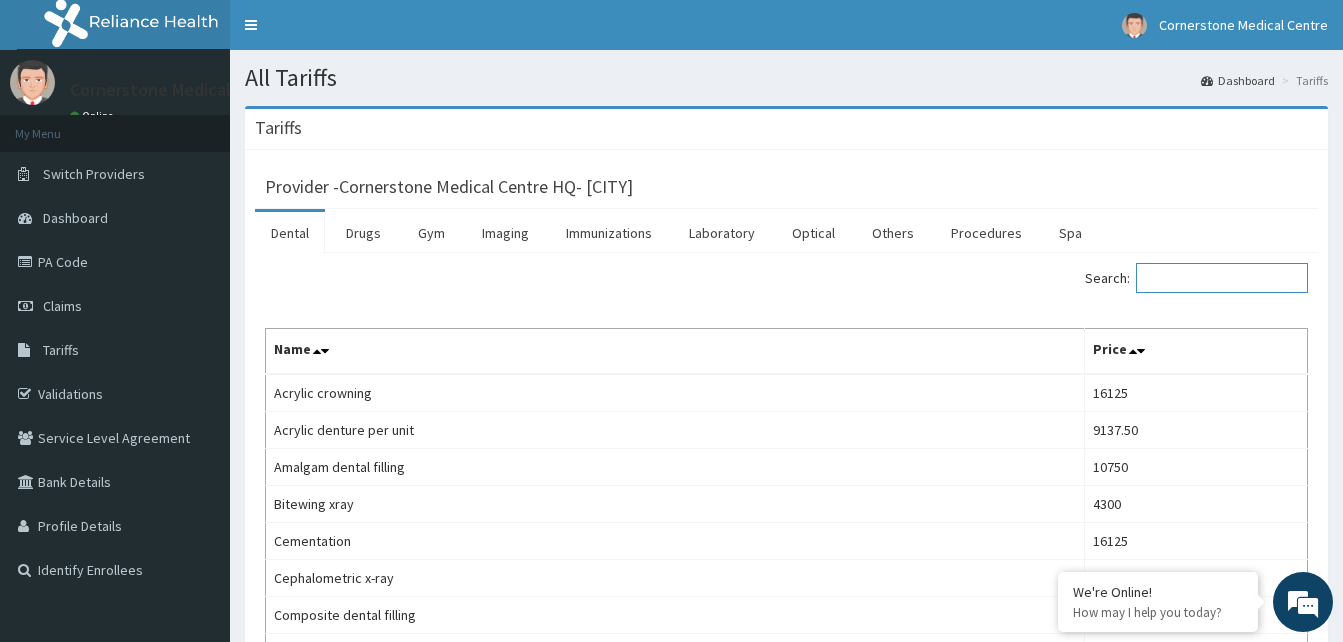 click on "Search:" at bounding box center (1222, 278) 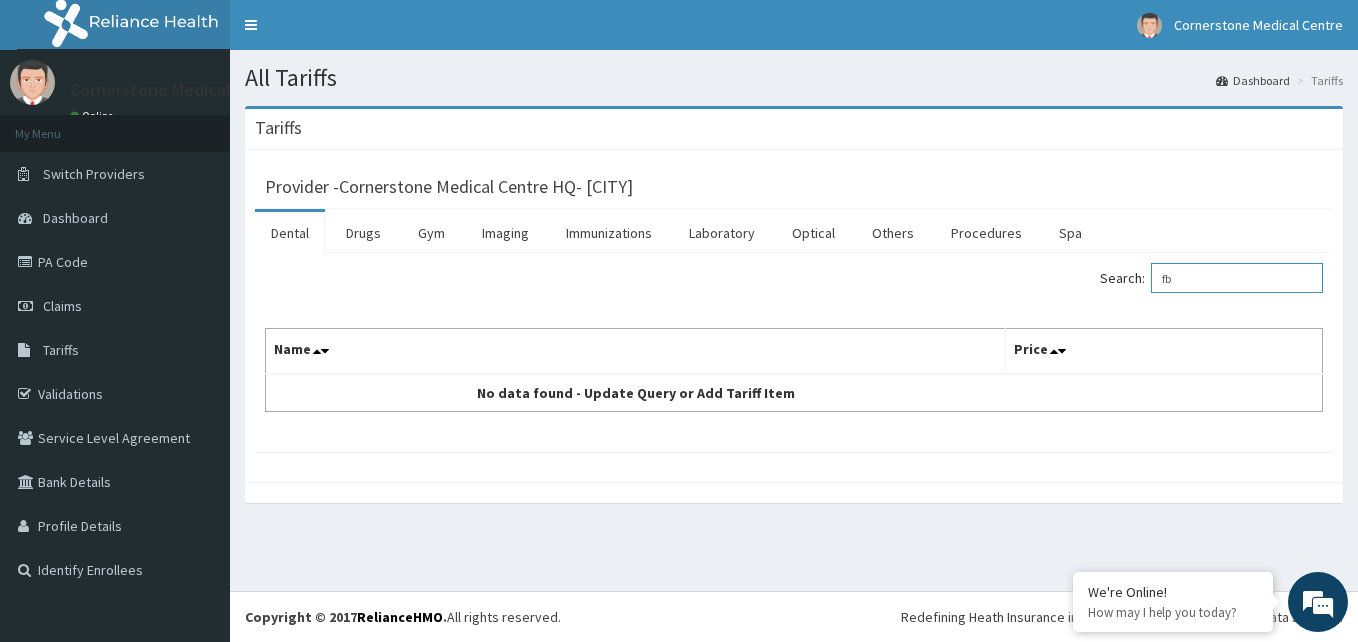 type on "f" 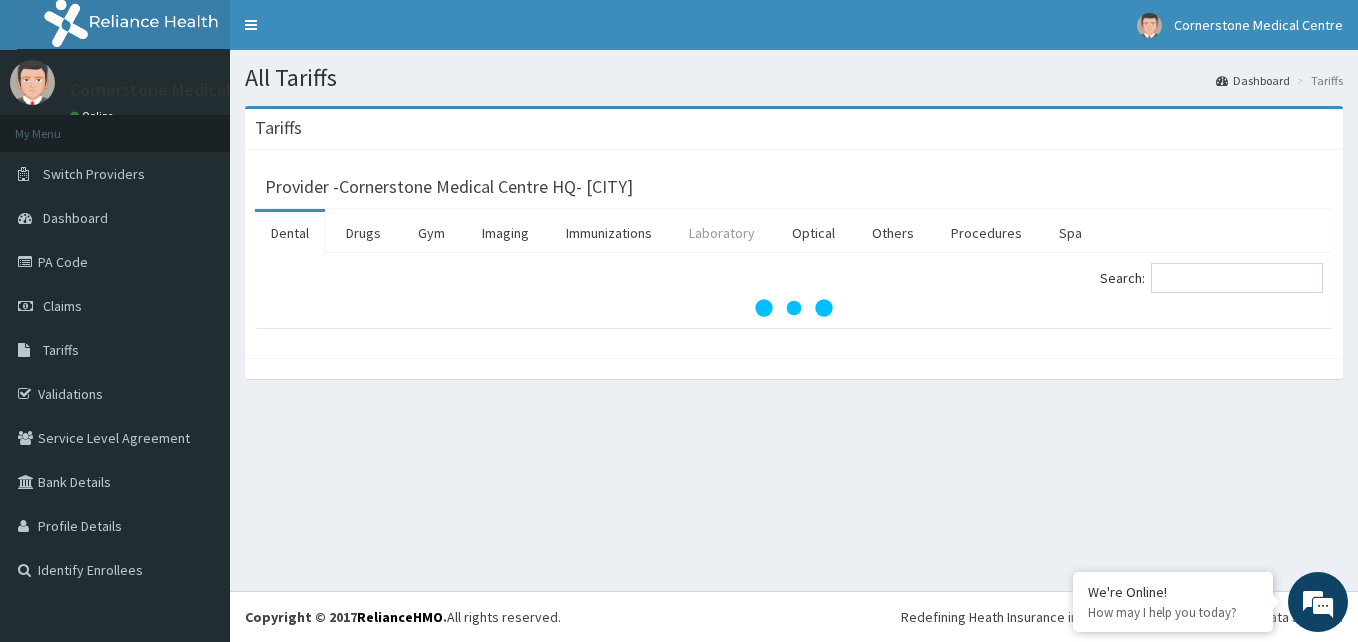 click on "Laboratory" at bounding box center [722, 233] 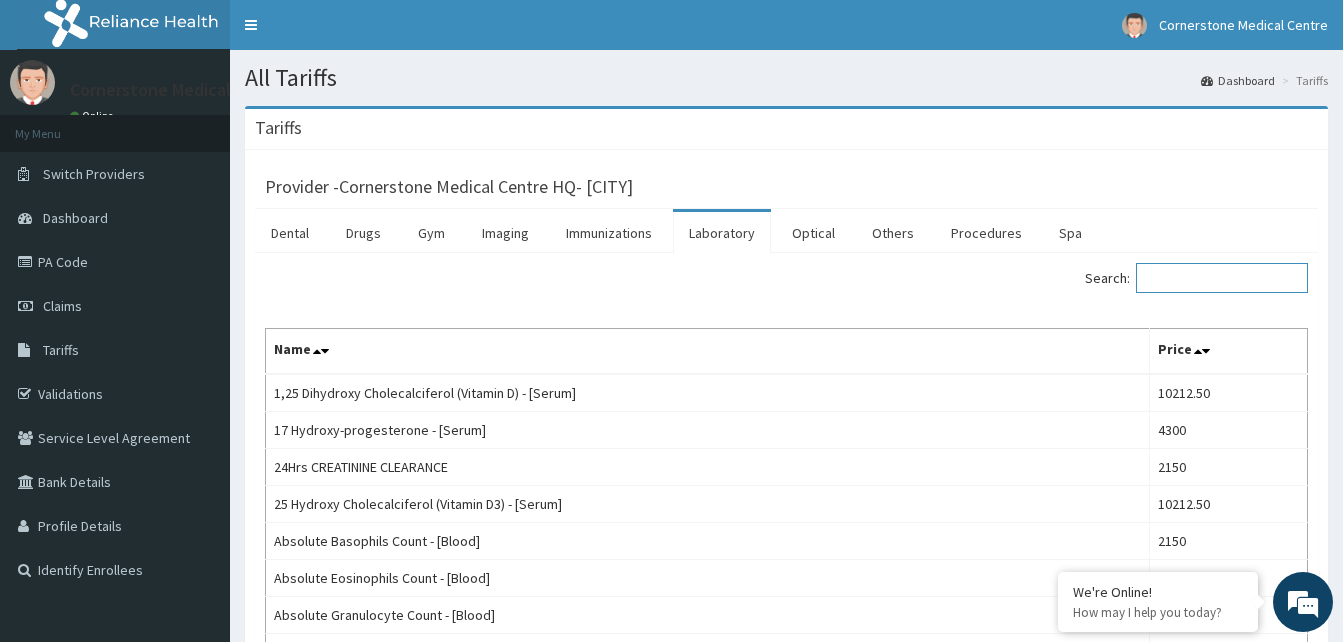 click on "Search:" at bounding box center [1222, 278] 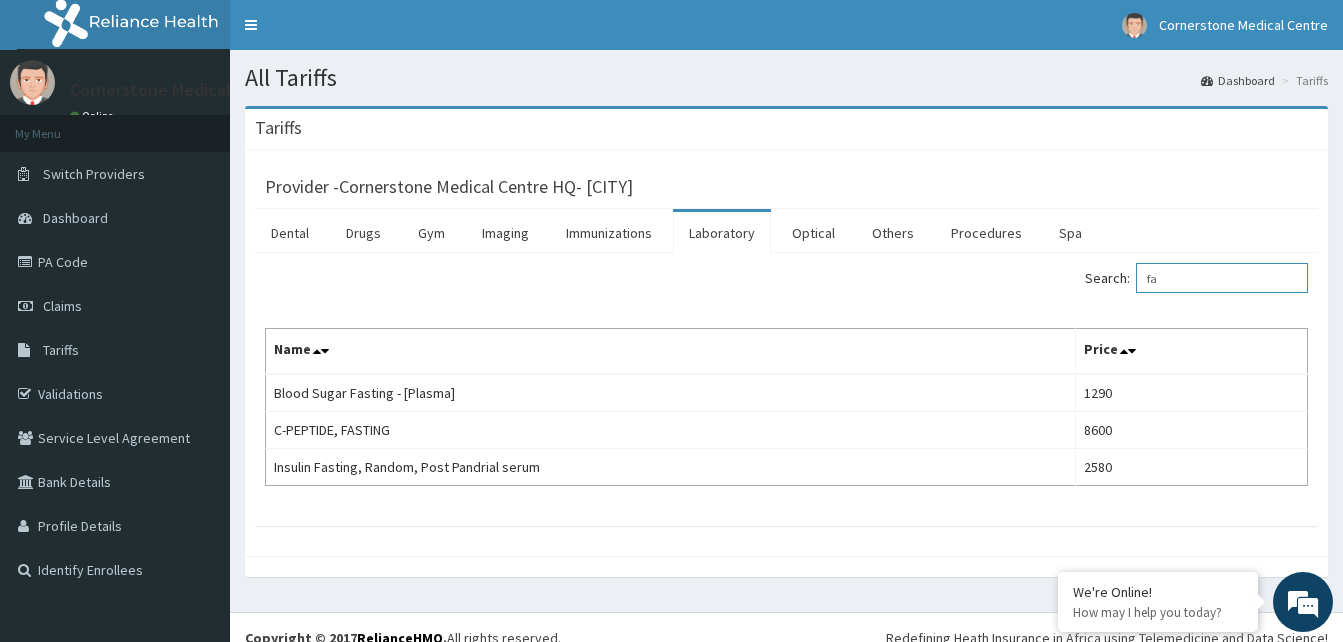 type on "f" 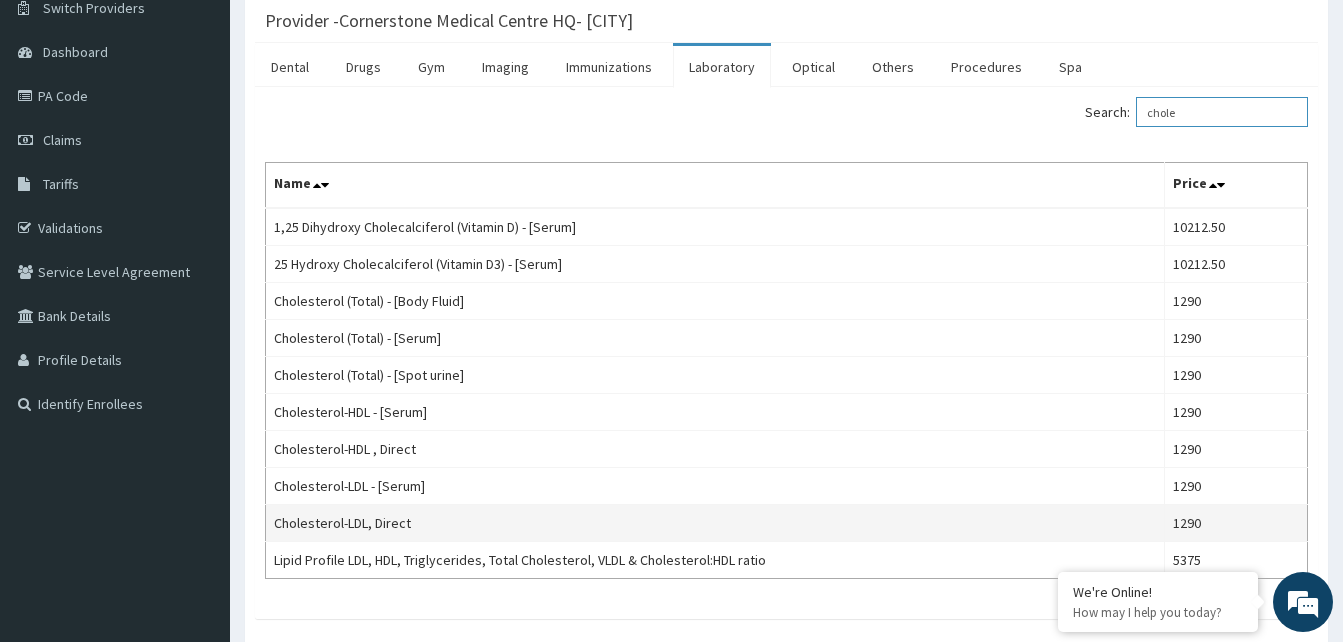 scroll, scrollTop: 200, scrollLeft: 0, axis: vertical 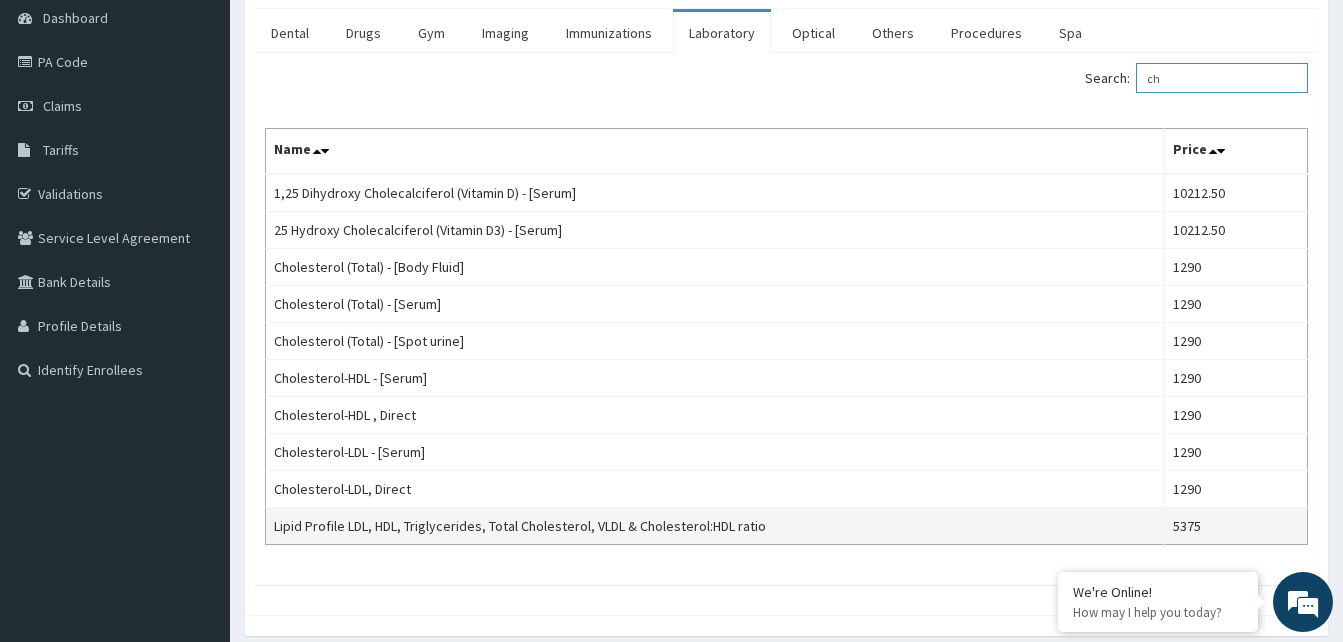 type on "c" 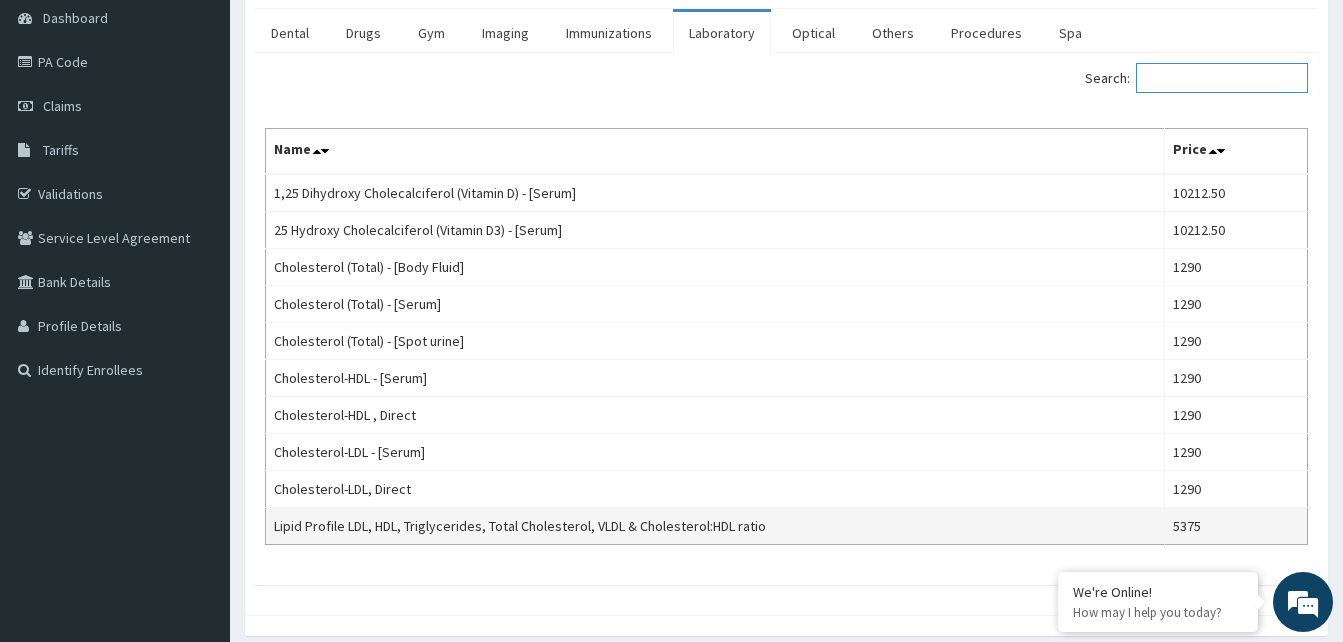 scroll, scrollTop: 0, scrollLeft: 0, axis: both 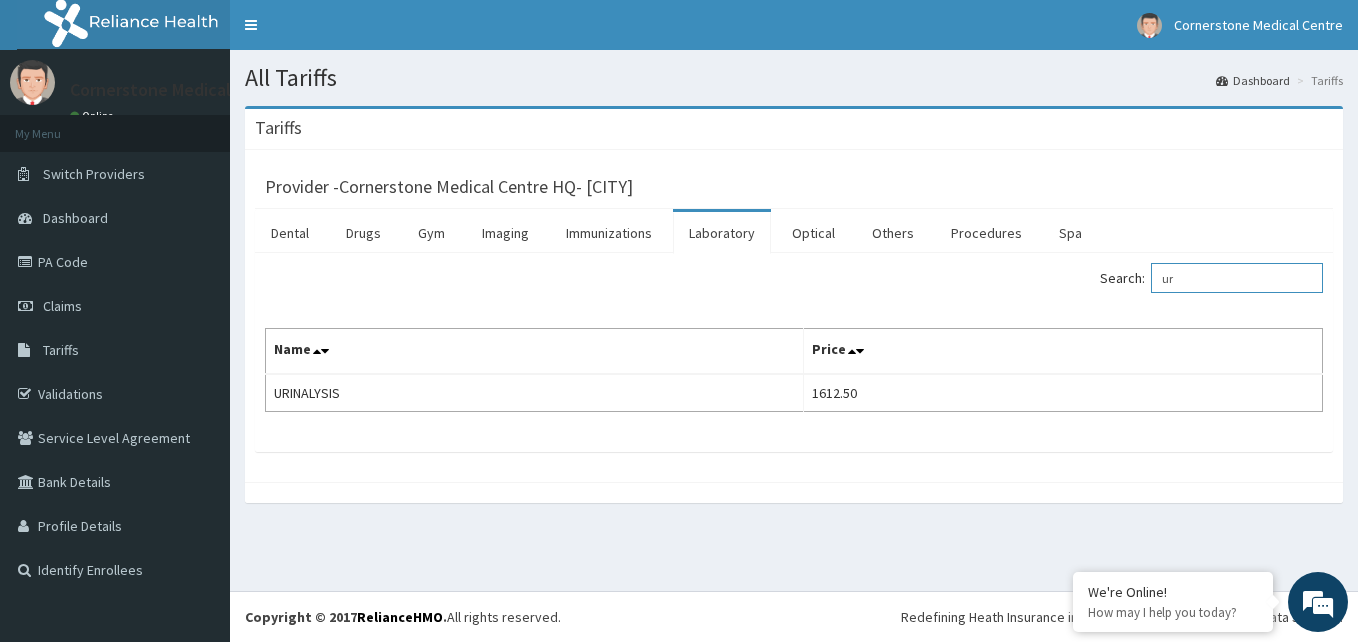 type on "u" 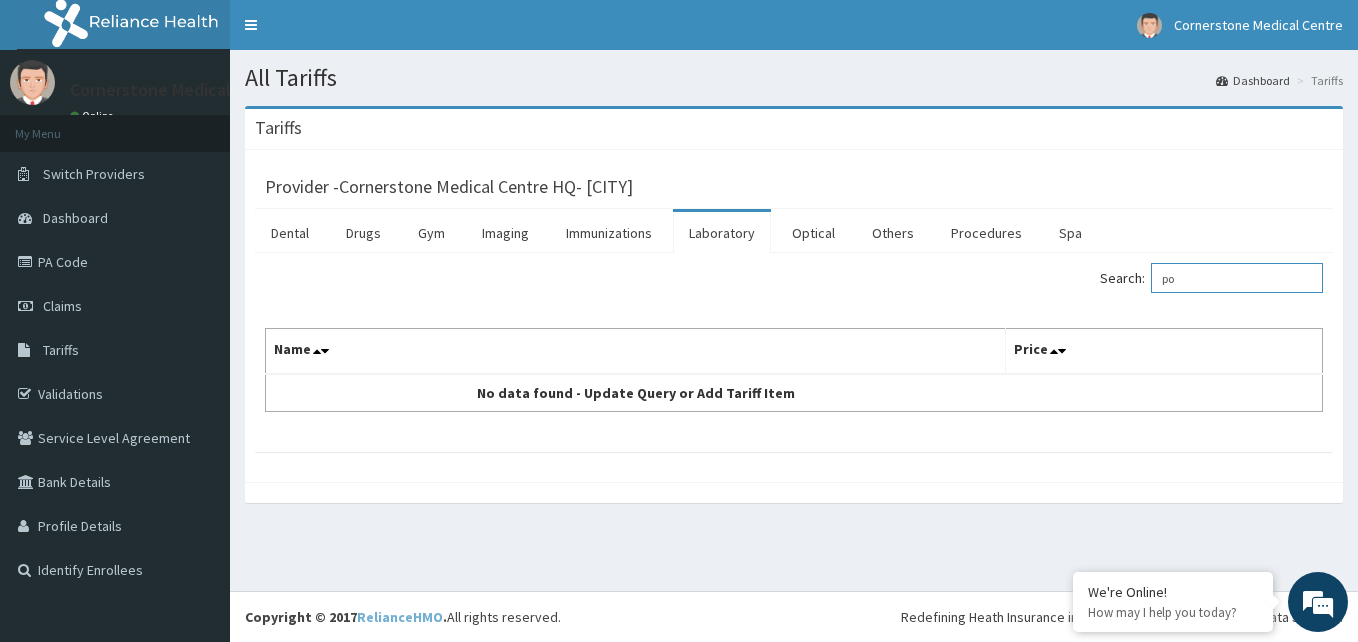 type on "p" 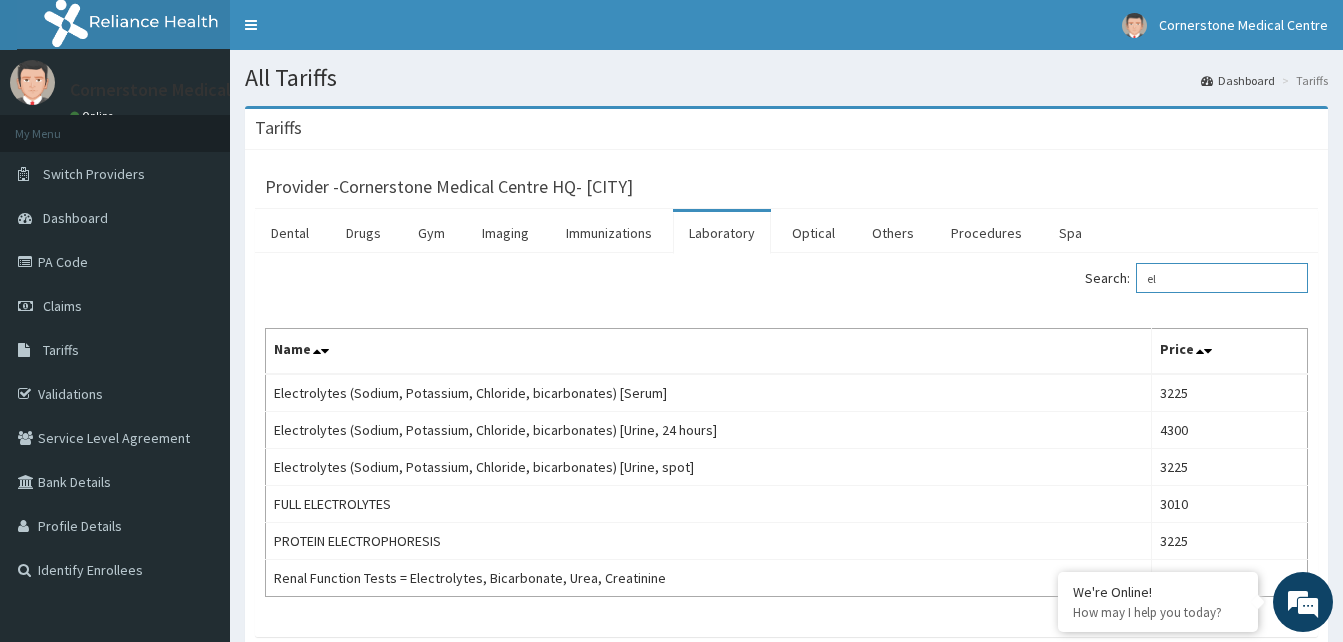 type on "e" 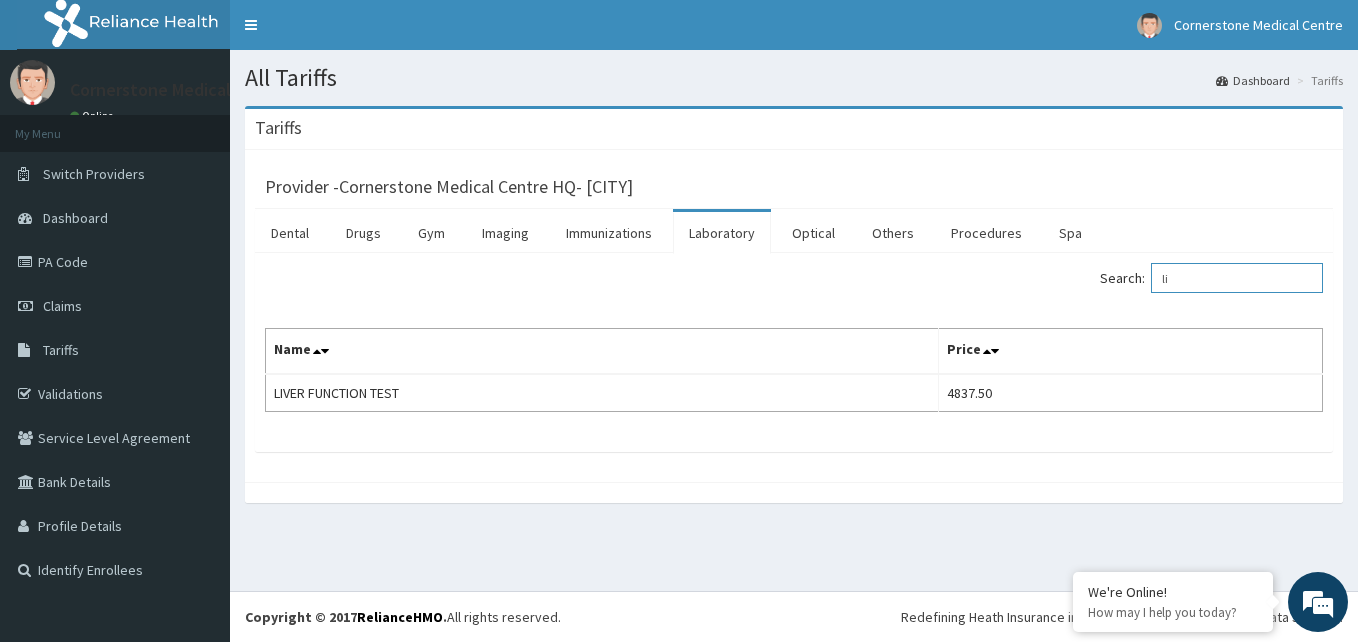 type on "l" 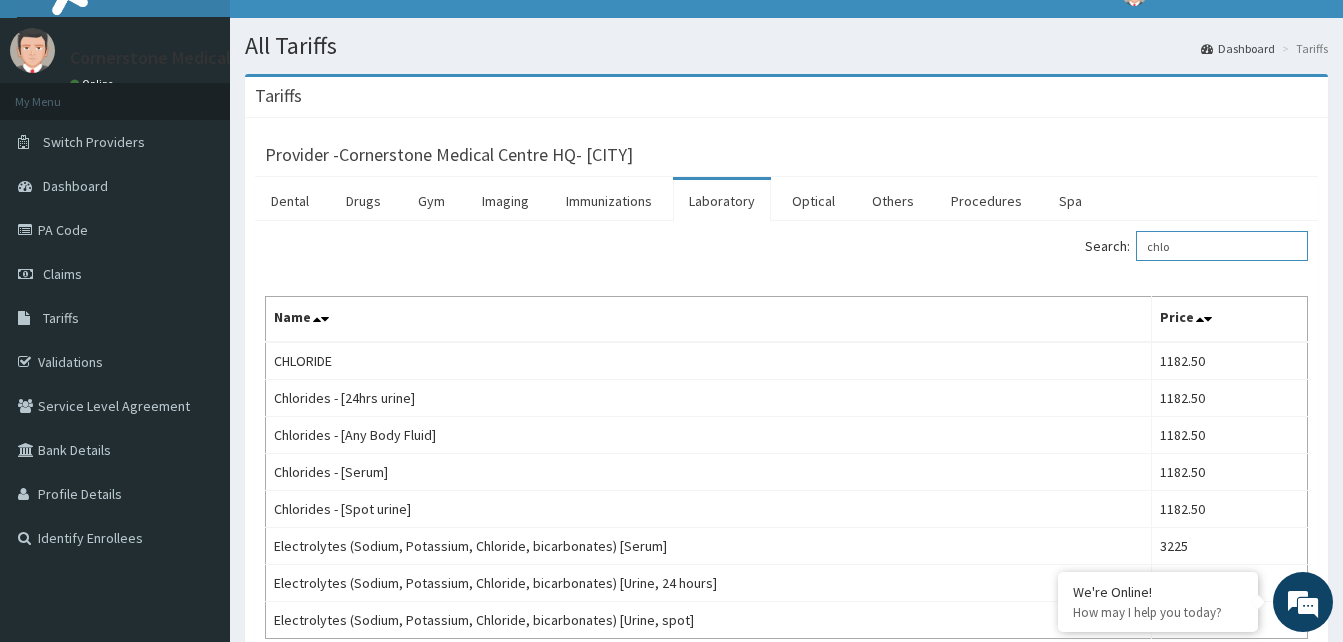 scroll, scrollTop: 0, scrollLeft: 0, axis: both 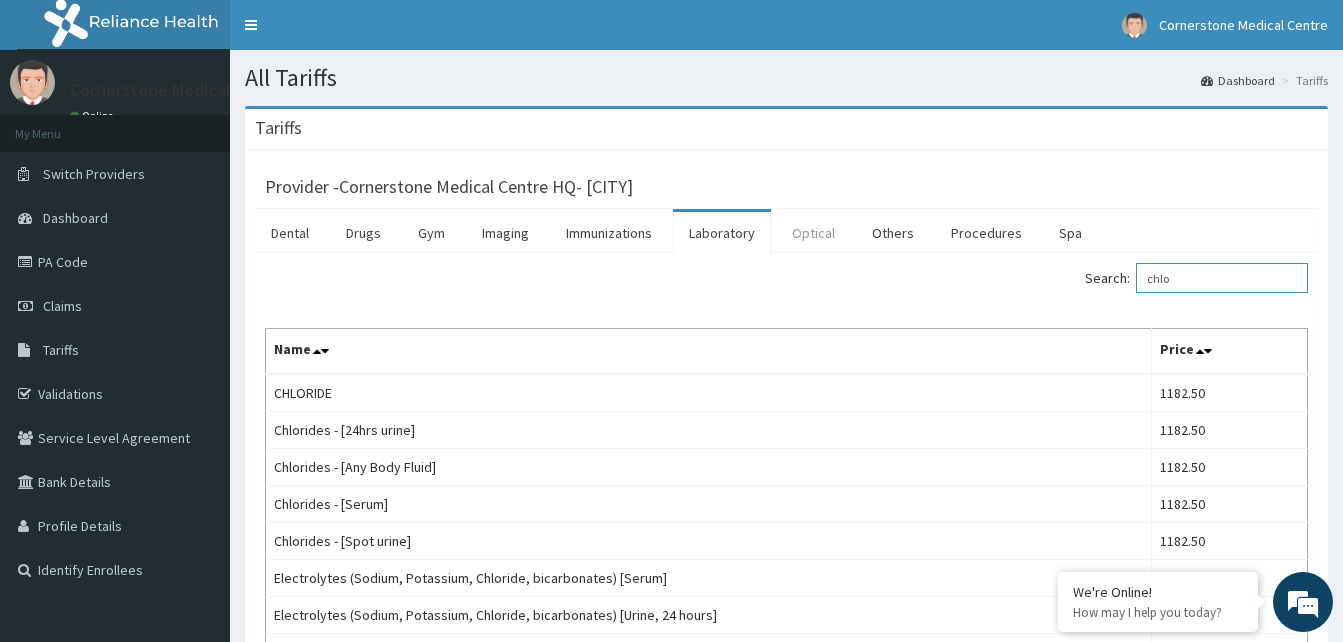type on "chlo" 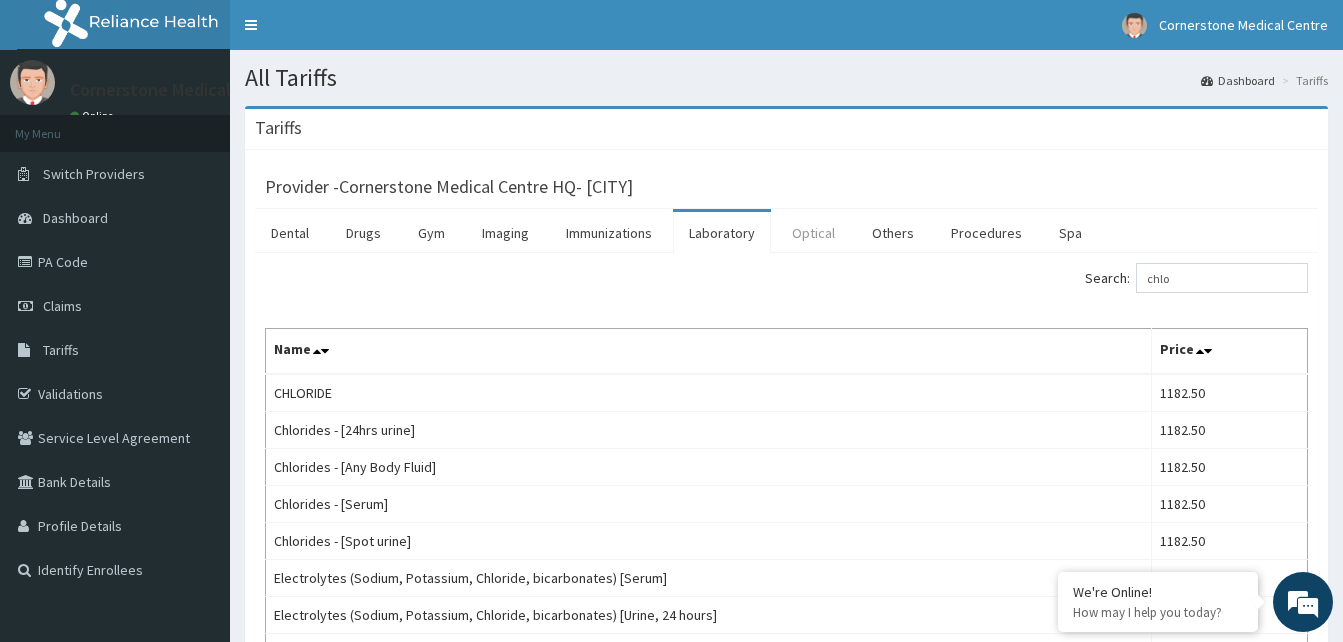 click on "Optical" at bounding box center [813, 233] 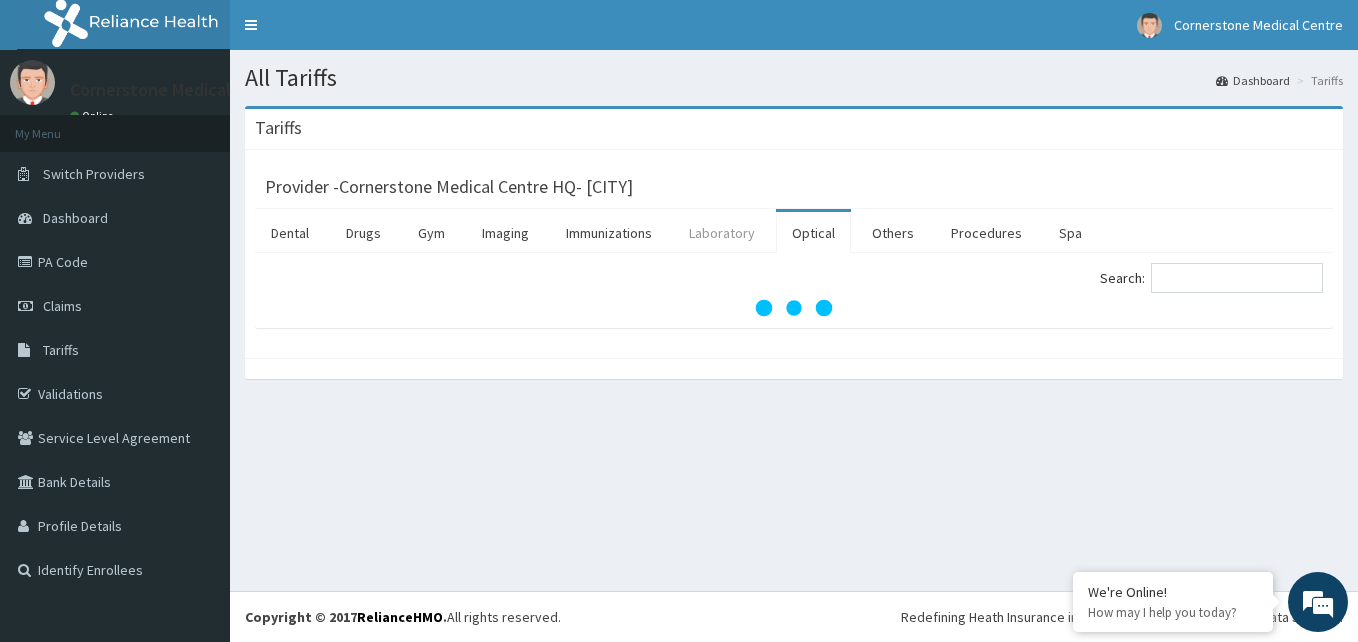 click on "Laboratory" at bounding box center [722, 233] 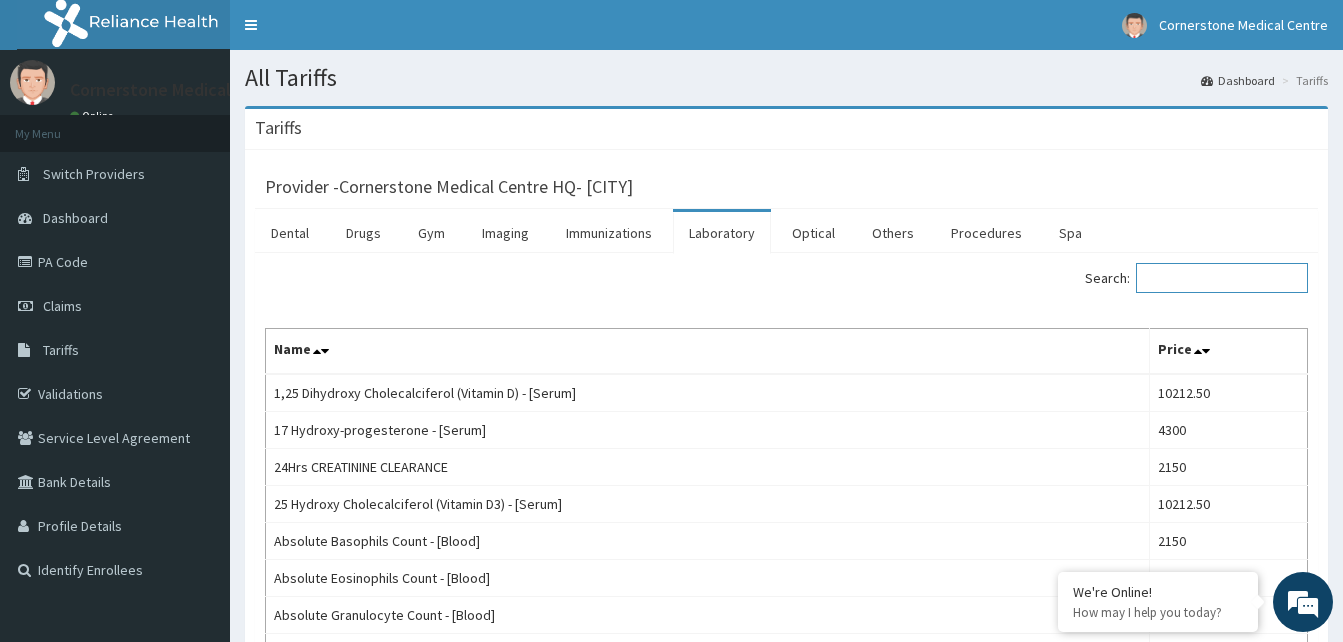 click on "Search:" at bounding box center [1222, 278] 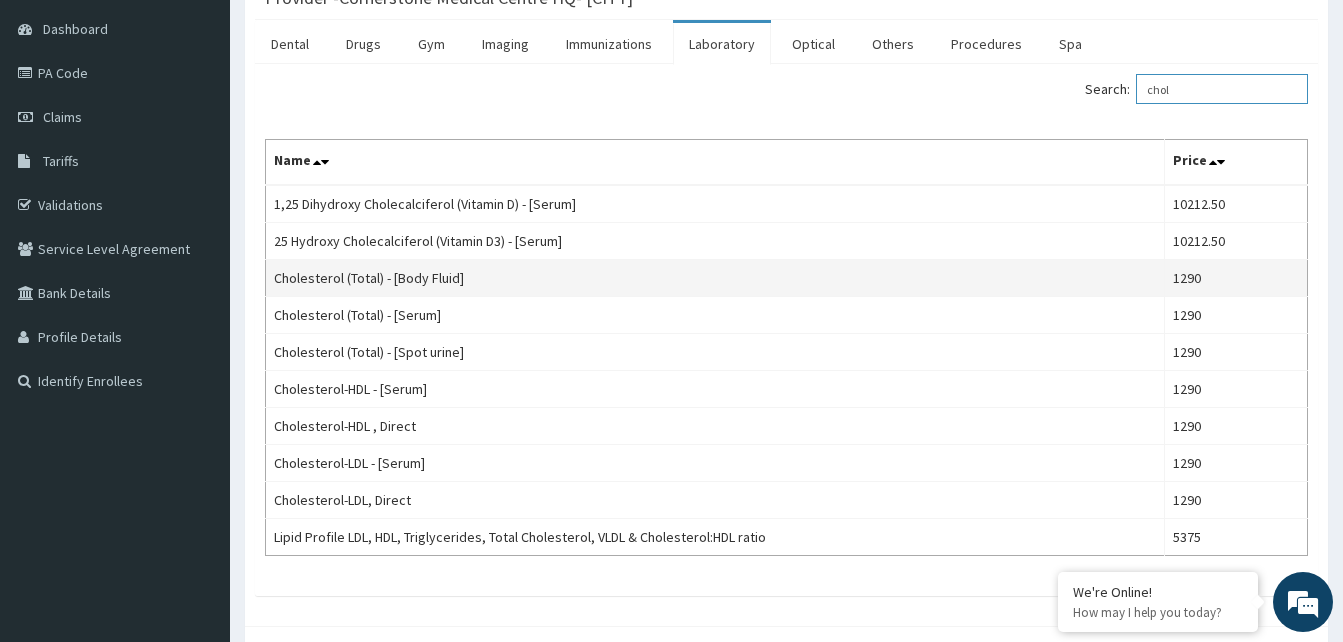 scroll, scrollTop: 200, scrollLeft: 0, axis: vertical 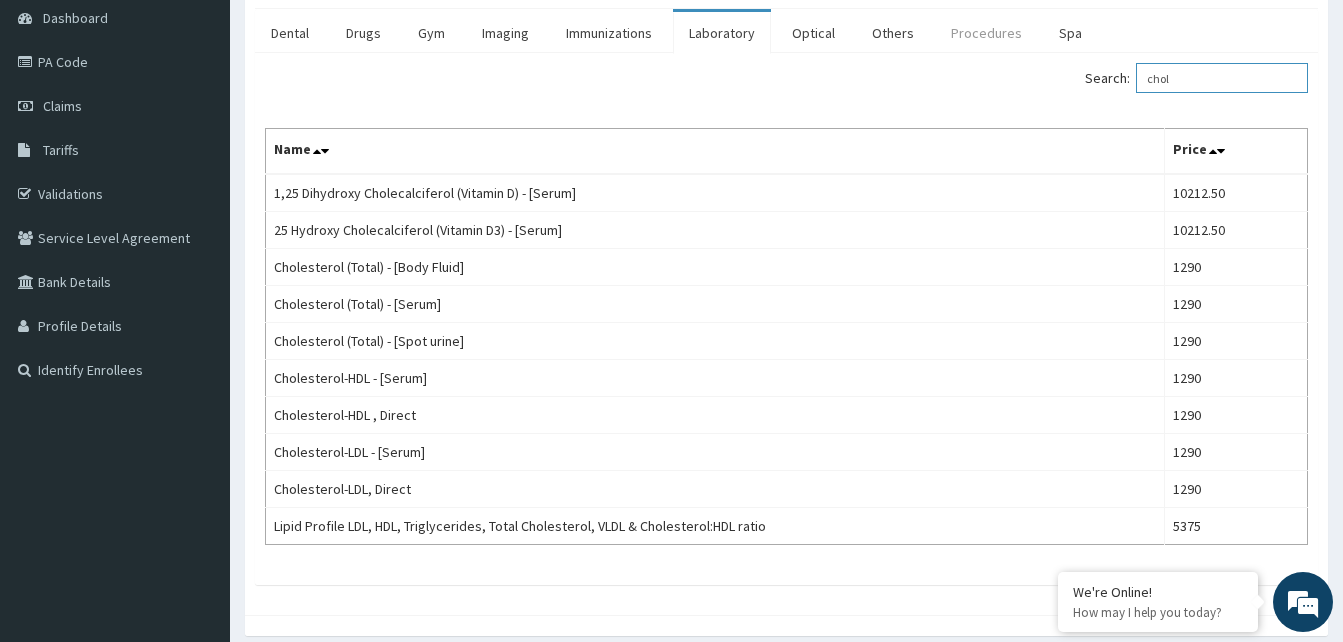 type on "chol" 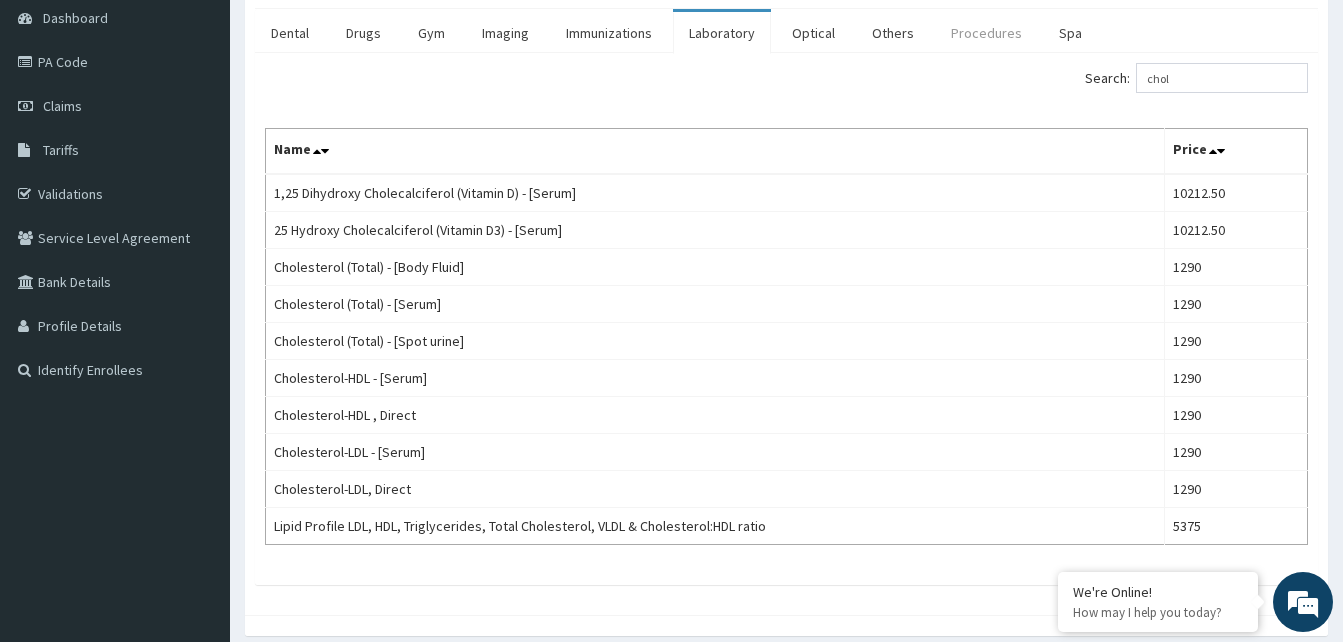 click on "Procedures" at bounding box center (986, 33) 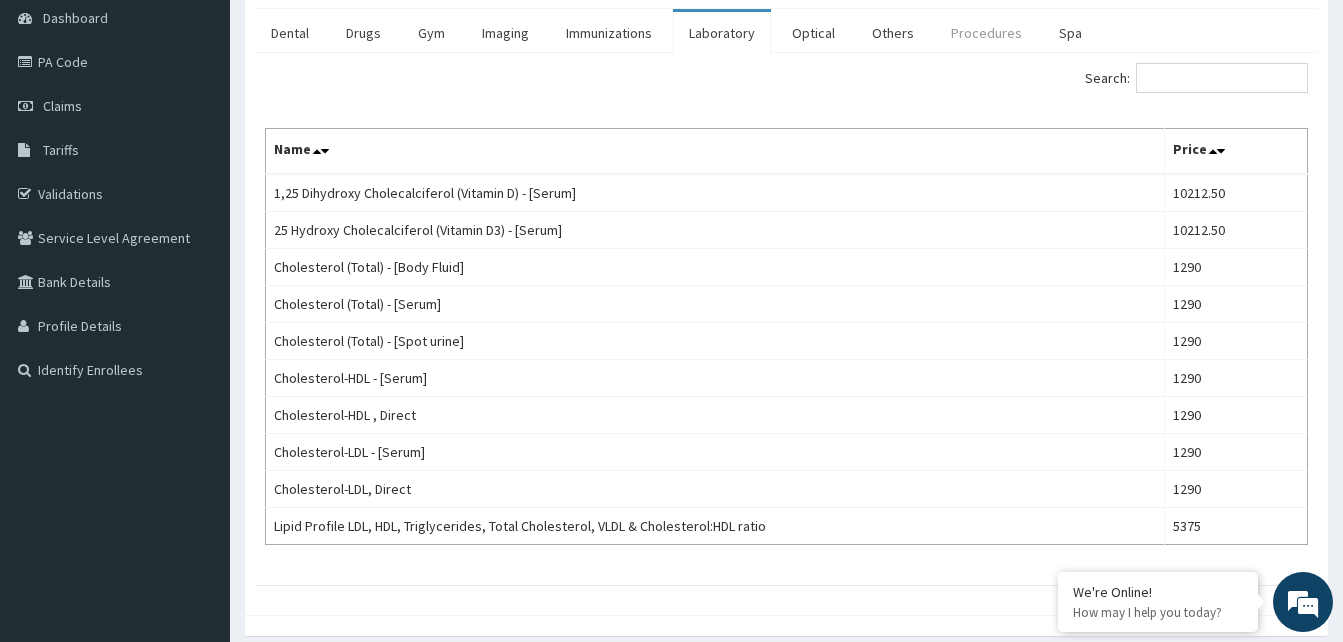 scroll, scrollTop: 0, scrollLeft: 0, axis: both 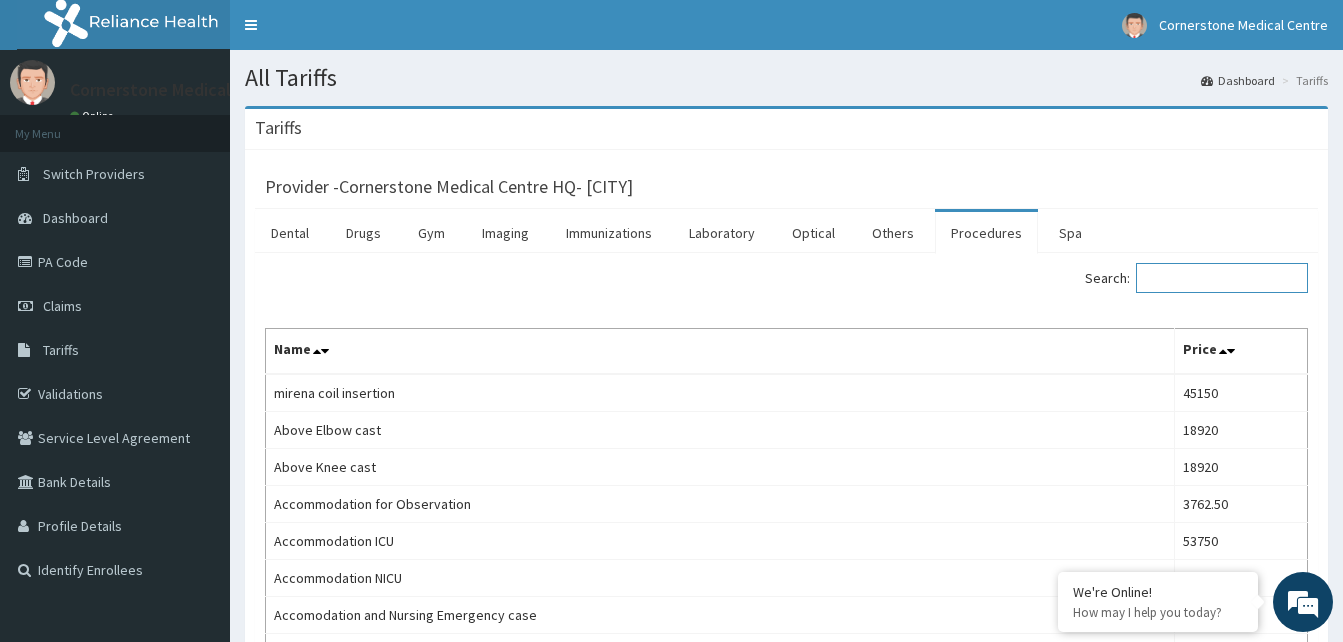 click on "Search:" at bounding box center (1222, 278) 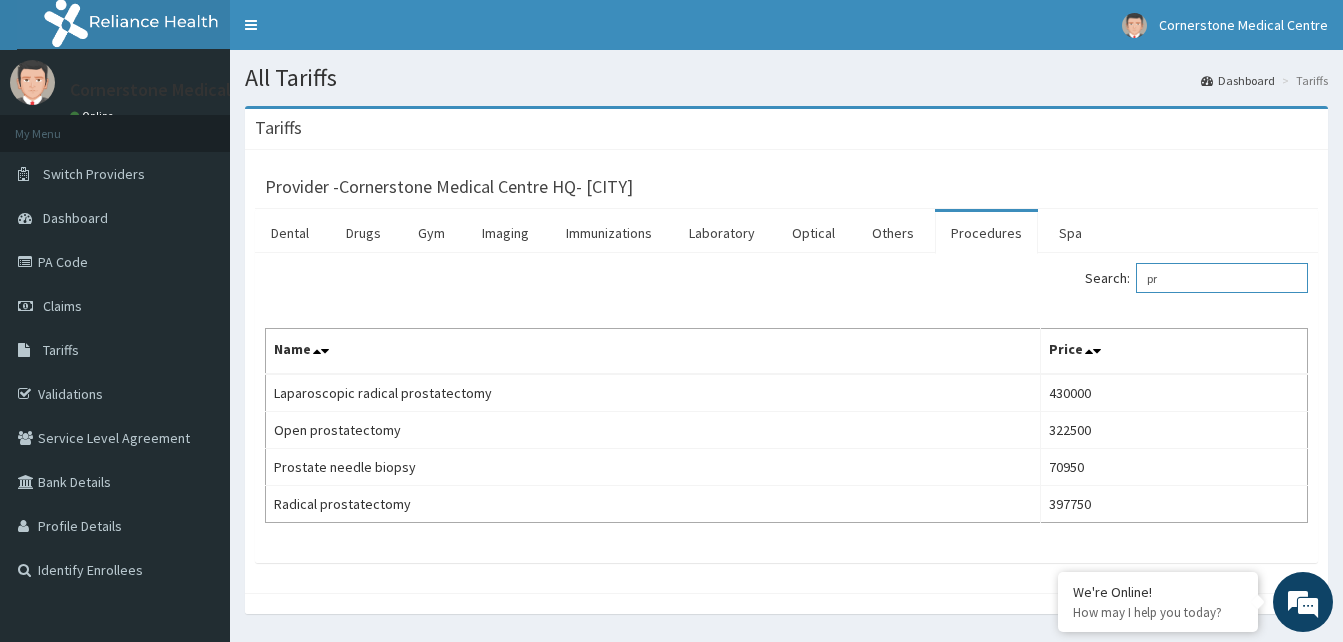 type on "p" 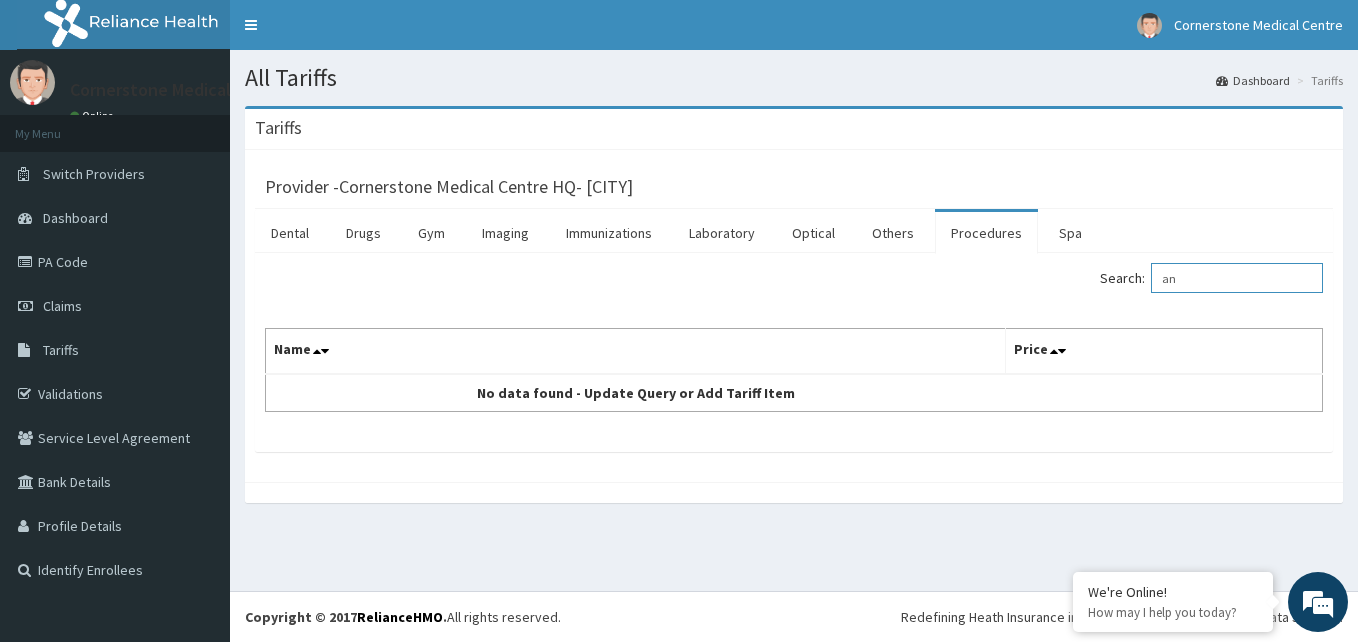 type on "a" 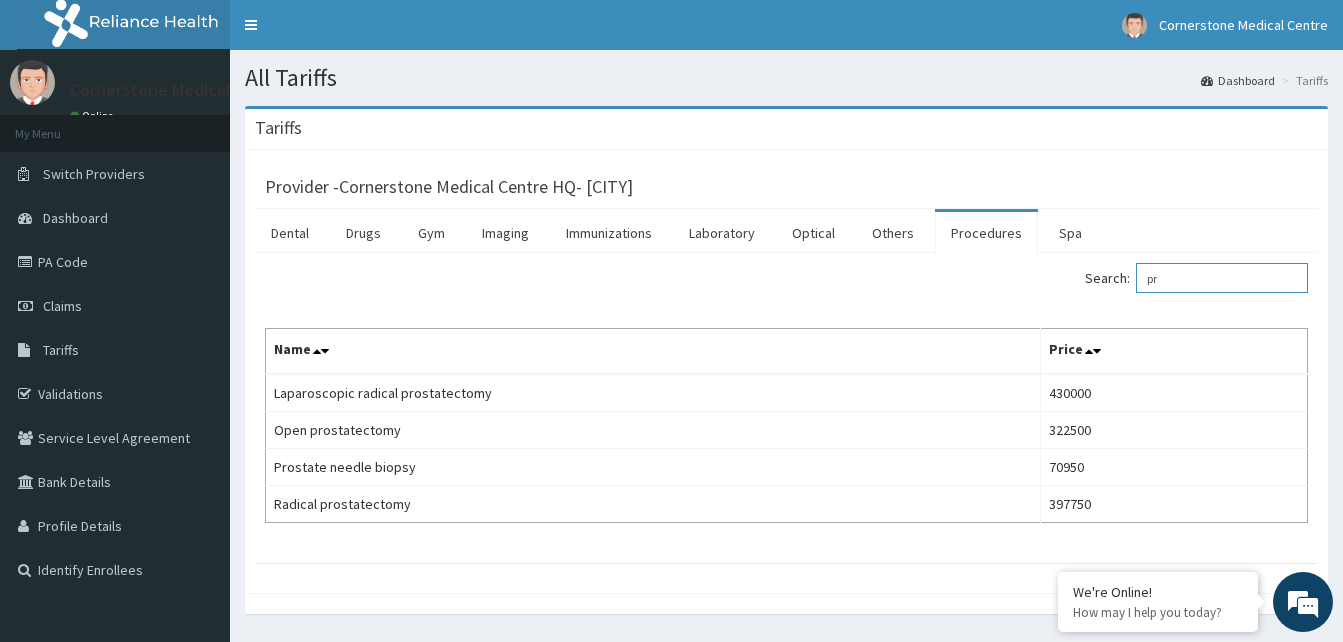 type on "p" 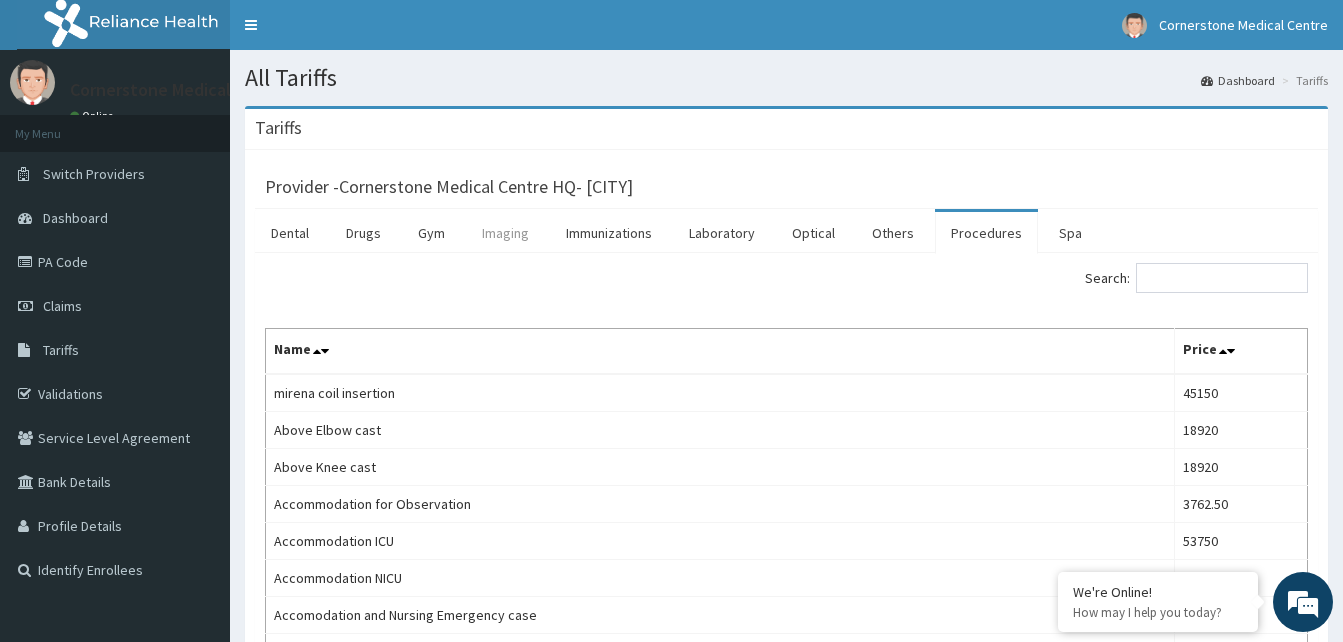 click on "Imaging" at bounding box center (505, 233) 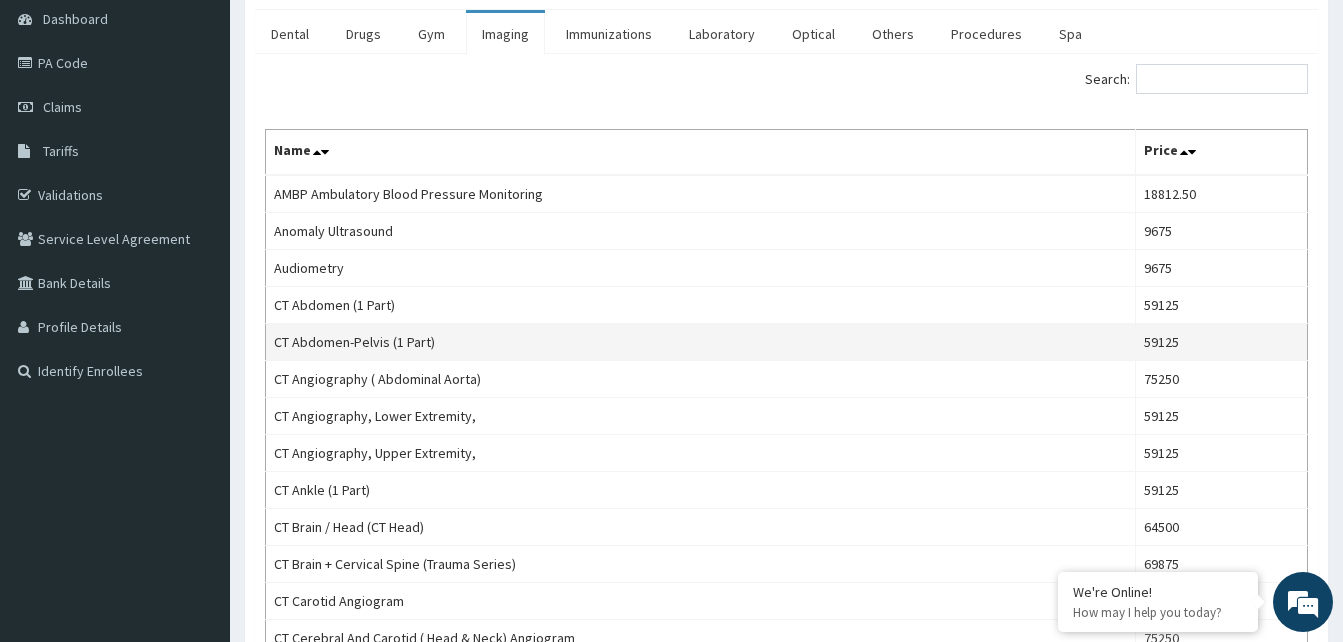 scroll, scrollTop: 200, scrollLeft: 0, axis: vertical 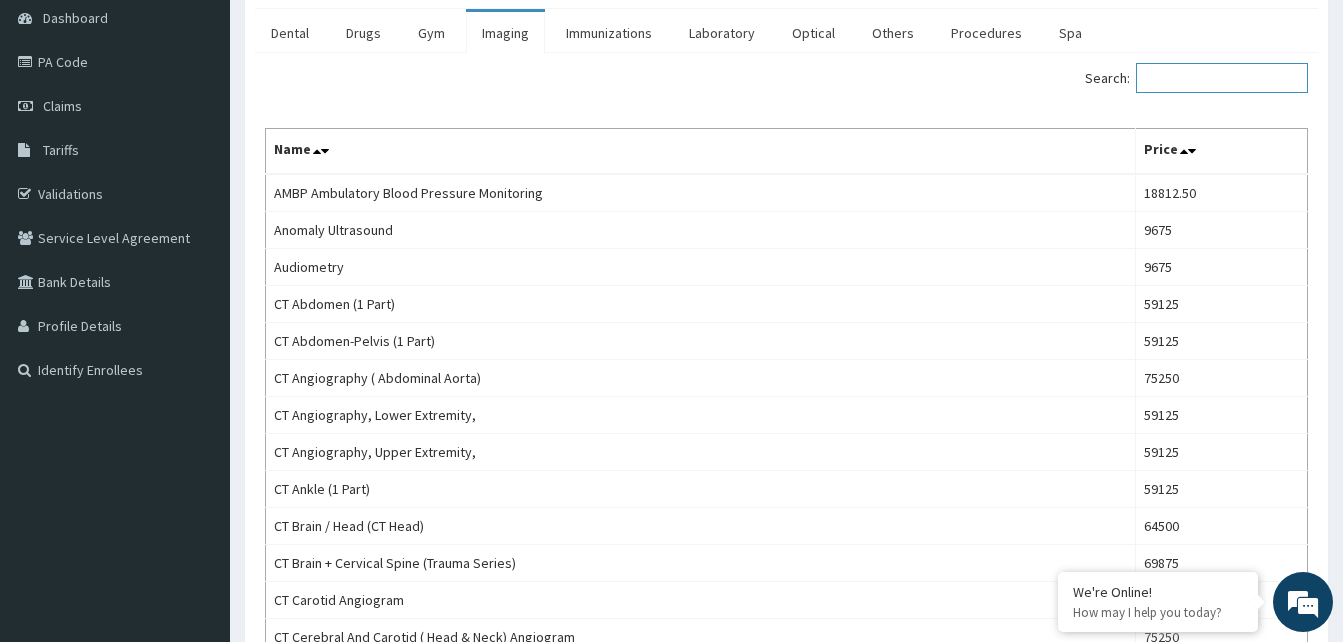 click on "Search:" at bounding box center [1222, 78] 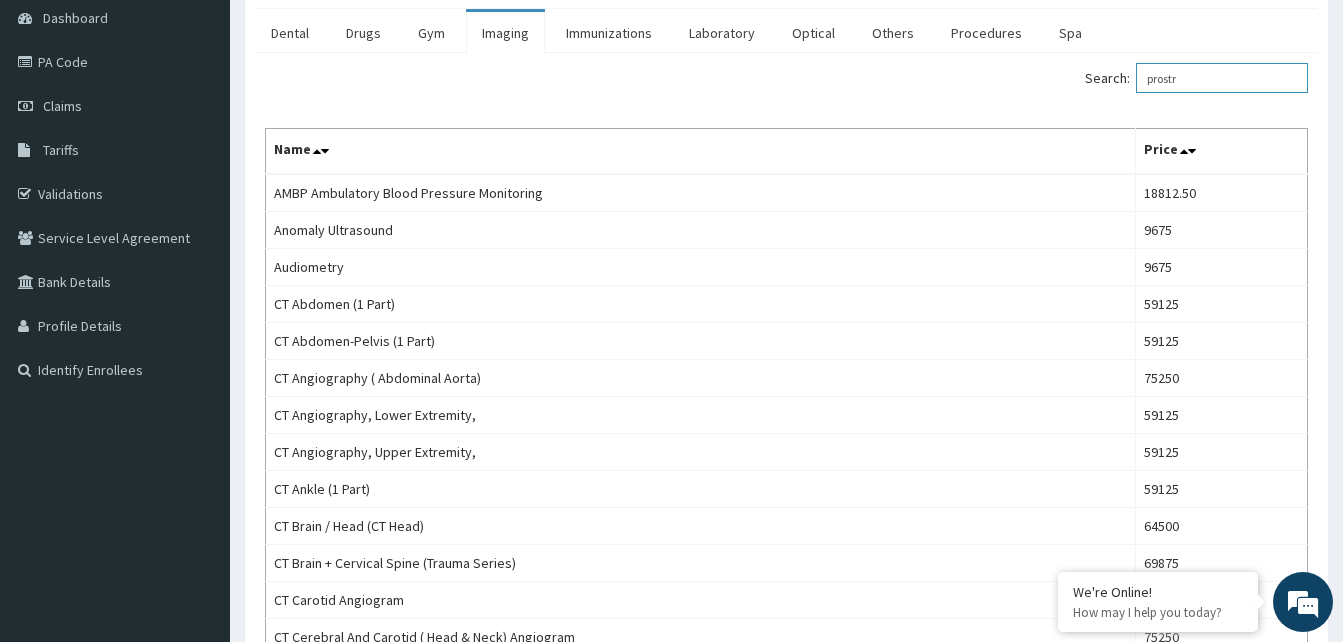 scroll, scrollTop: 0, scrollLeft: 0, axis: both 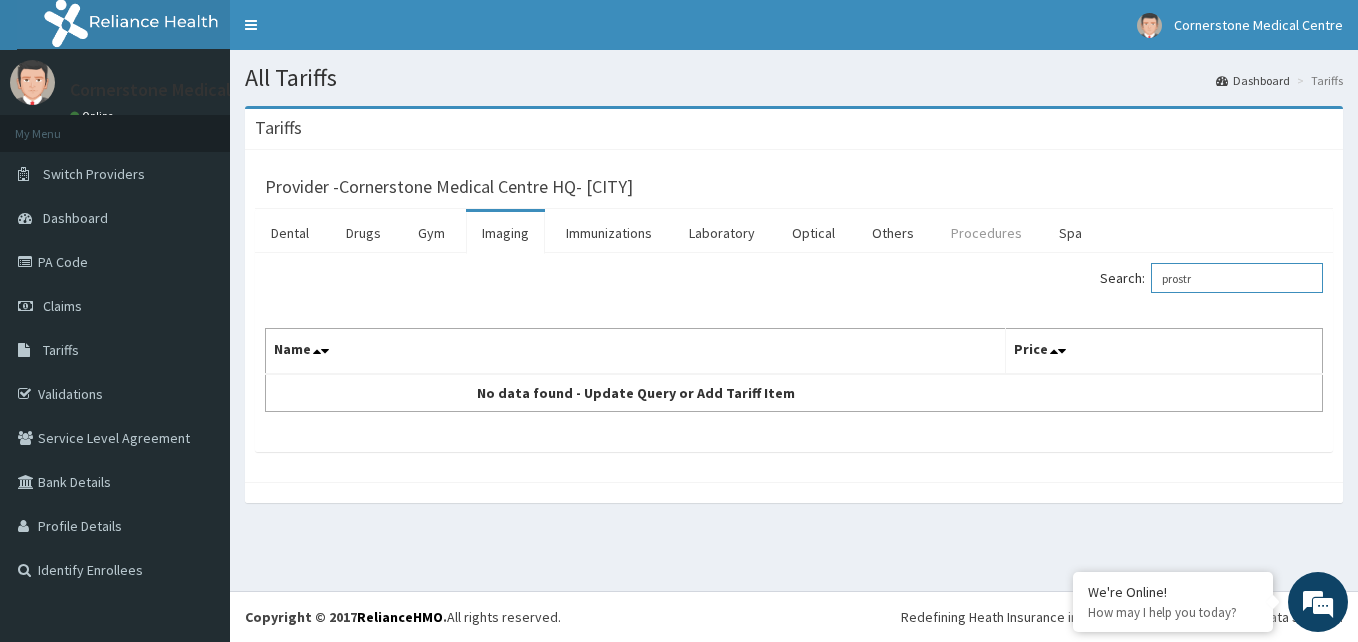 type on "prostr" 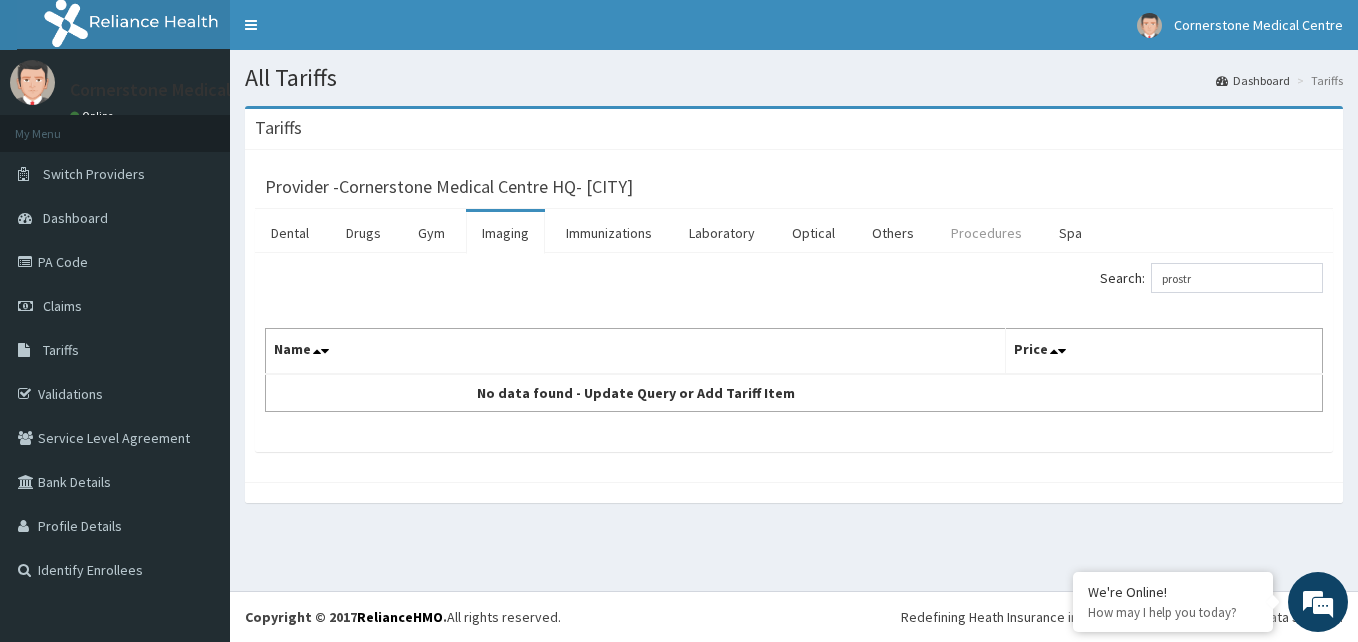 click on "Procedures" at bounding box center [986, 233] 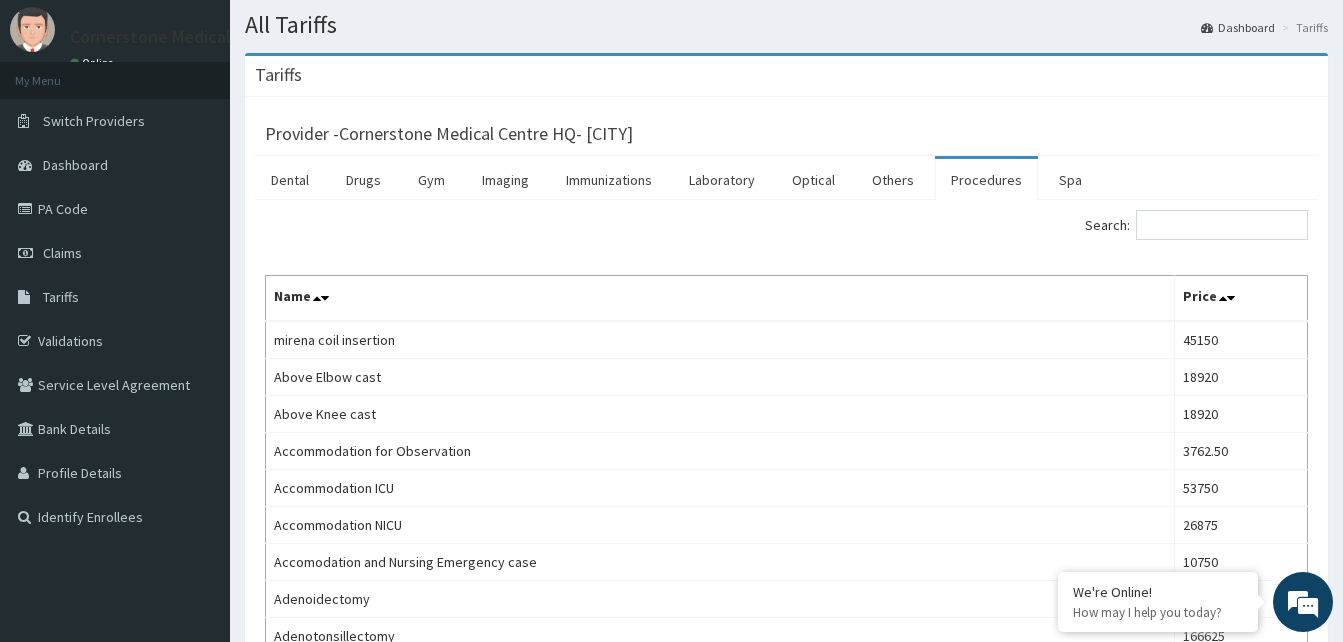 scroll, scrollTop: 100, scrollLeft: 0, axis: vertical 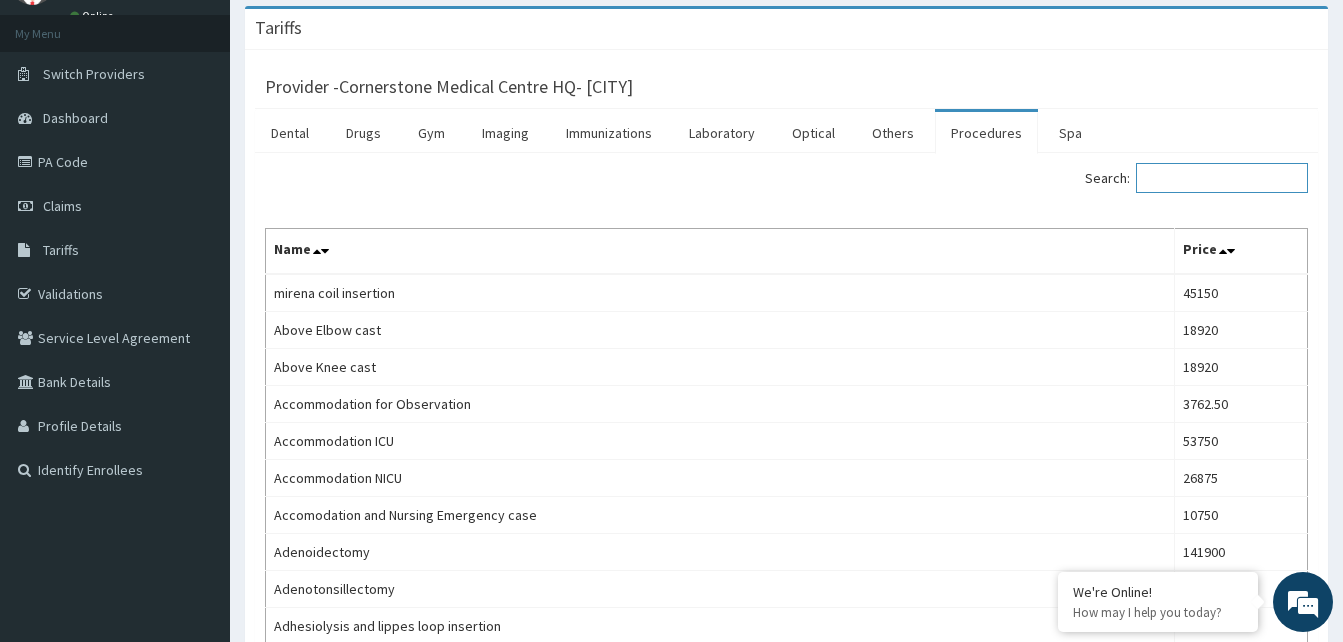 click on "Search:" at bounding box center (1222, 178) 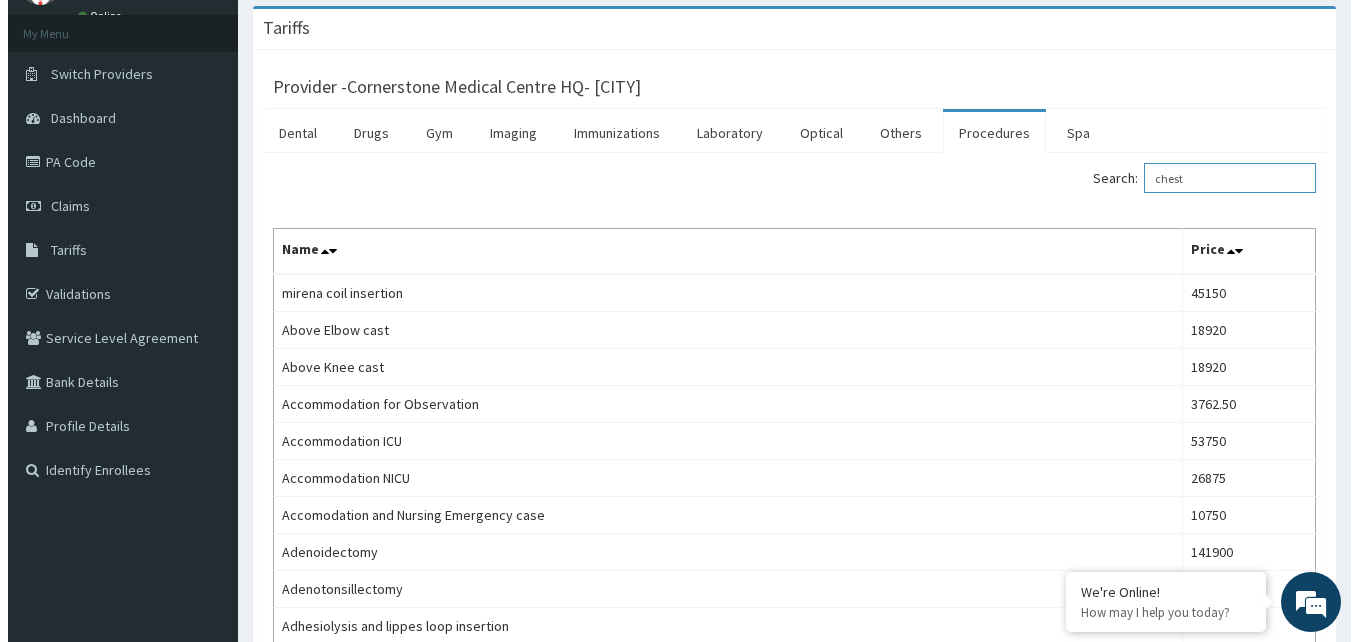 scroll, scrollTop: 0, scrollLeft: 0, axis: both 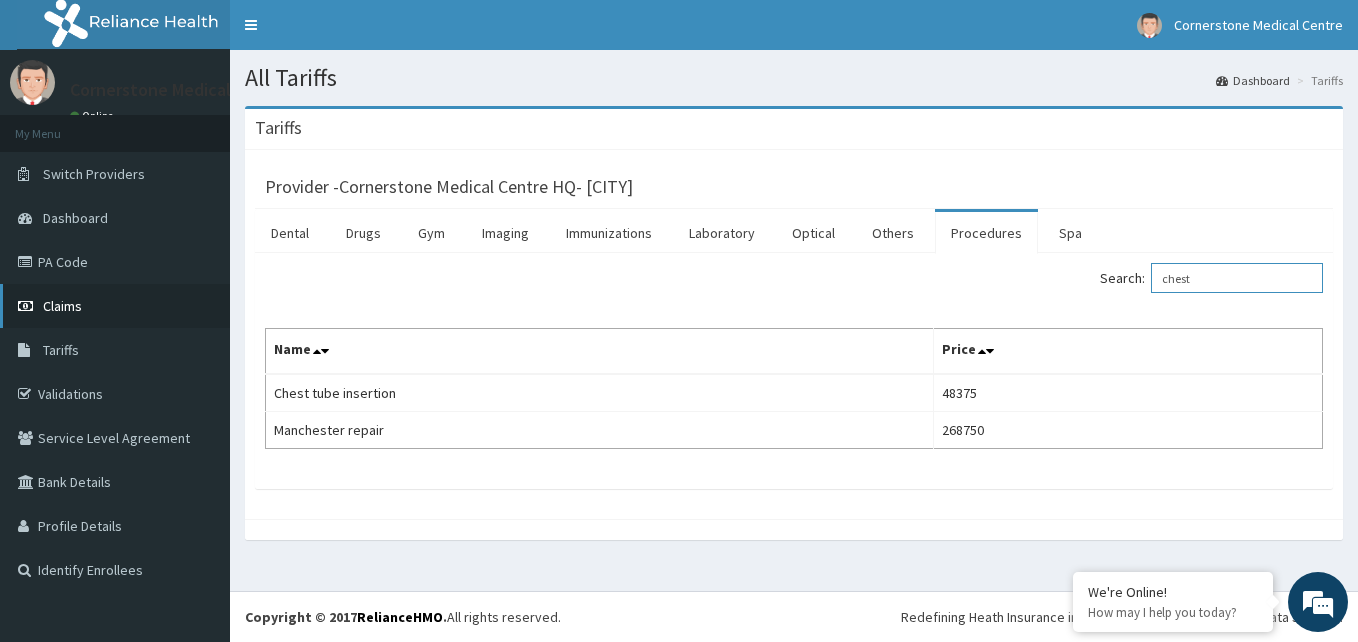 type on "chest" 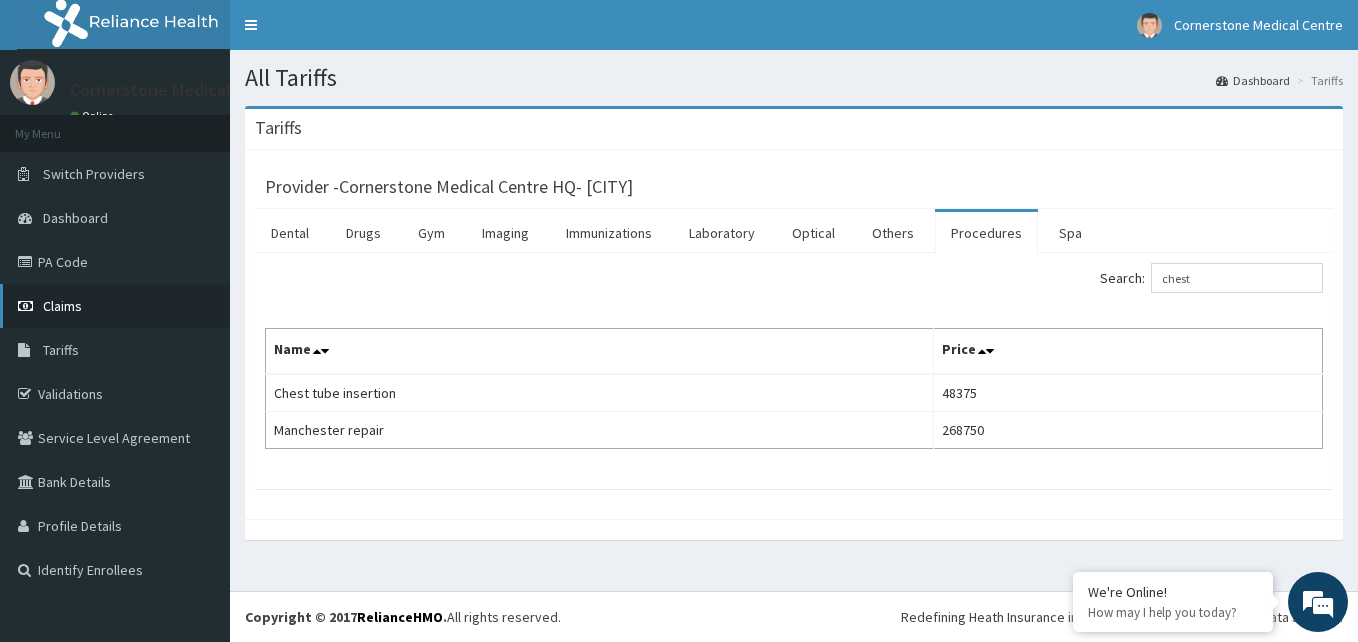 click on "Claims" at bounding box center [62, 306] 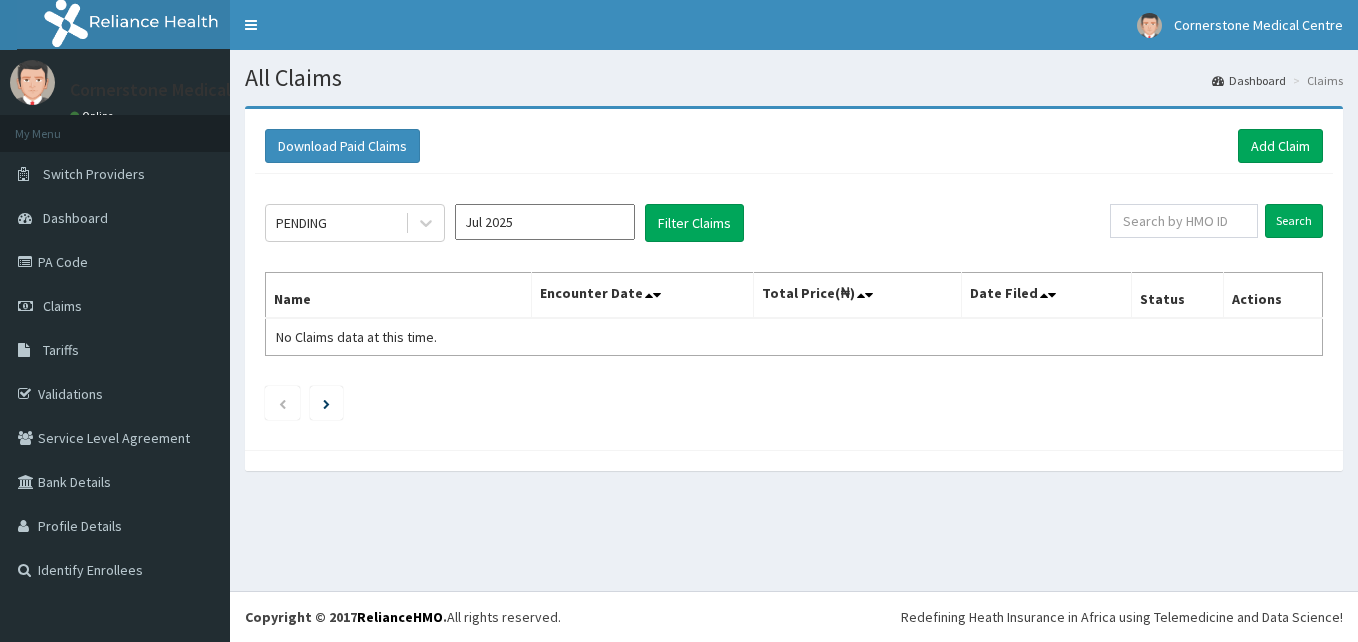 scroll, scrollTop: 0, scrollLeft: 0, axis: both 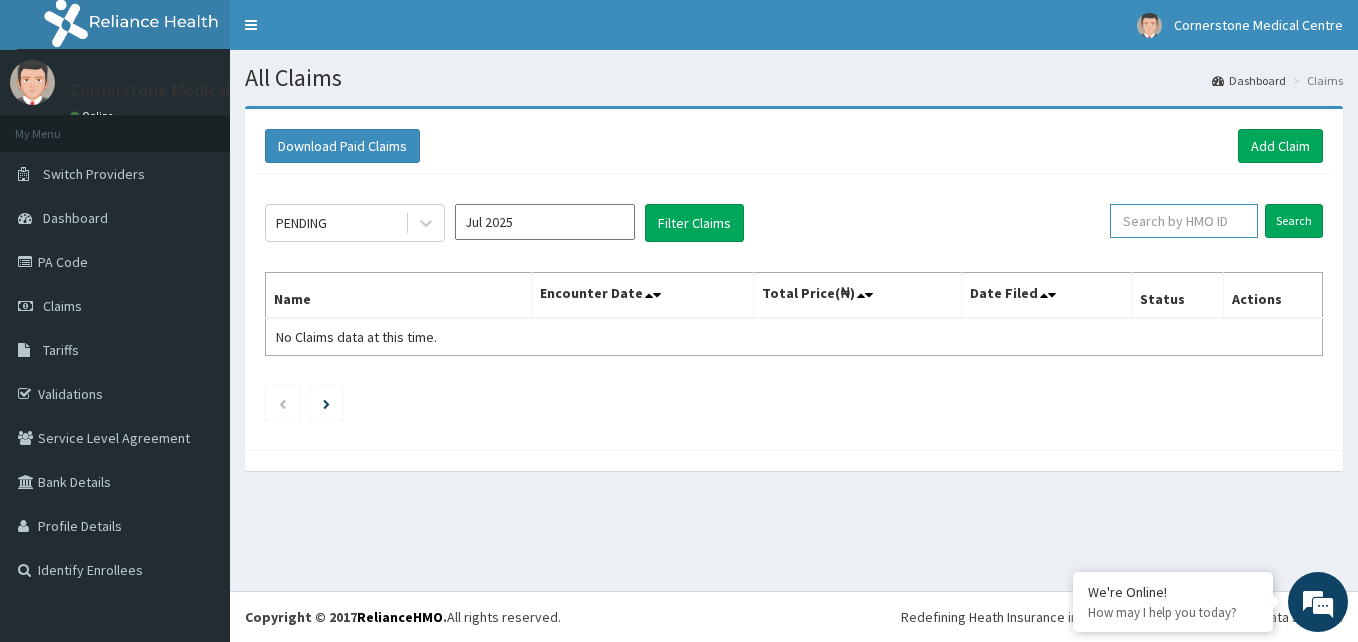 click at bounding box center [1184, 221] 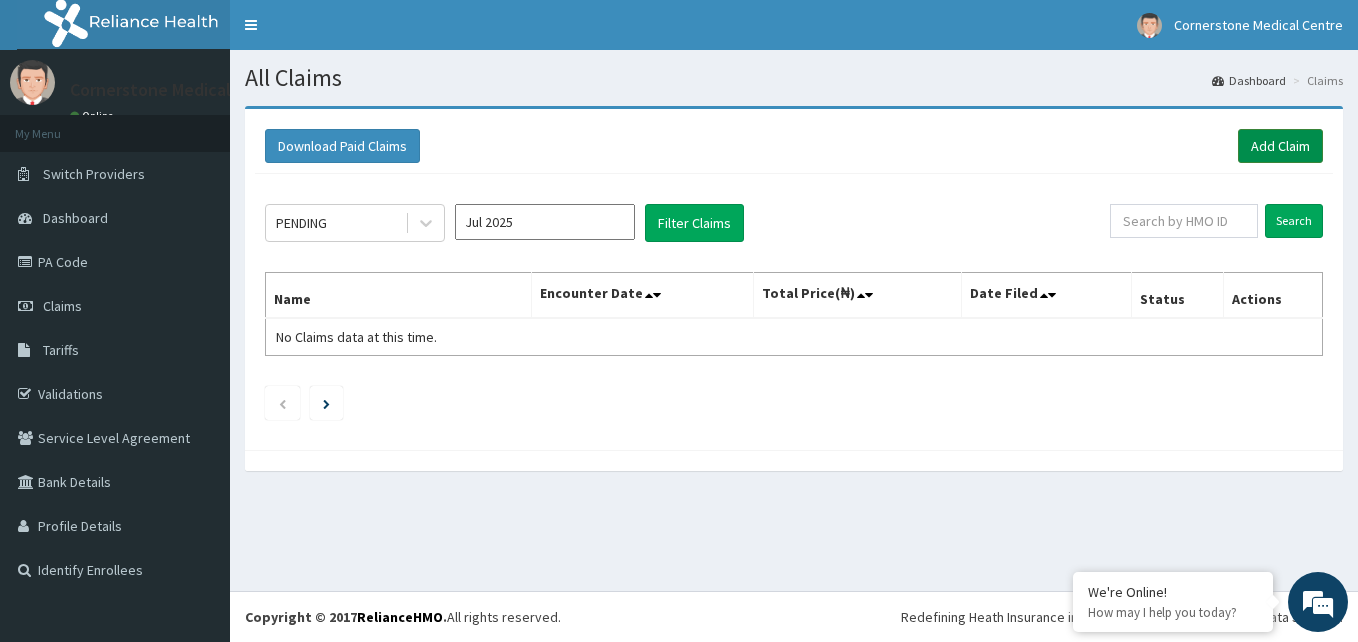 click on "Add Claim" at bounding box center [1280, 146] 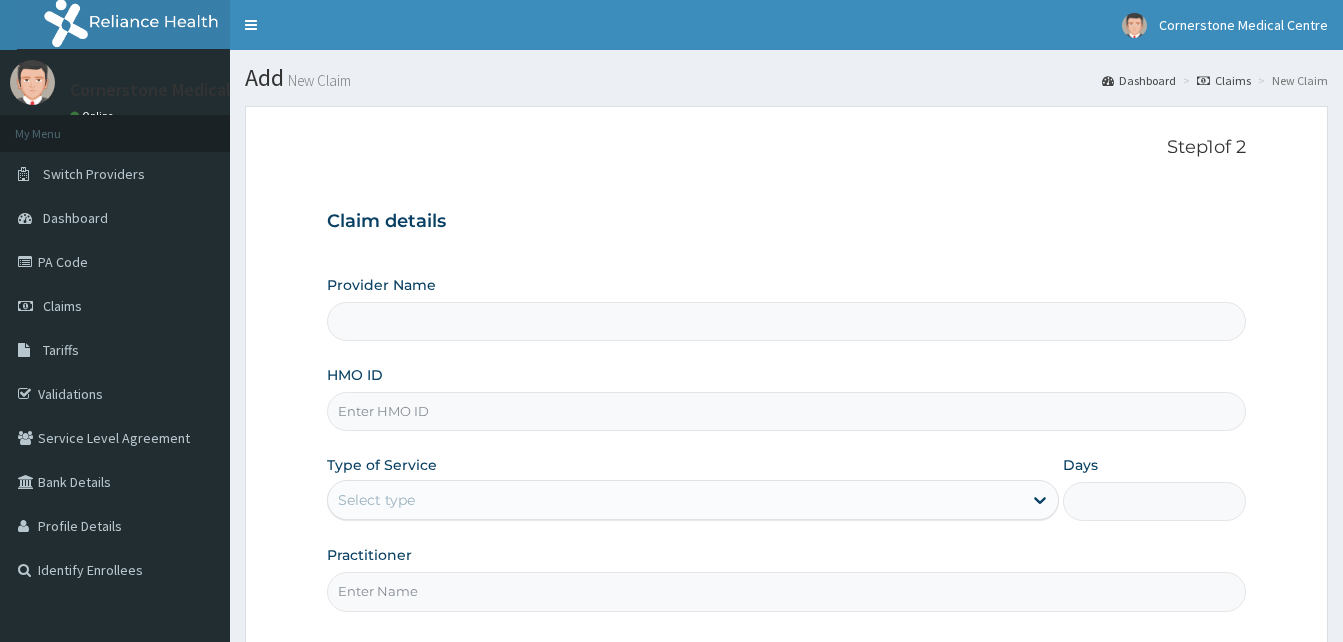 scroll, scrollTop: 0, scrollLeft: 0, axis: both 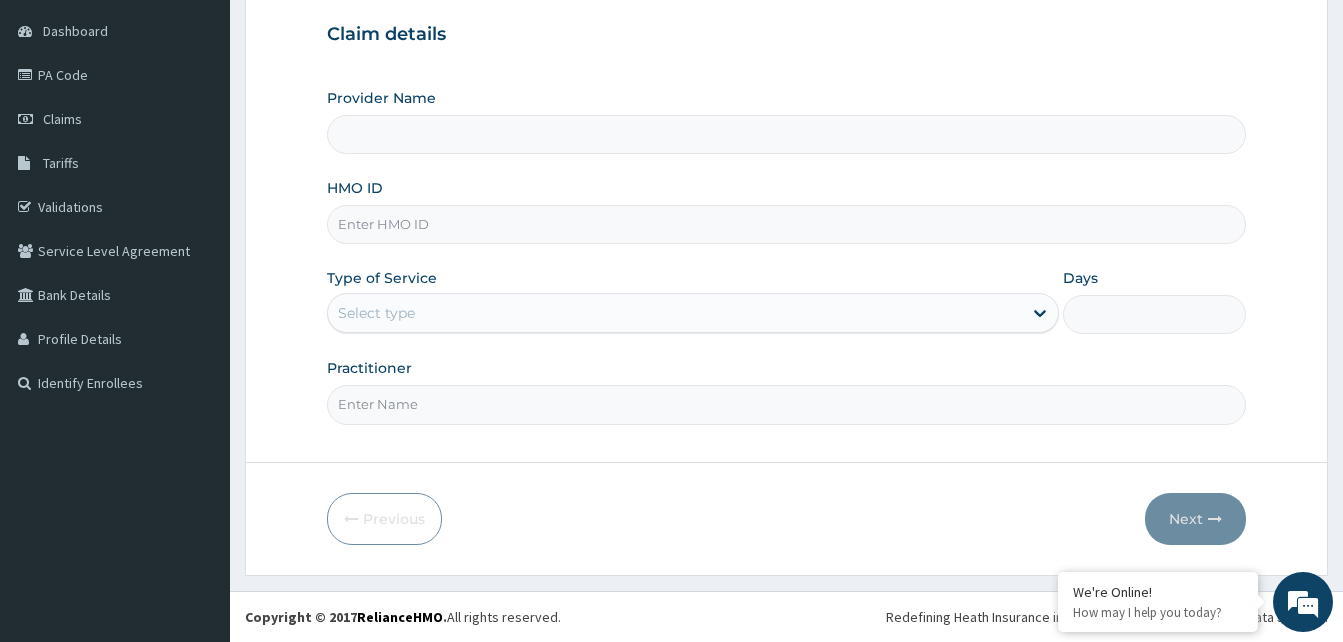 click on "HMO ID" at bounding box center (786, 224) 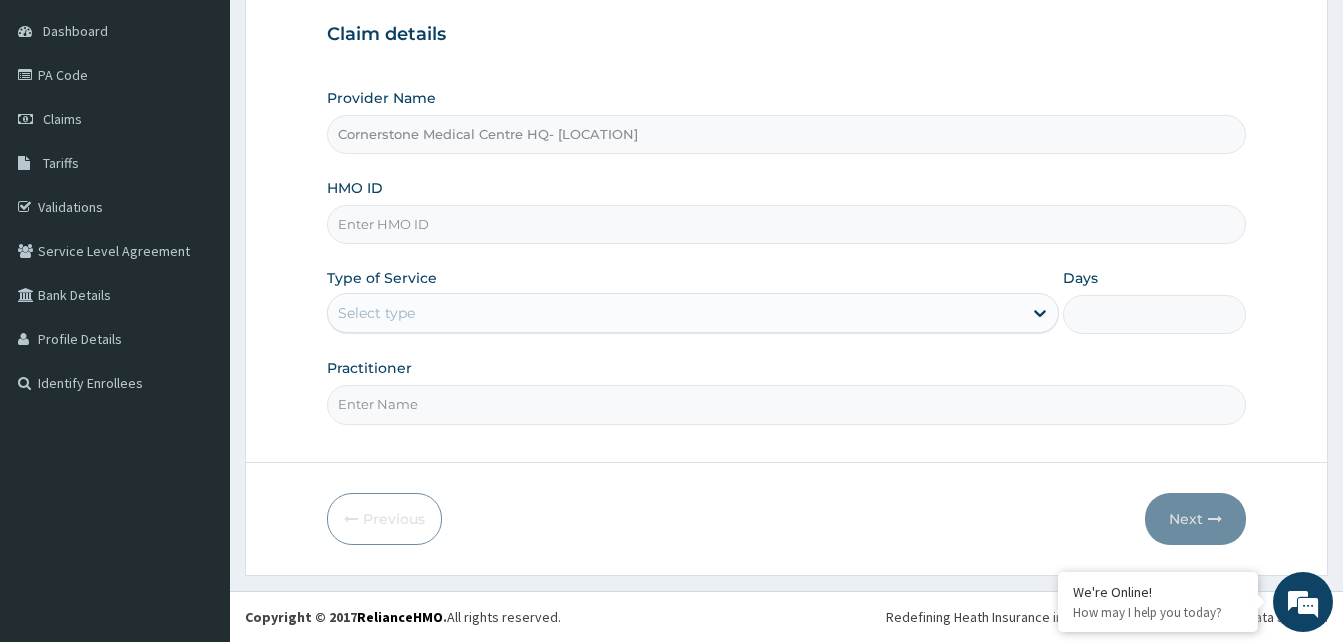 type on "[RMH]/[NUMBER]/[LETTER]" 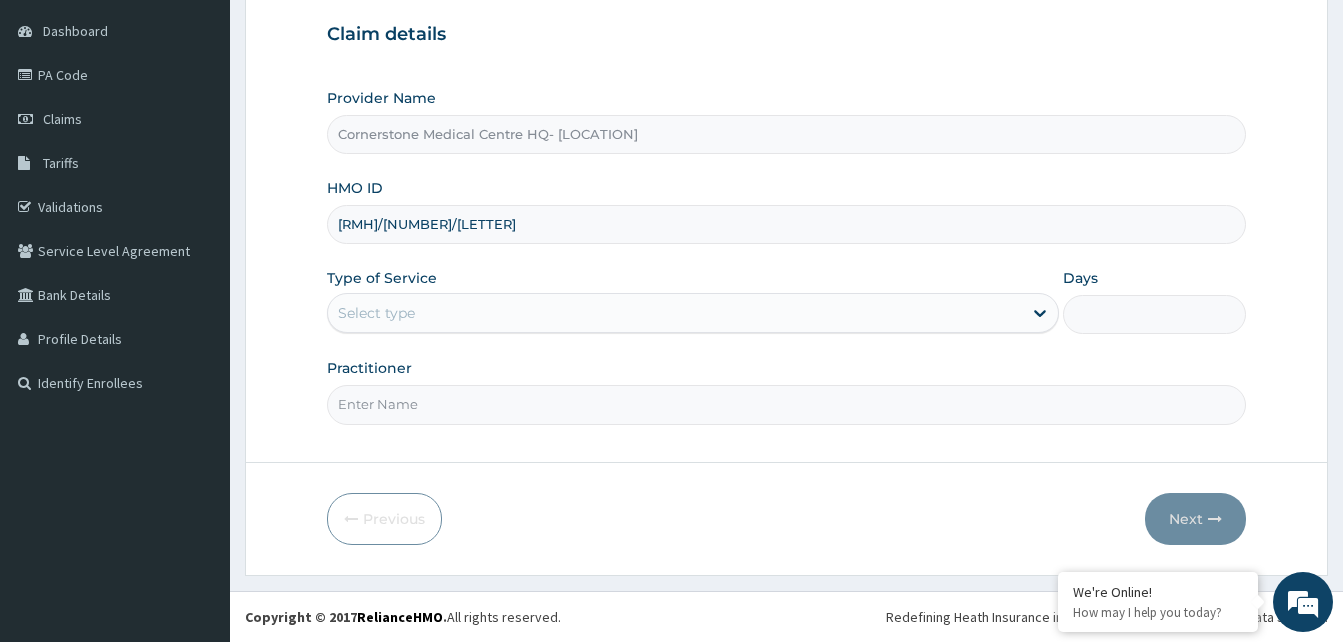 click on "Select type" at bounding box center (675, 313) 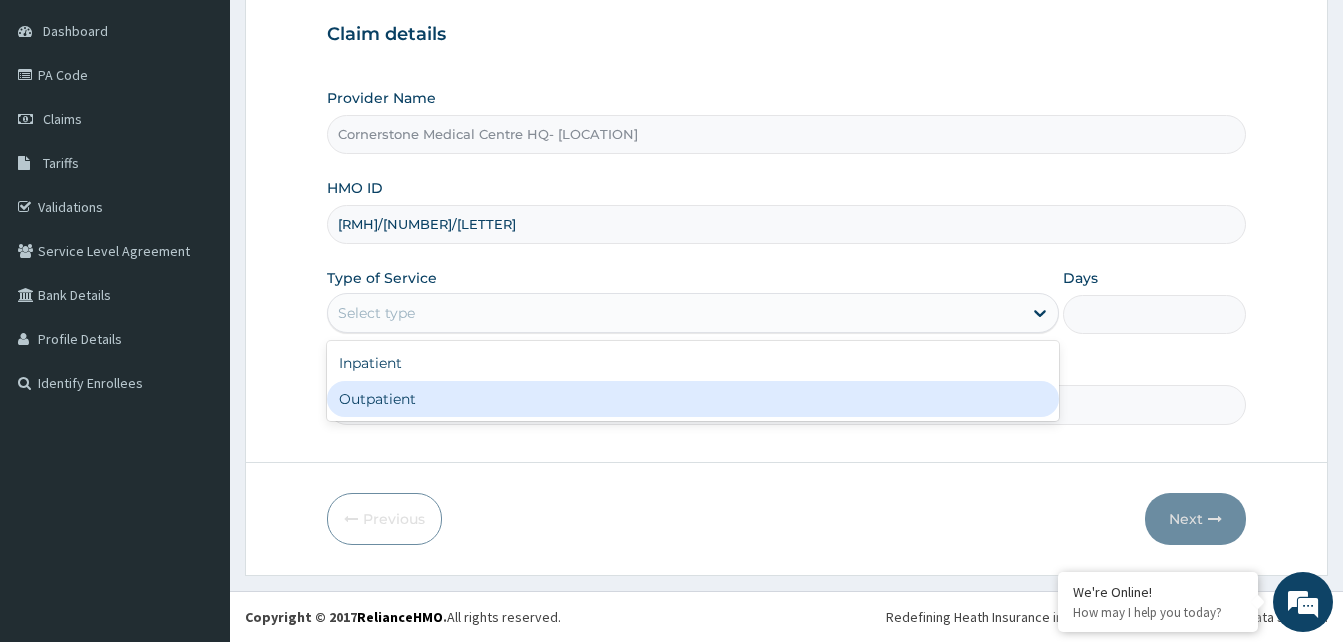 click on "Outpatient" at bounding box center (693, 399) 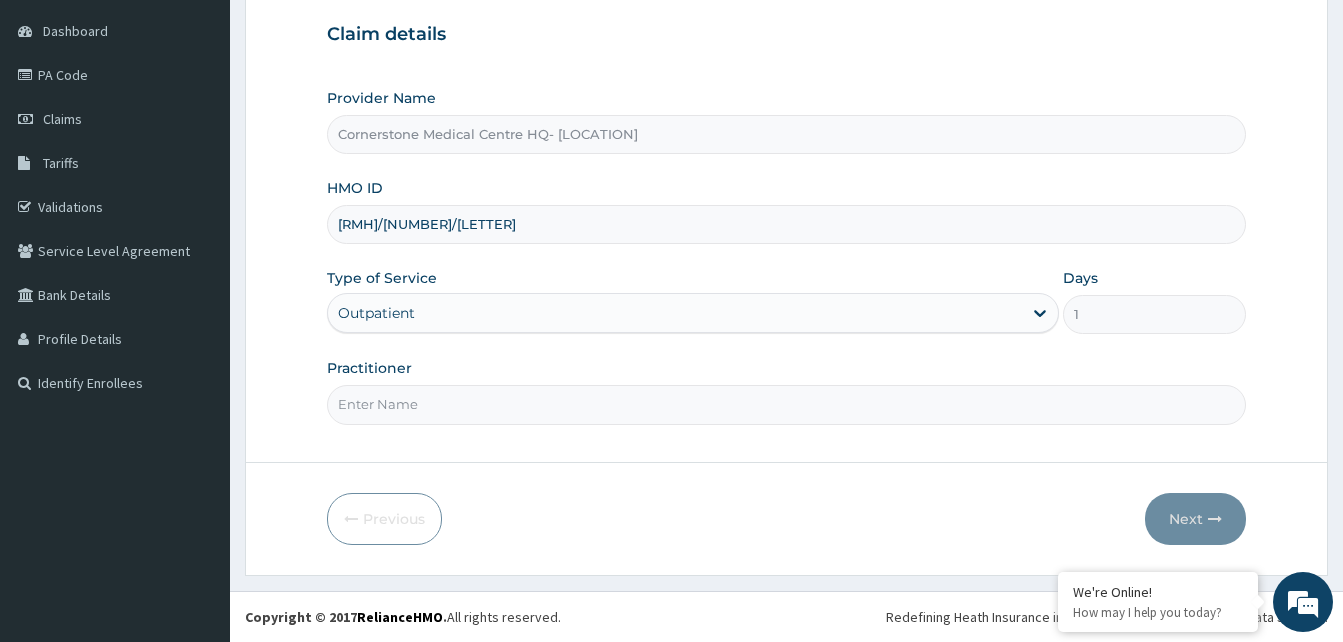 click on "Practitioner" at bounding box center [786, 404] 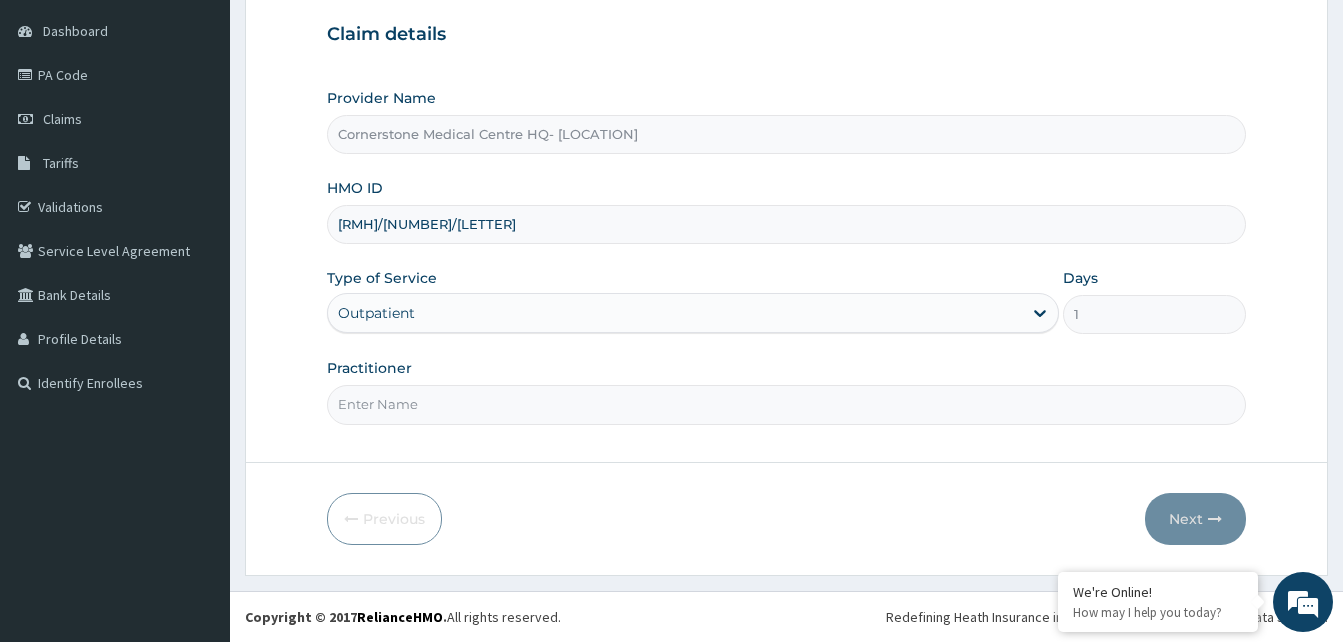 type on "Dr. [NAME]" 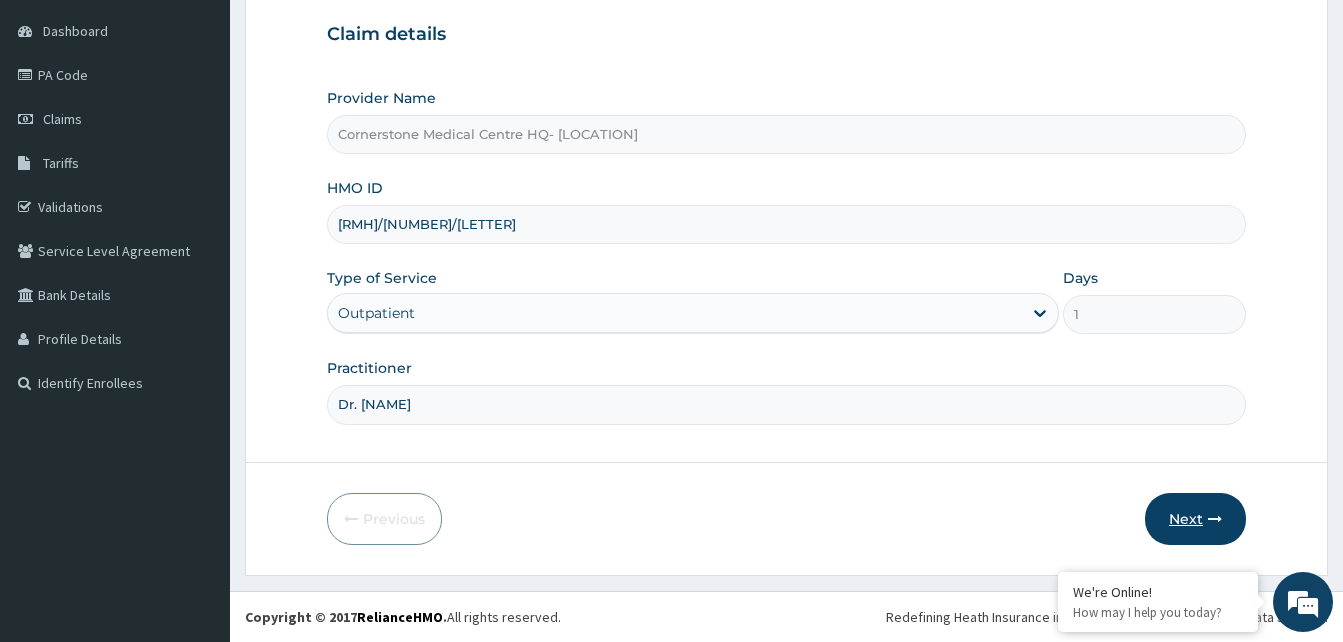 click on "Next" at bounding box center [1195, 519] 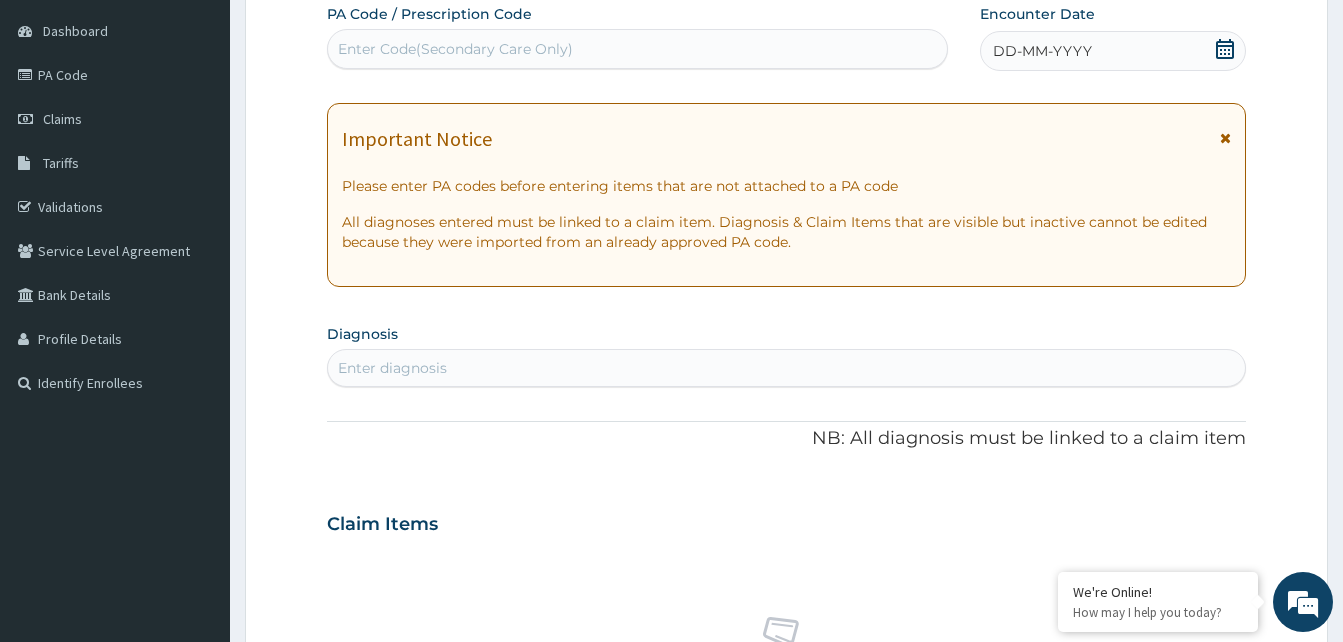 scroll, scrollTop: 0, scrollLeft: 0, axis: both 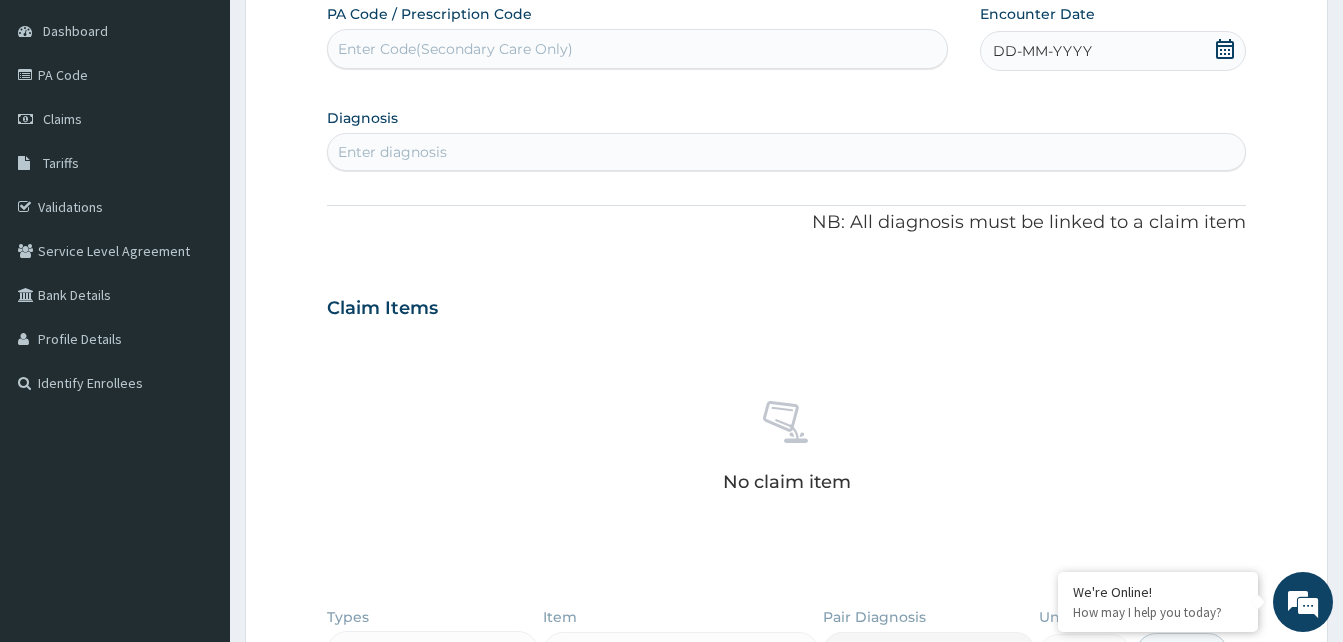 click on "DD-MM-YYYY" at bounding box center (1042, 51) 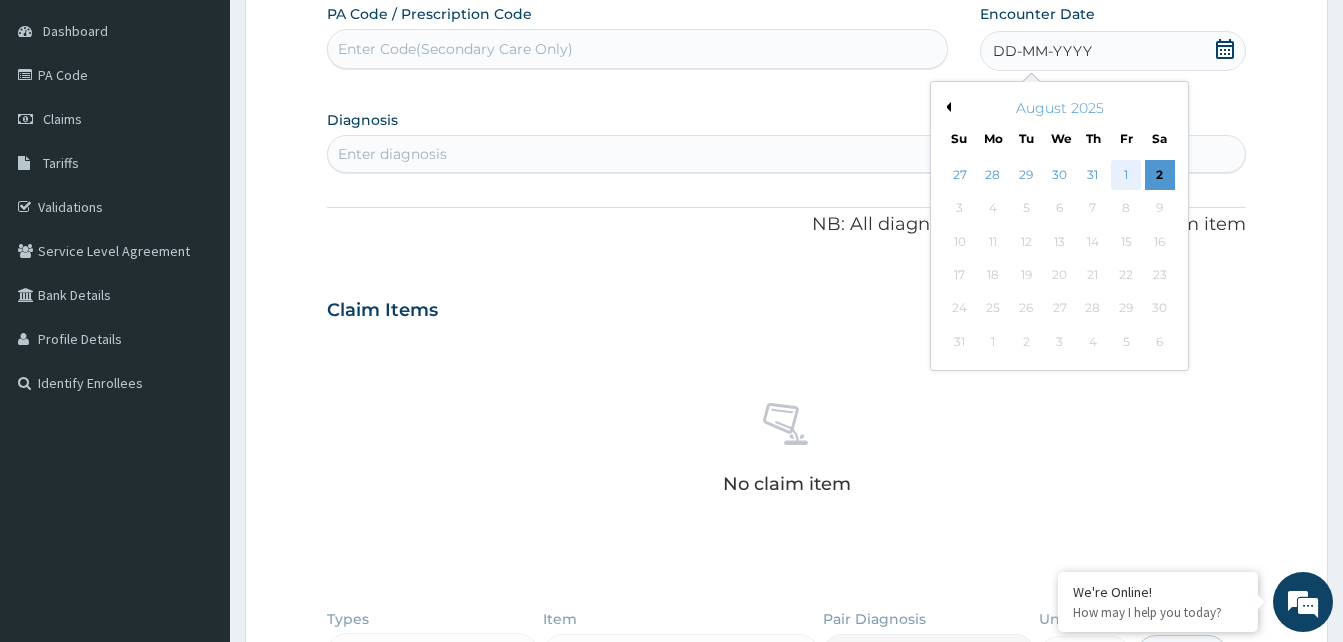 click on "1" at bounding box center [1126, 175] 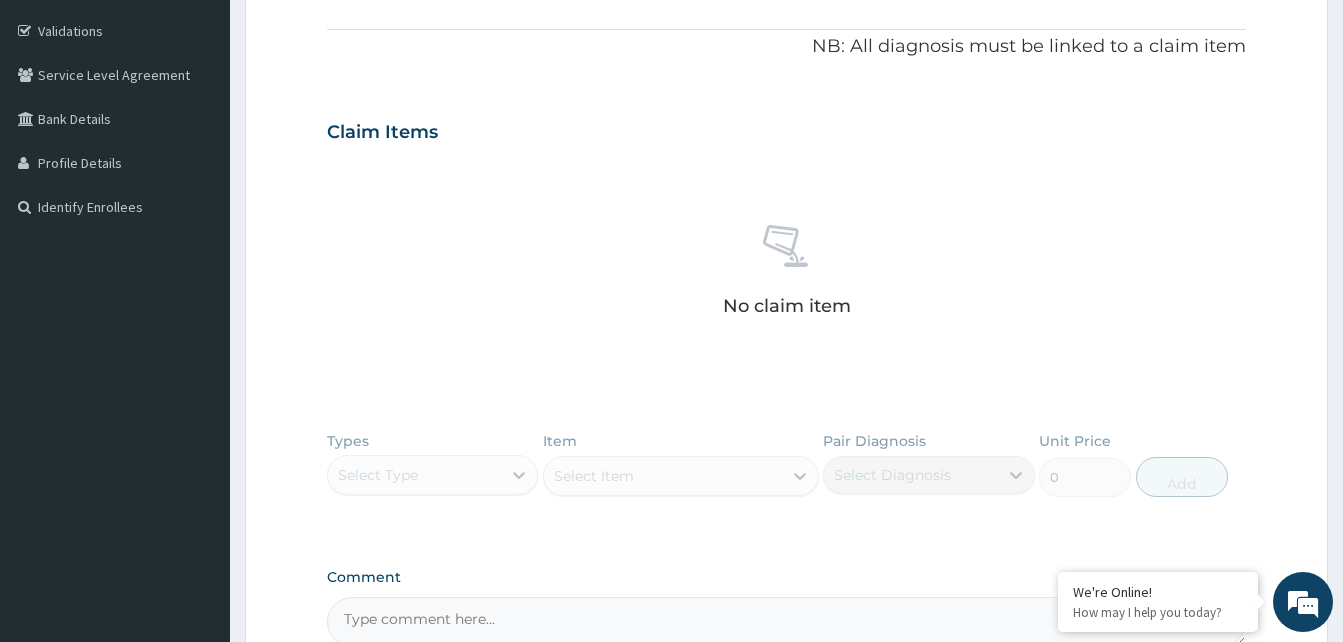 scroll, scrollTop: 178, scrollLeft: 0, axis: vertical 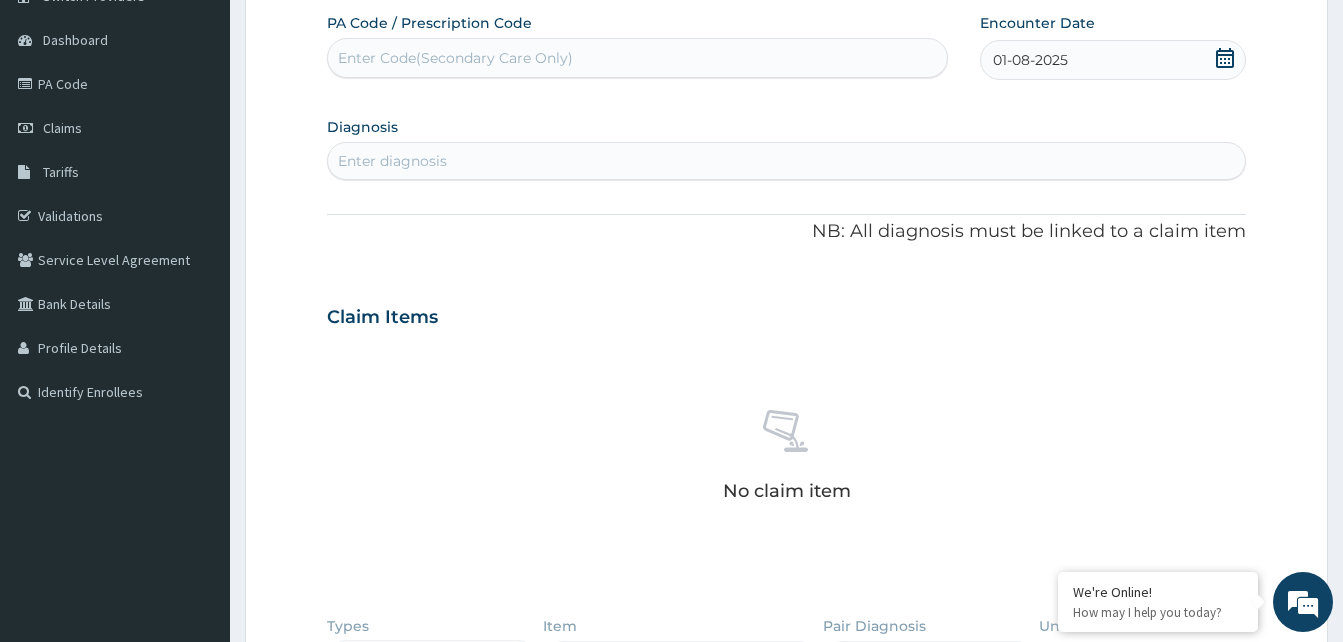 click on "Enter diagnosis" at bounding box center (786, 161) 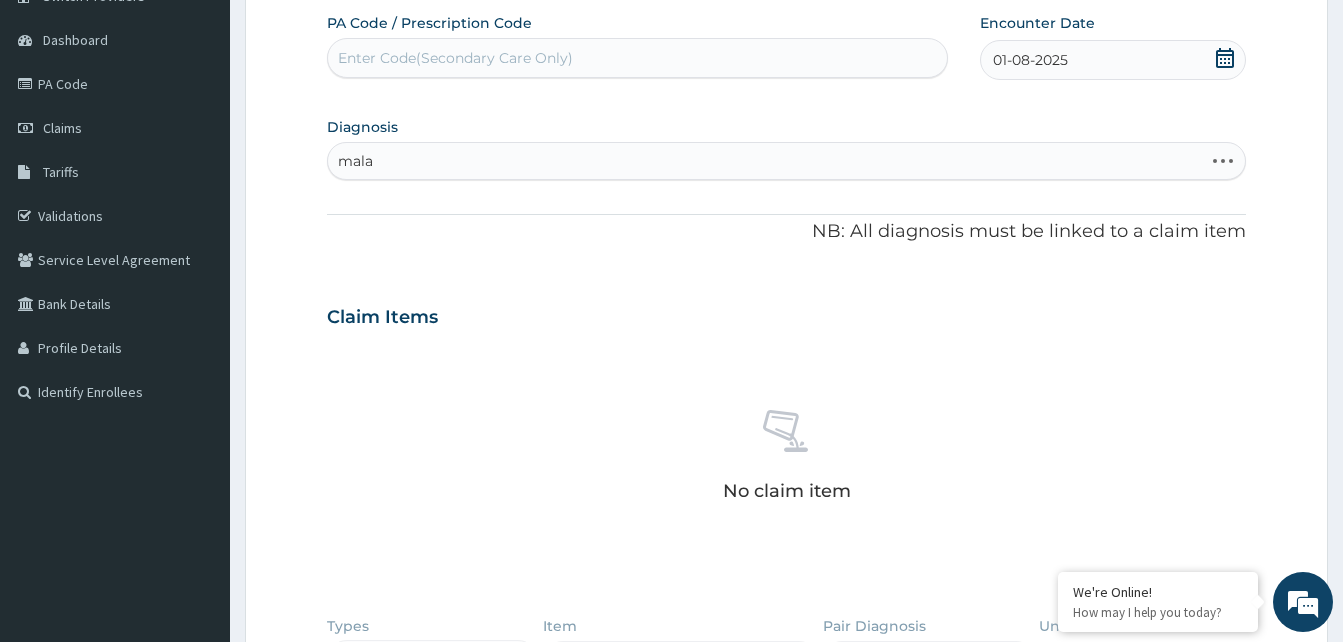 type on "malar" 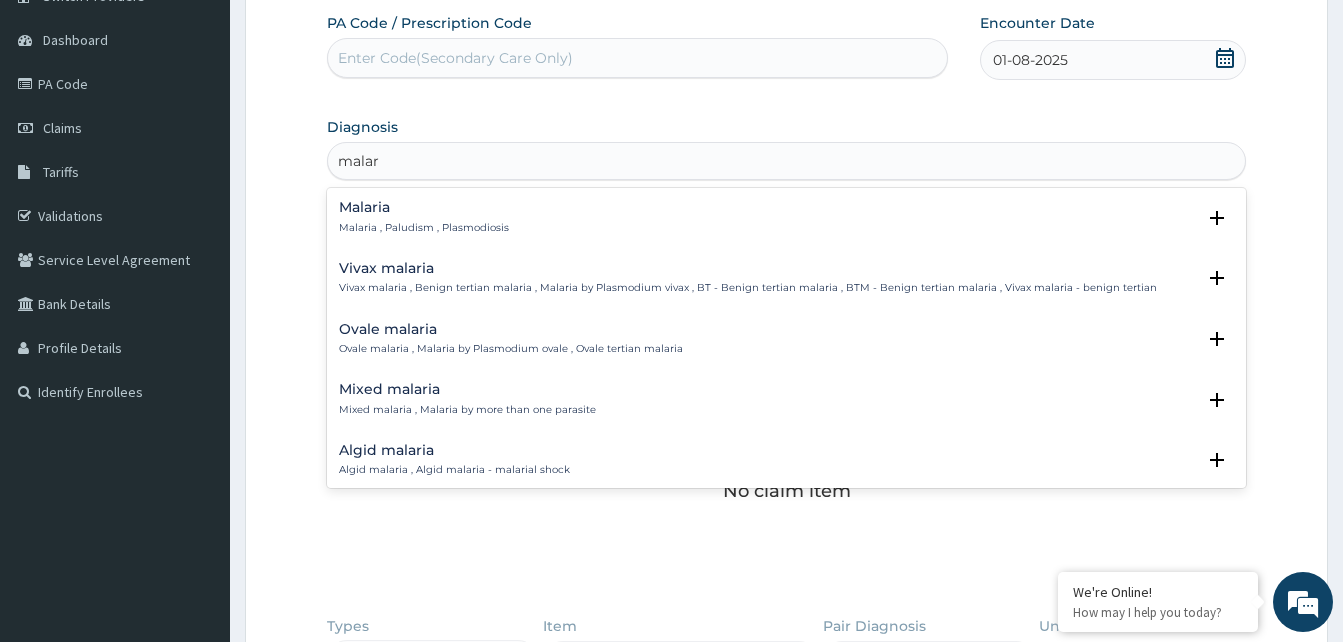 click on "Malaria , Paludism , Plasmodiosis" at bounding box center (424, 228) 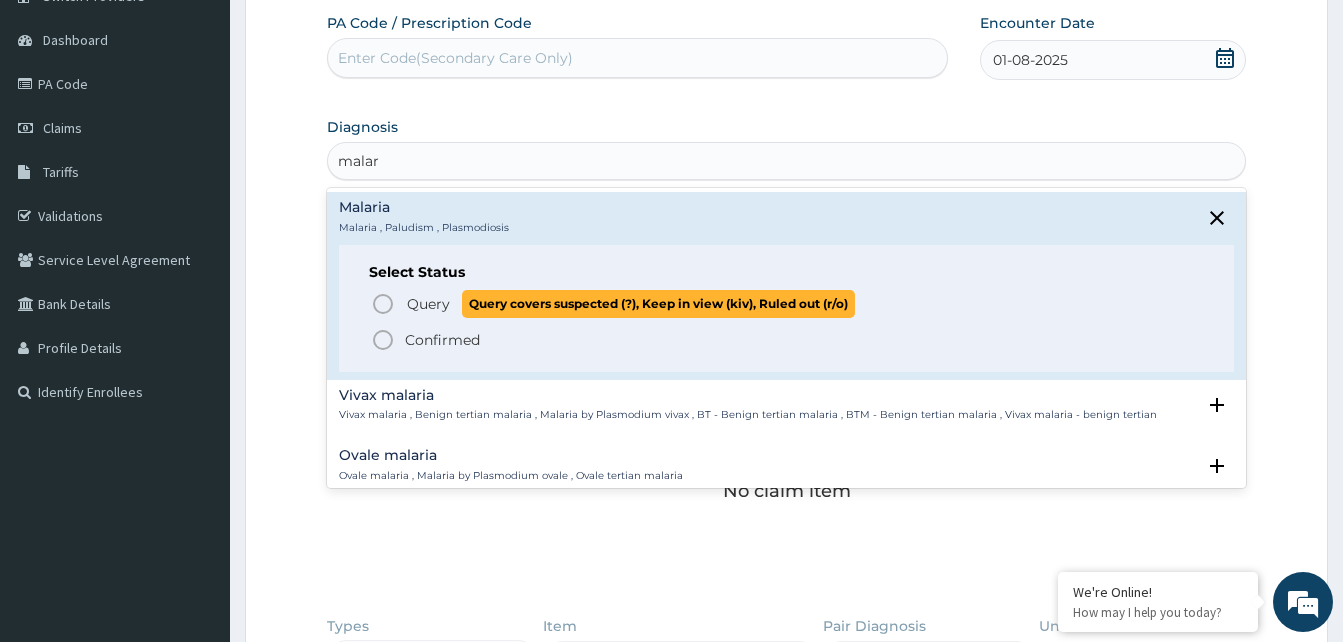 drag, startPoint x: 388, startPoint y: 303, endPoint x: 415, endPoint y: 303, distance: 27 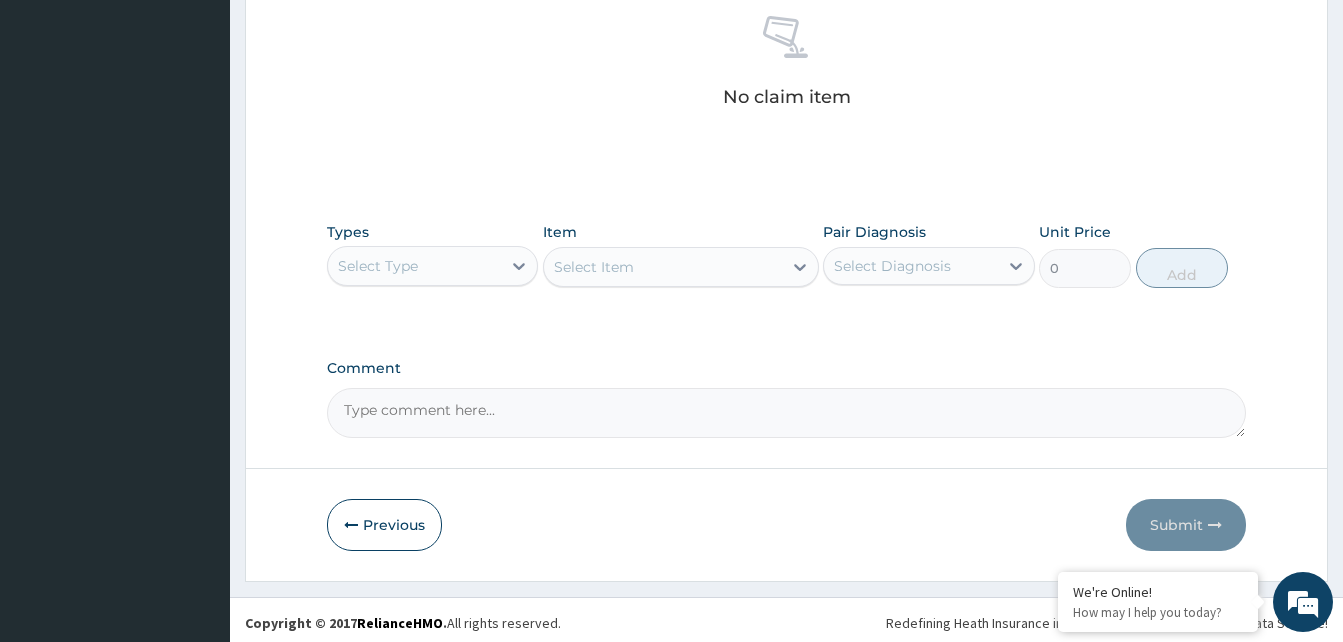 scroll, scrollTop: 584, scrollLeft: 0, axis: vertical 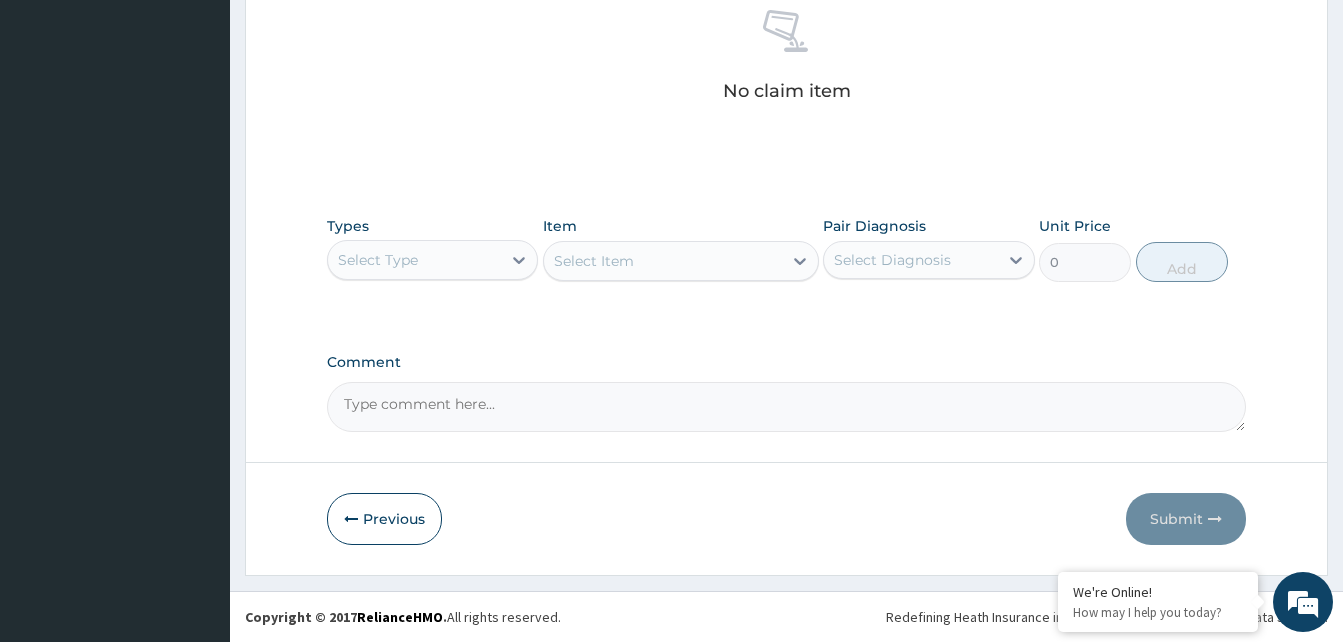 click on "Select Type" at bounding box center [414, 260] 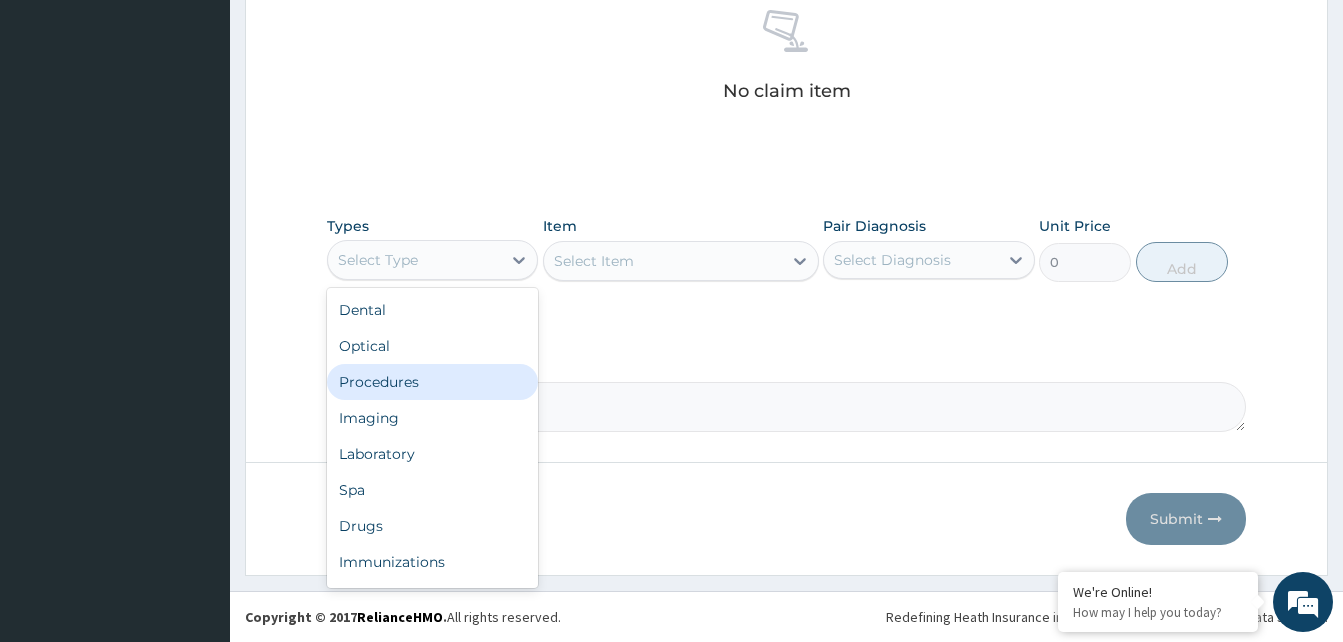 click on "Procedures" at bounding box center [432, 382] 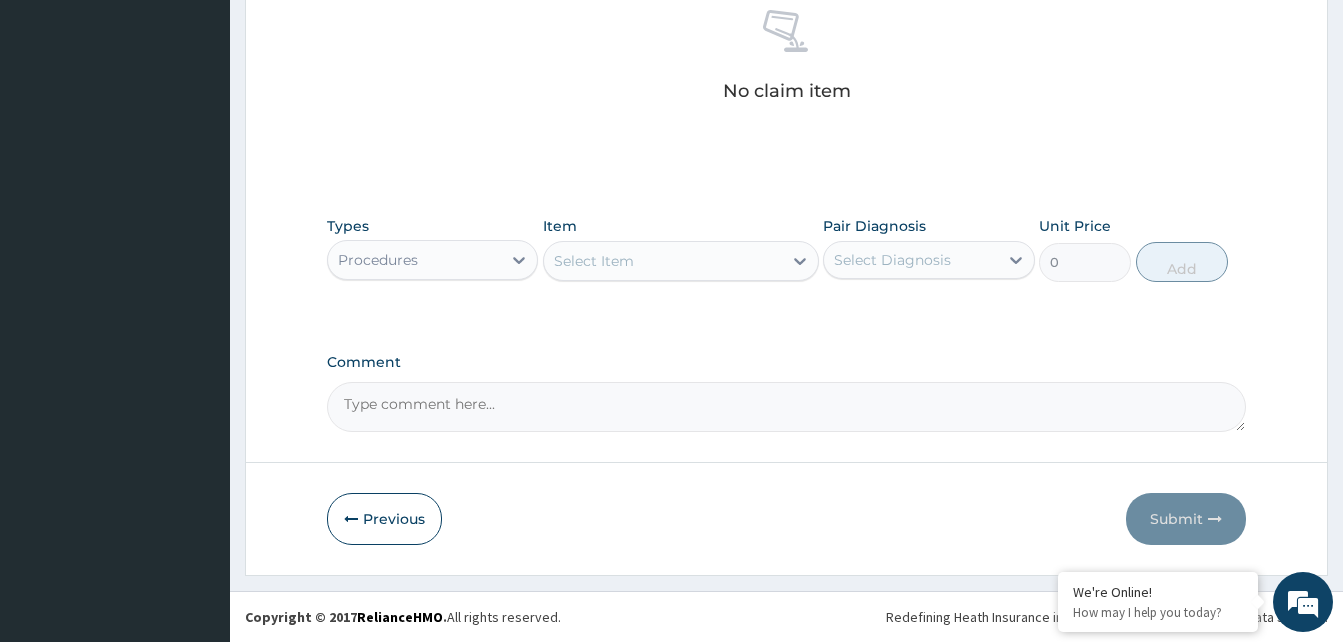 click on "Select Item" at bounding box center (663, 261) 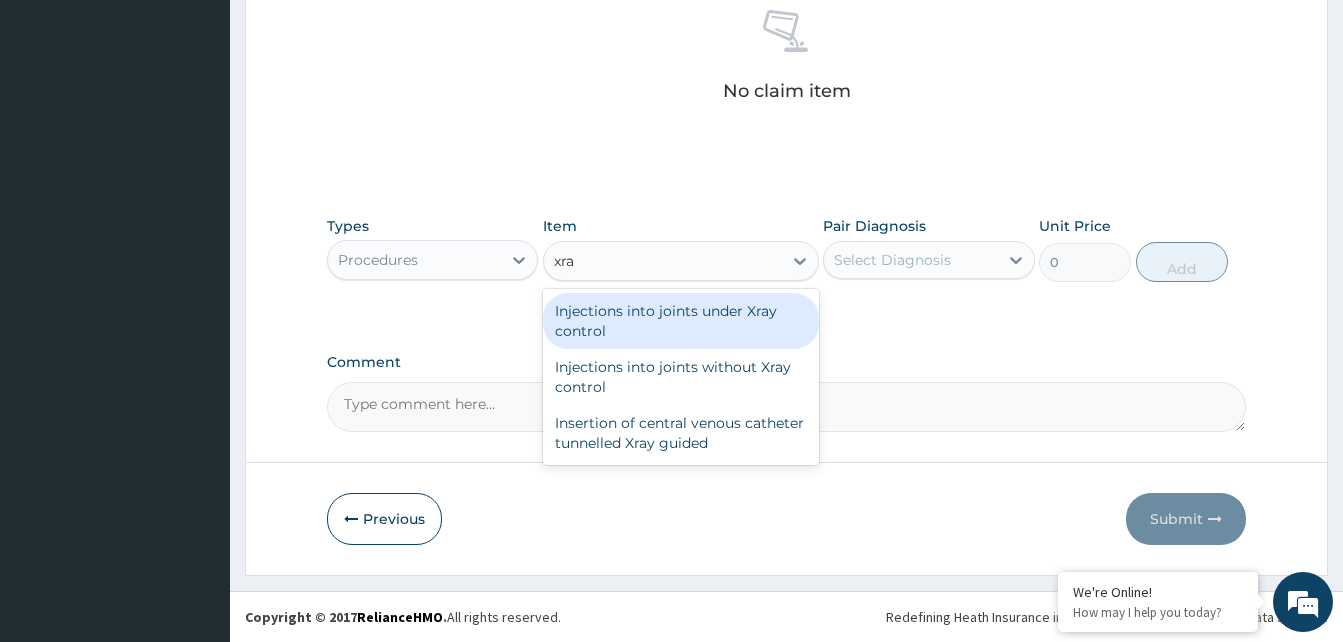 type on "xra" 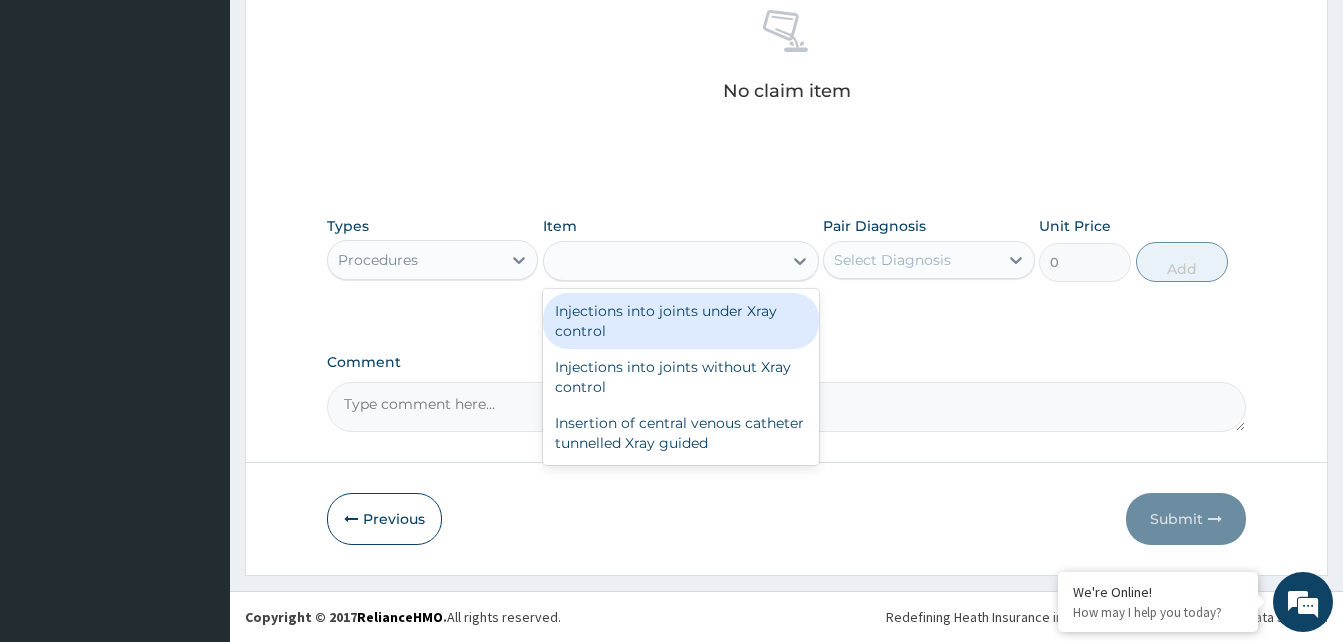 click on "PA Code / Prescription Code Enter Code(Secondary Care Only) Encounter Date [MM]-[DD]-[YYYY] Diagnosis Malaria Query NB: All diagnosis must be linked to a claim item Claim Items No claim item Types Procedures Item option Injections into joints under Xray control focused, [NUMBER] of [NUMBER]. [NUMBER] results available for search term xra. Use Up and Down to choose options, press Enter to select the currently focused option, press Escape to exit the menu, press Tab to select the option and exit the menu. xra Injections into joints under Xray control Injections into joints without Xray control Insertion of central venous catheter tunnelled Xray guided Pair Diagnosis Select Diagnosis Unit Price [NUMBER] Add Comment" at bounding box center (786, 19) 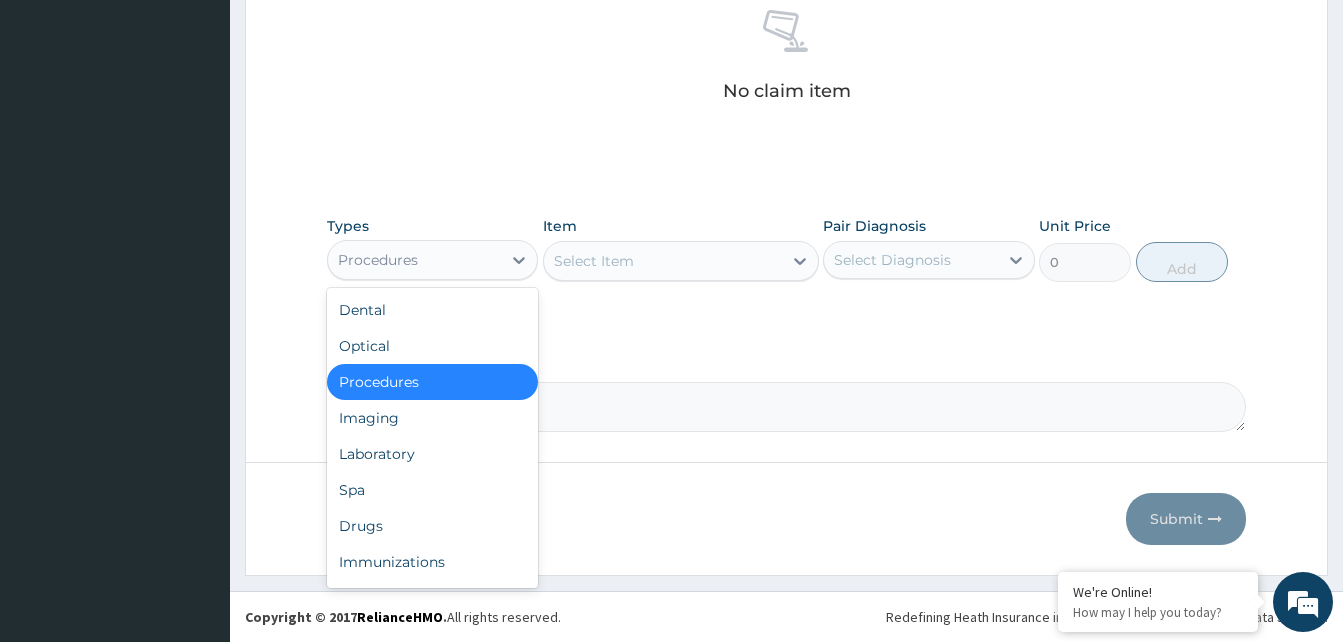 click on "Procedures" at bounding box center [414, 260] 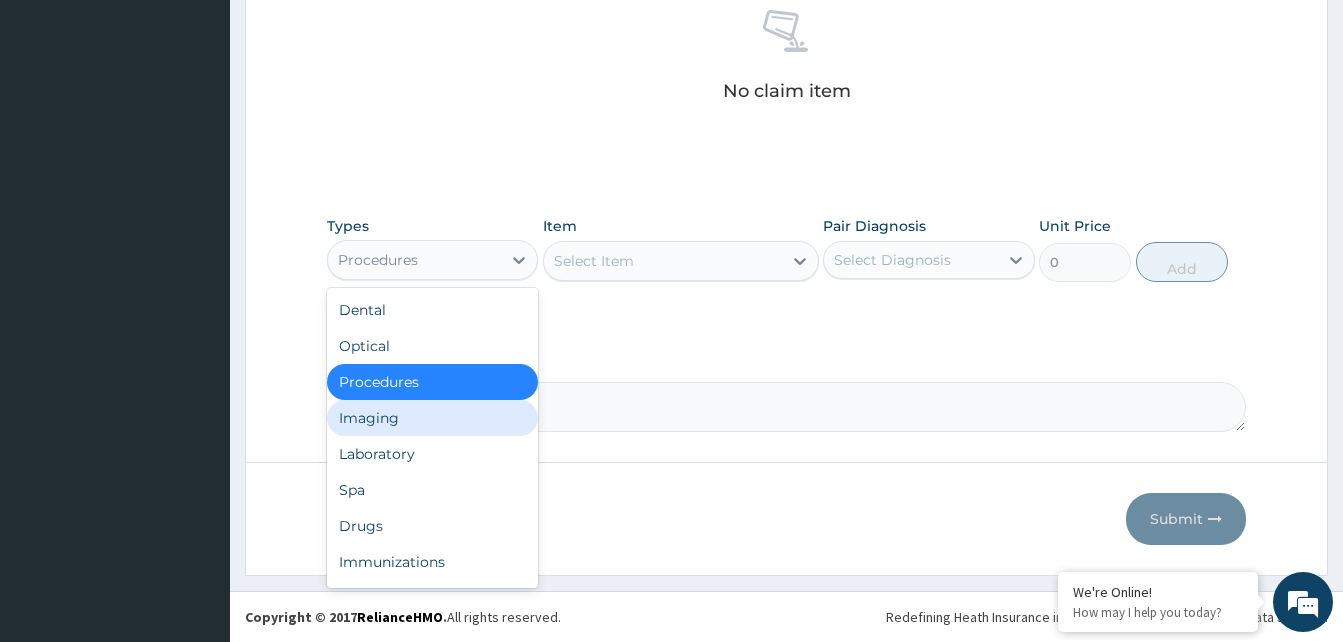 click on "Imaging" at bounding box center [432, 418] 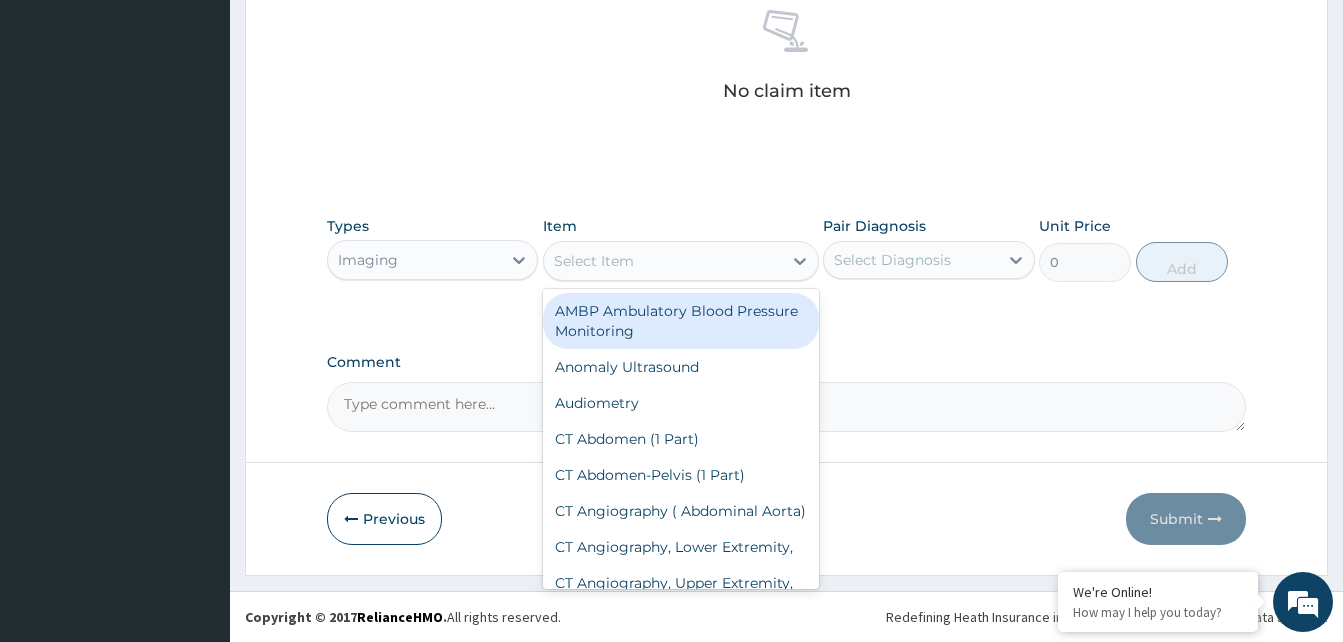 click on "Select Item" at bounding box center (663, 261) 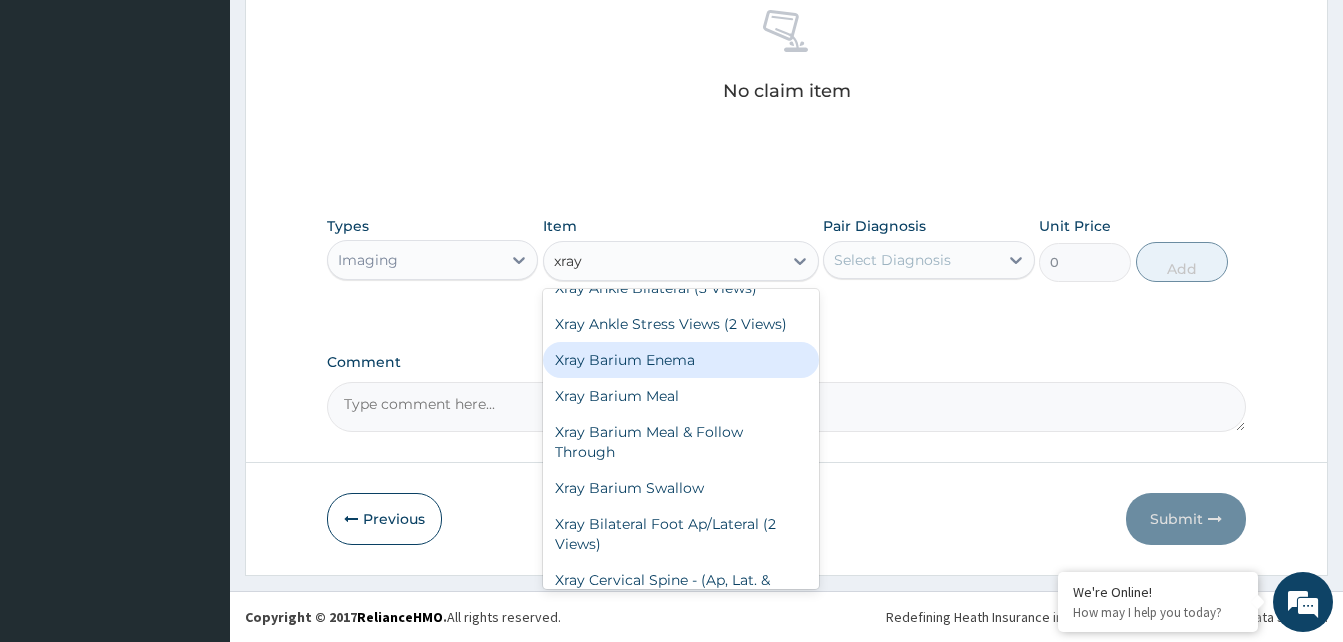 scroll, scrollTop: 300, scrollLeft: 0, axis: vertical 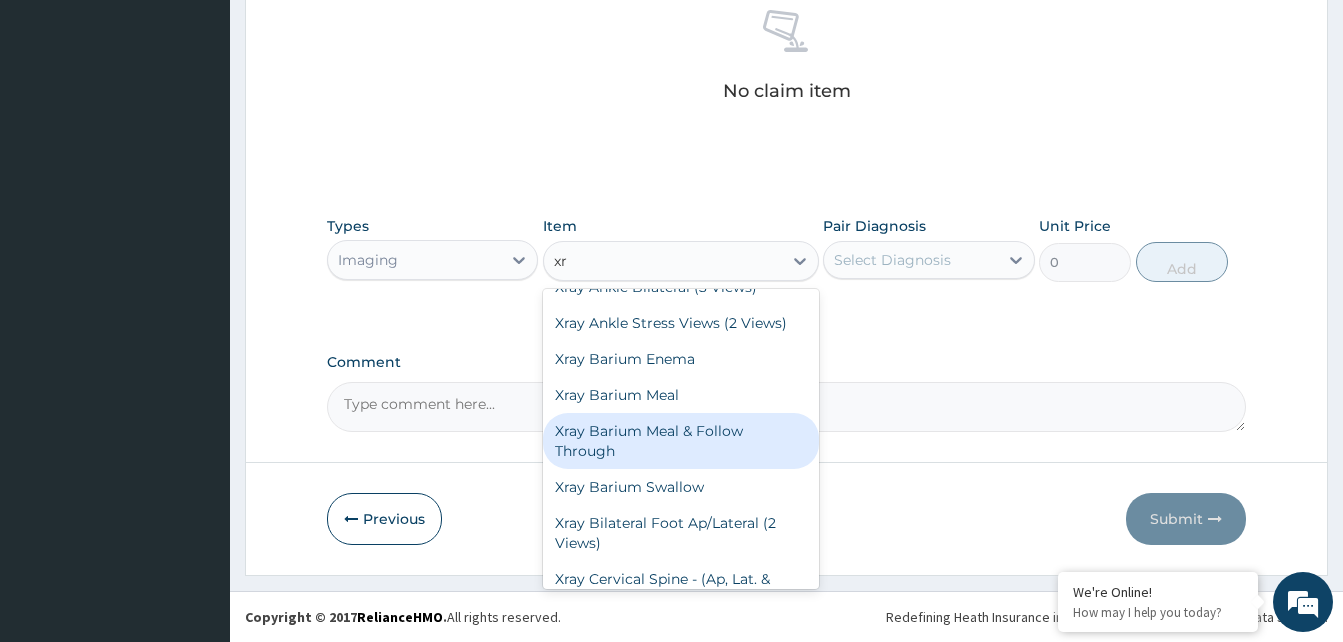 type on "x" 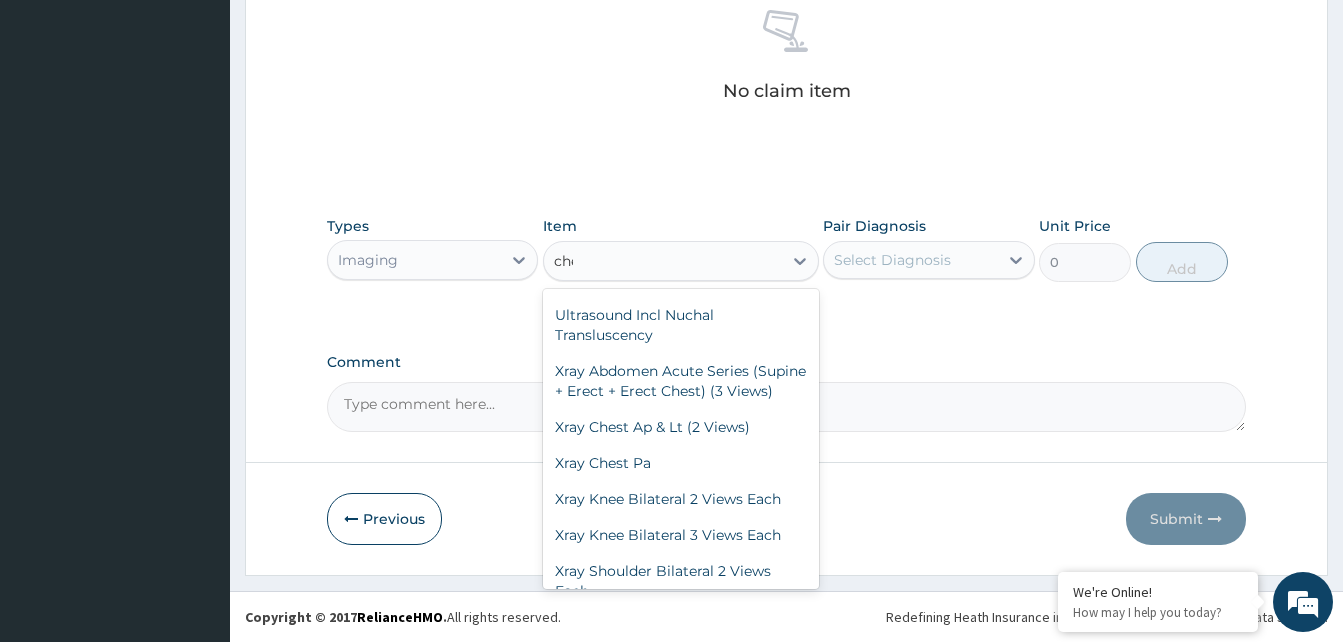 scroll, scrollTop: 92, scrollLeft: 0, axis: vertical 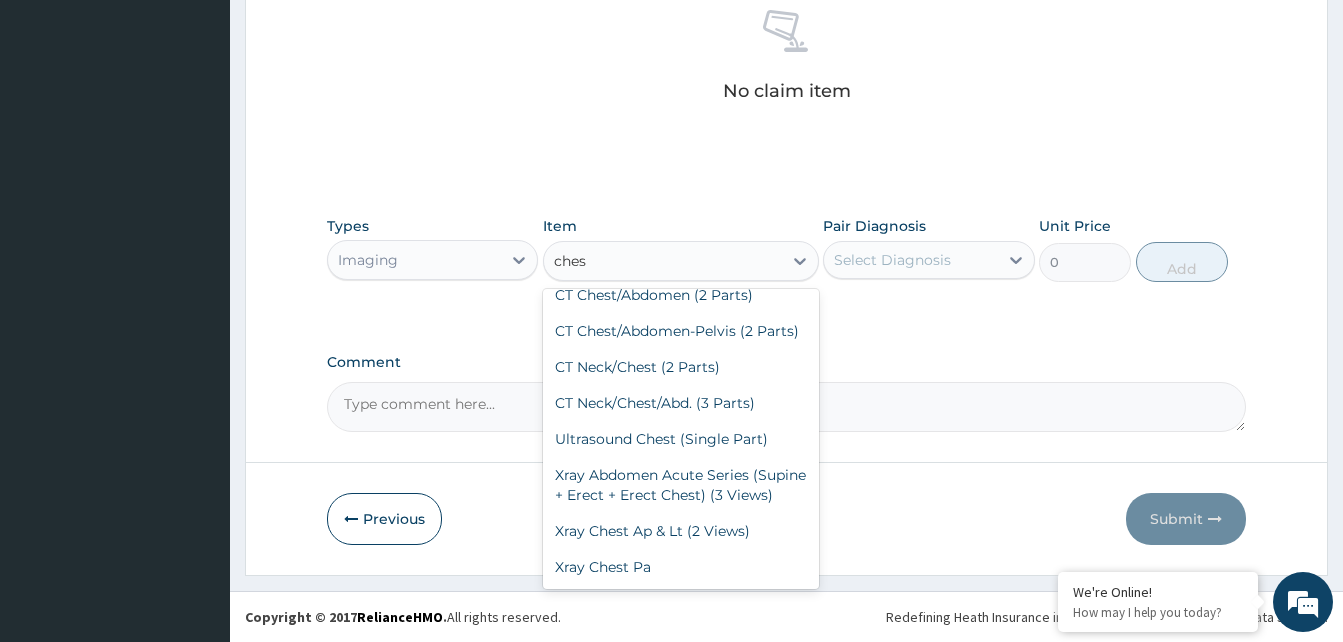 type on "chest" 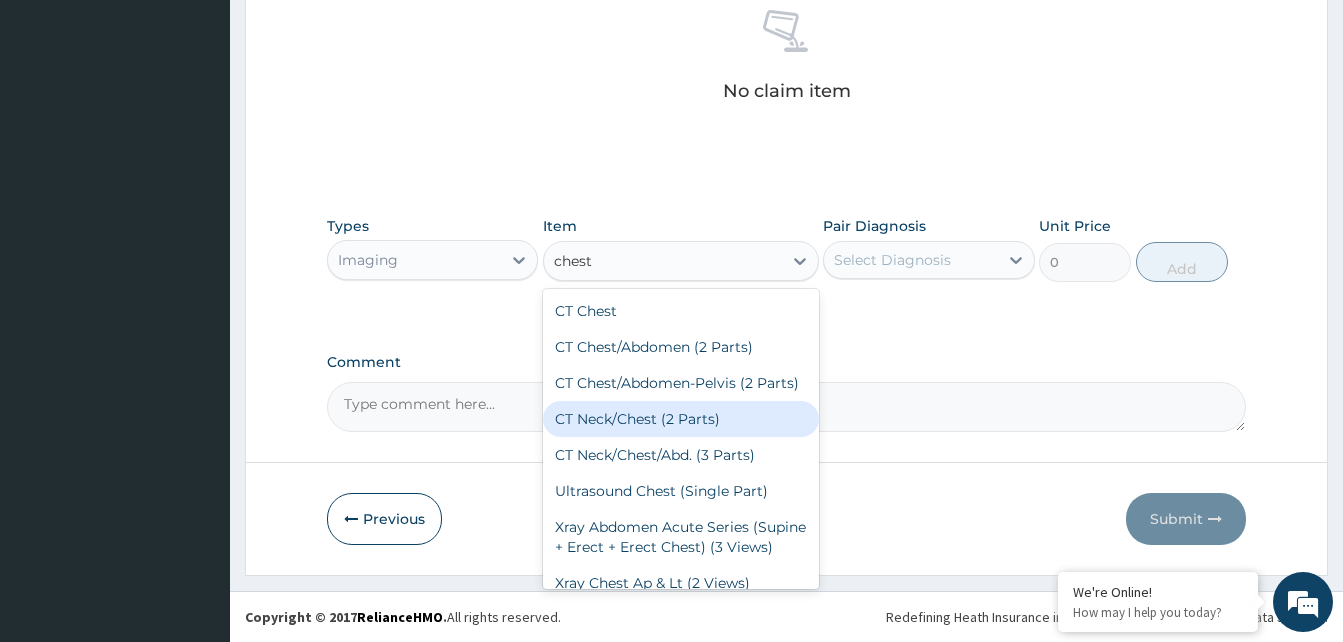 scroll, scrollTop: 92, scrollLeft: 0, axis: vertical 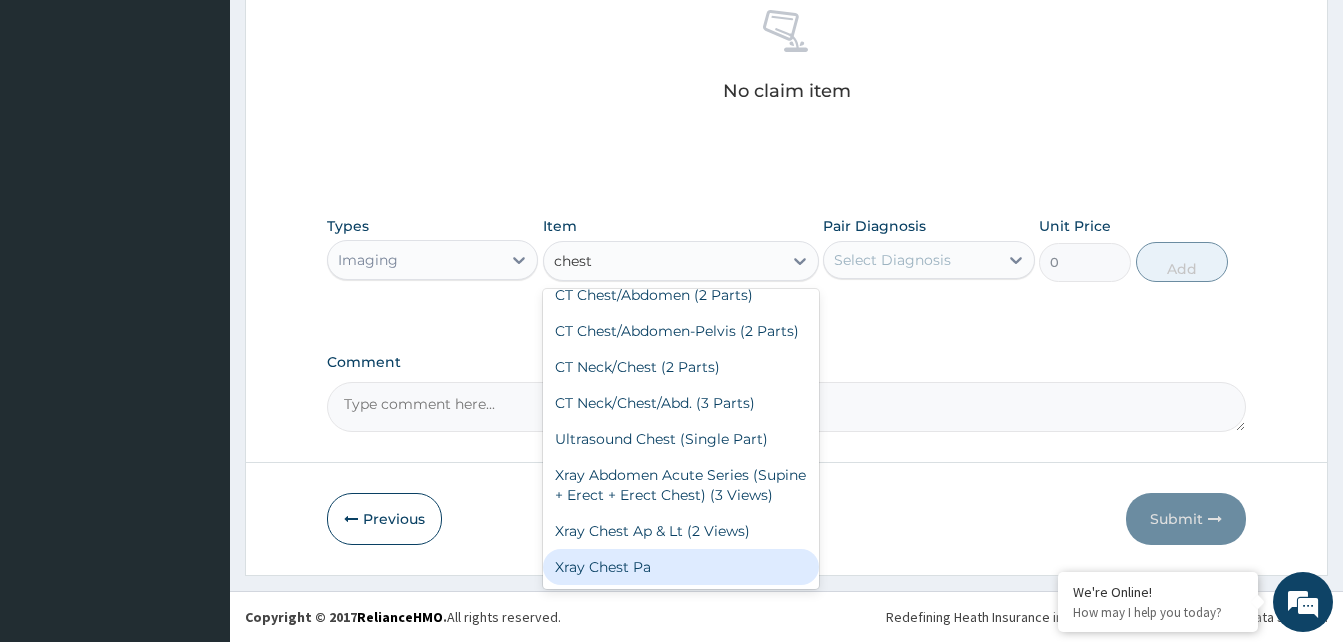 click on "Xray Chest Pa" at bounding box center [681, 567] 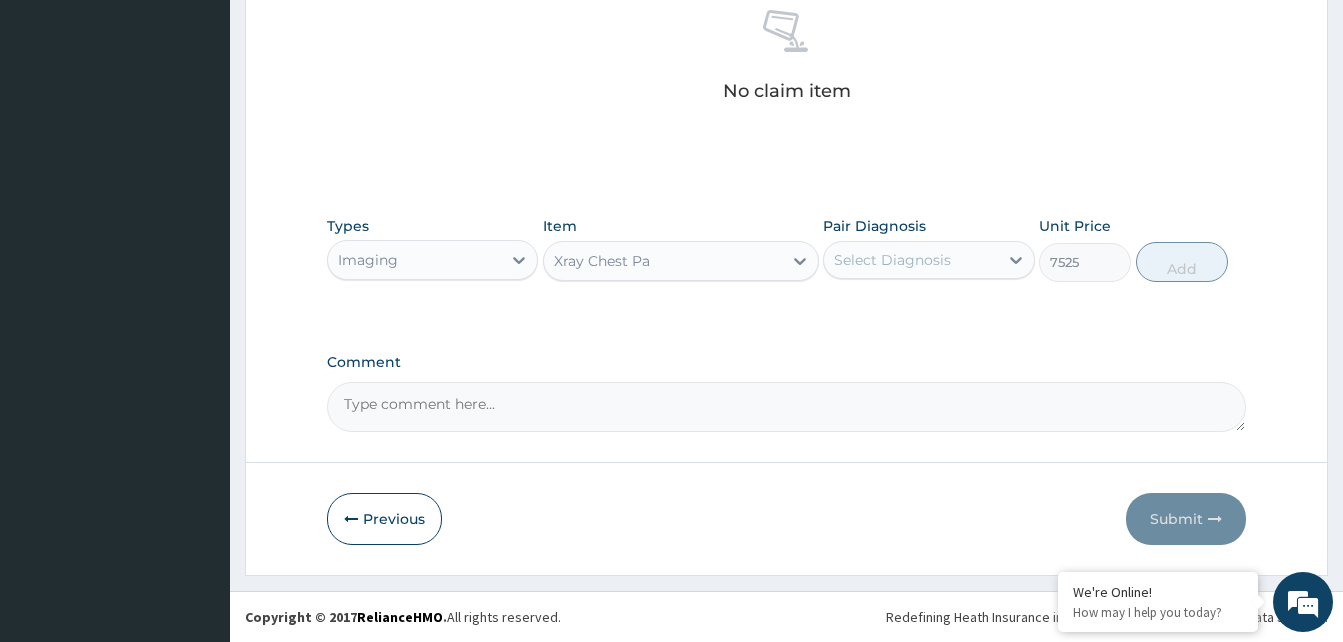 click on "Xray Chest Pa" at bounding box center (681, 261) 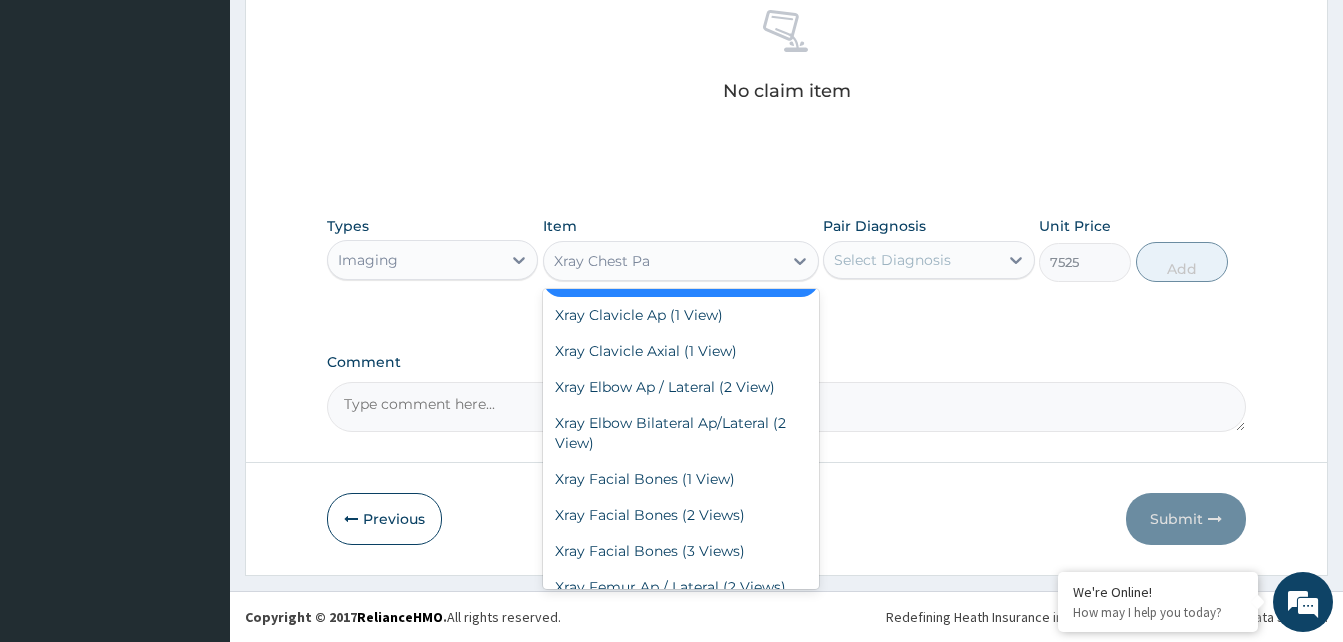 scroll, scrollTop: 8380, scrollLeft: 0, axis: vertical 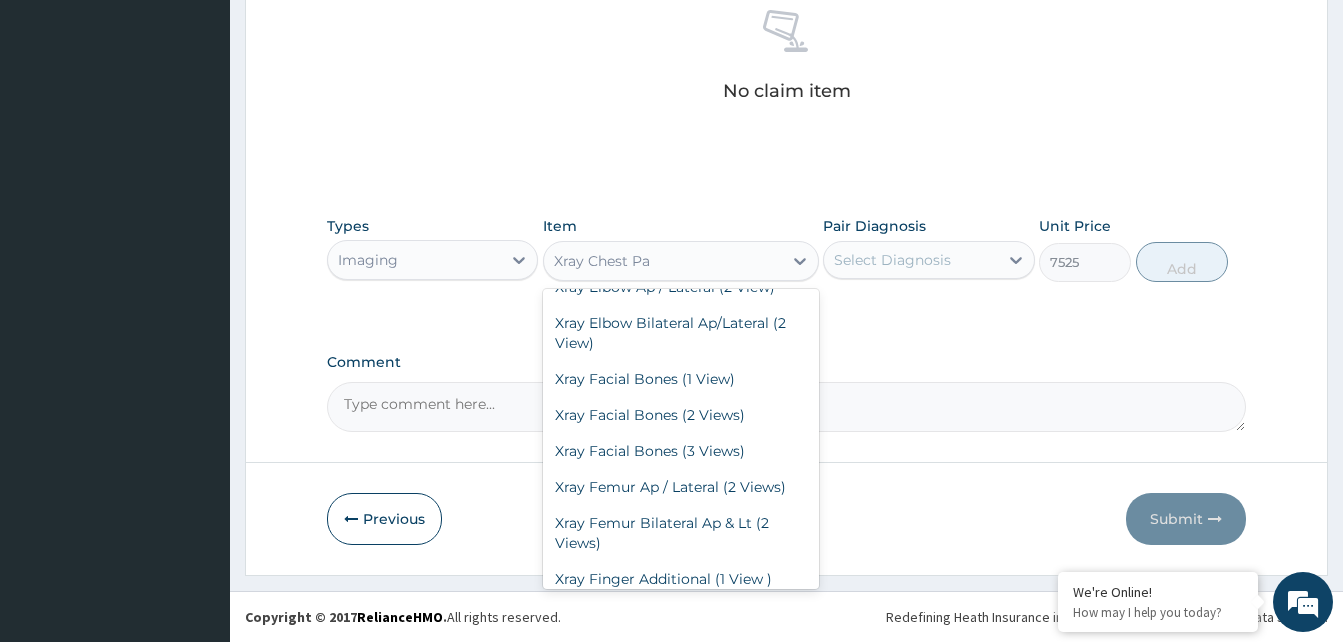 click on "Xray Chest Ap & Lt (2 Views)" at bounding box center [681, 143] 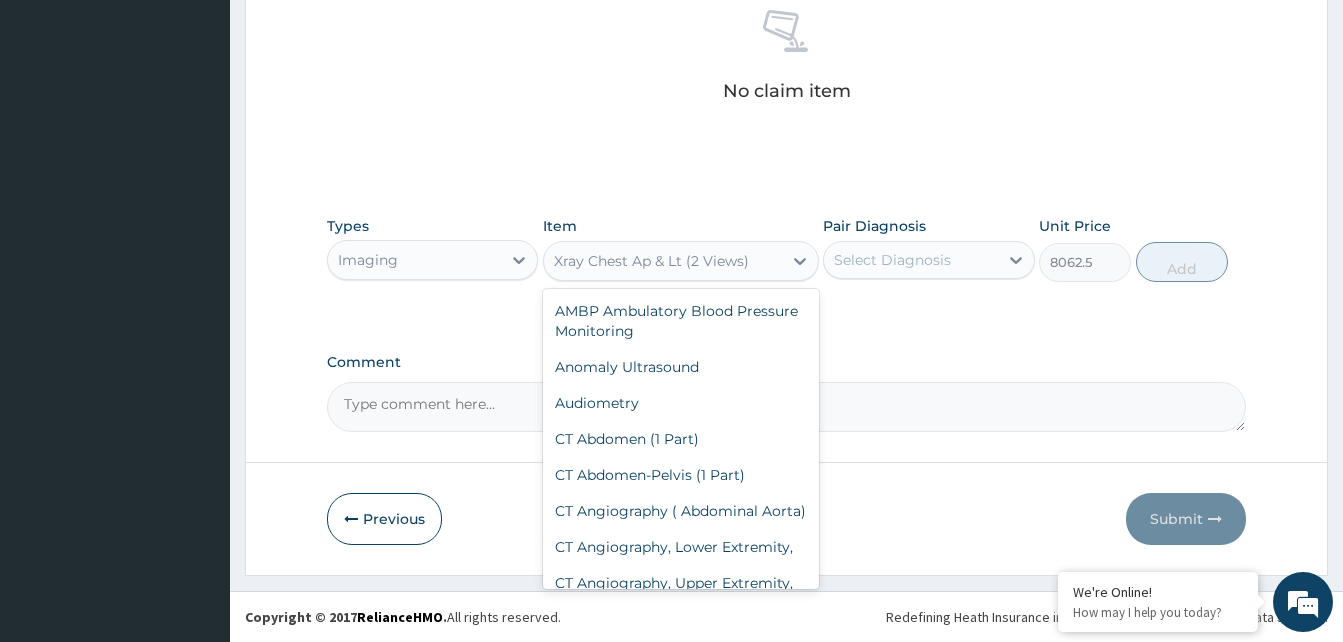 click on "Xray Chest Ap & Lt (2 Views)" at bounding box center [651, 261] 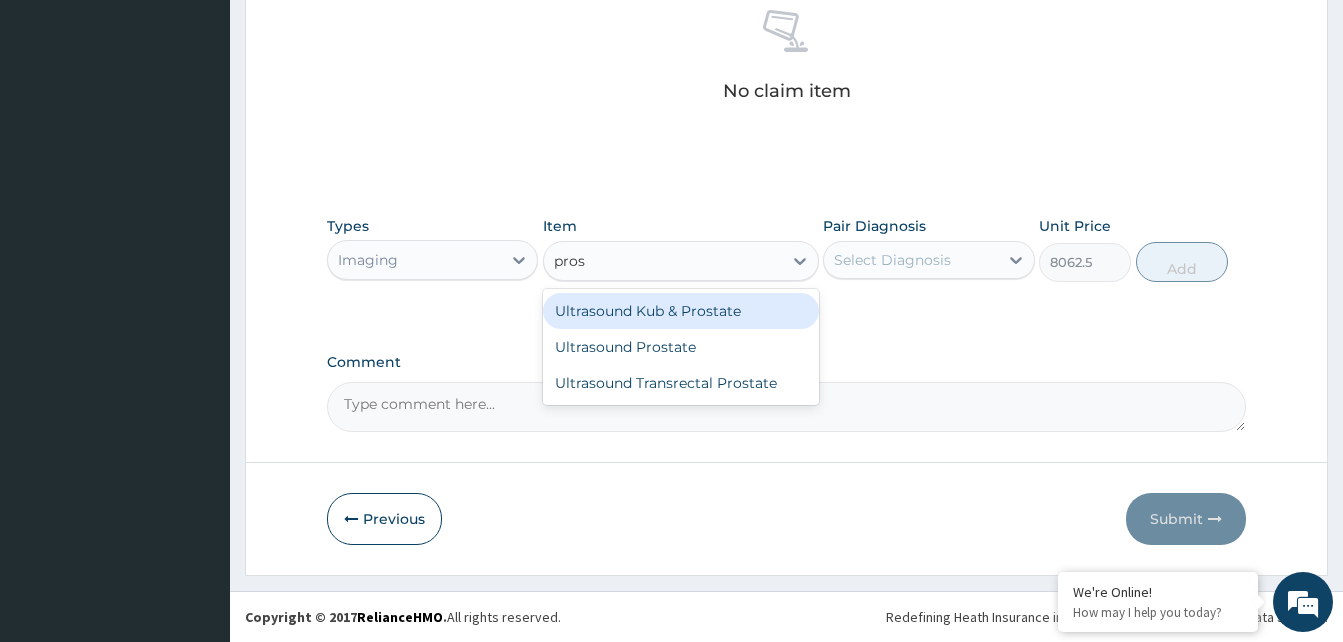scroll, scrollTop: 0, scrollLeft: 0, axis: both 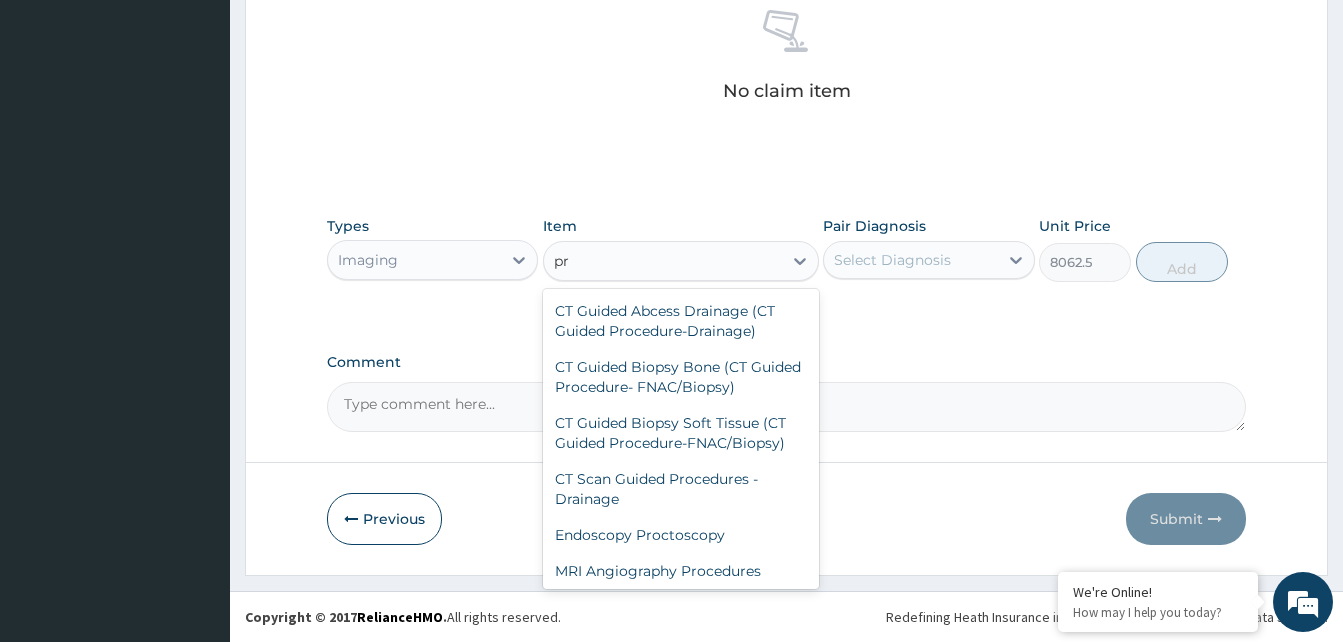 type on "p" 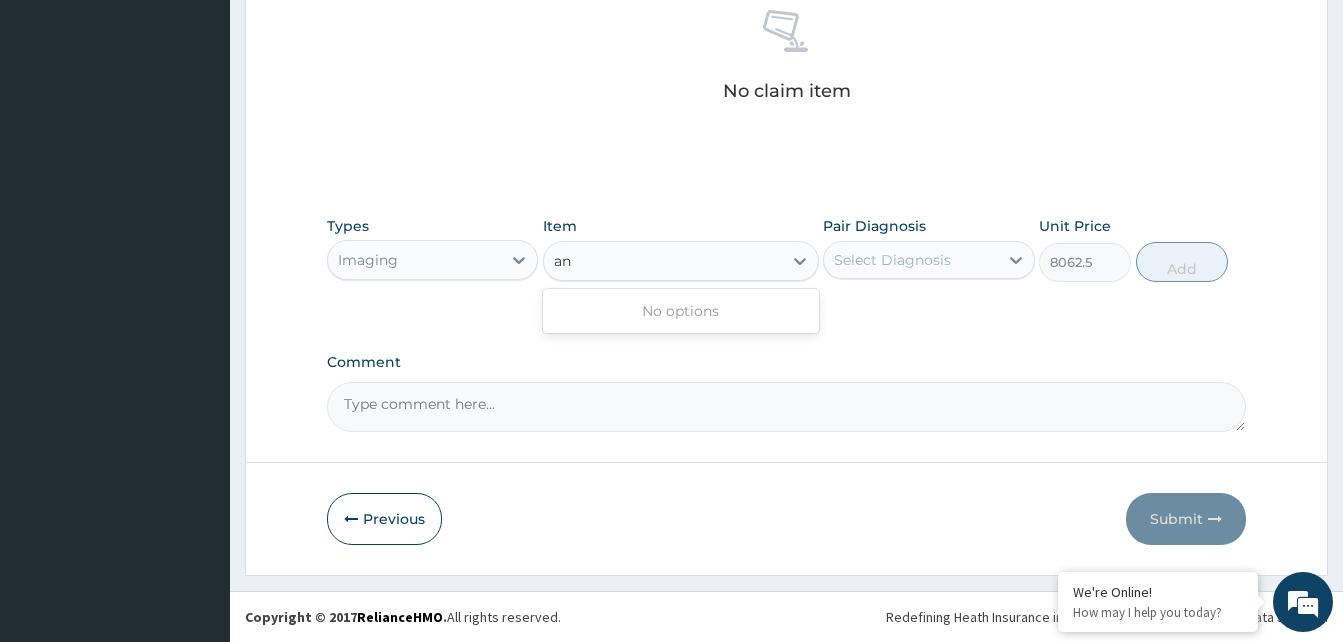 type on "a" 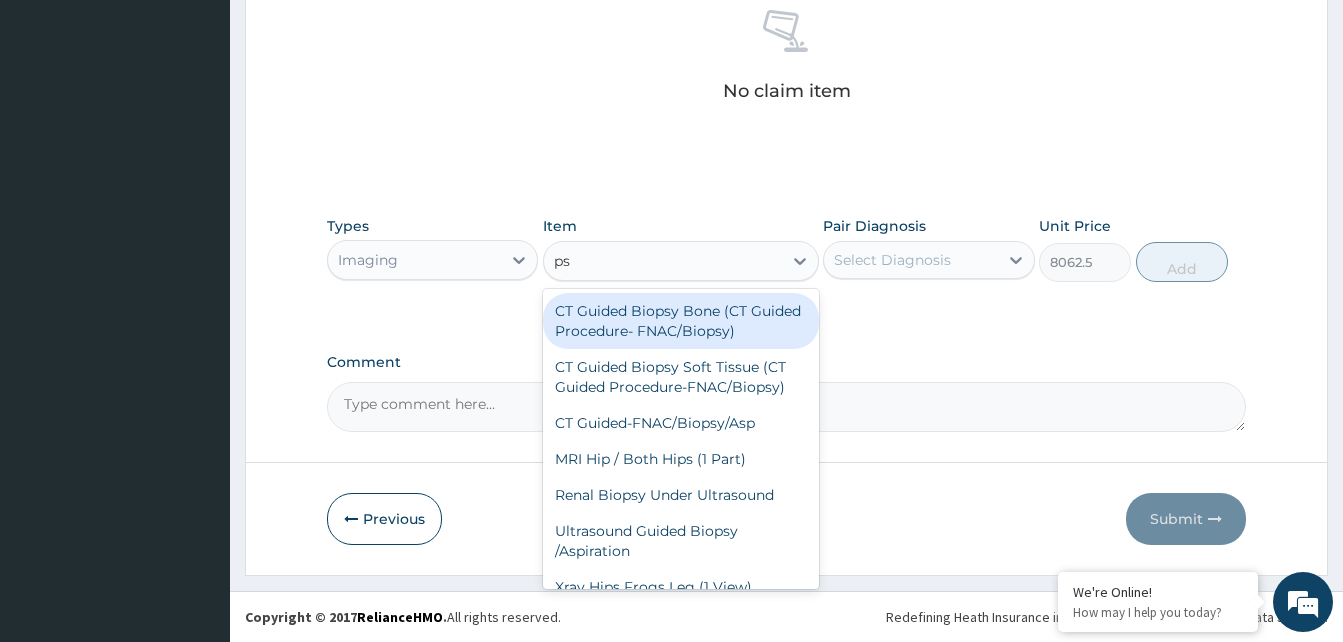 type on "p" 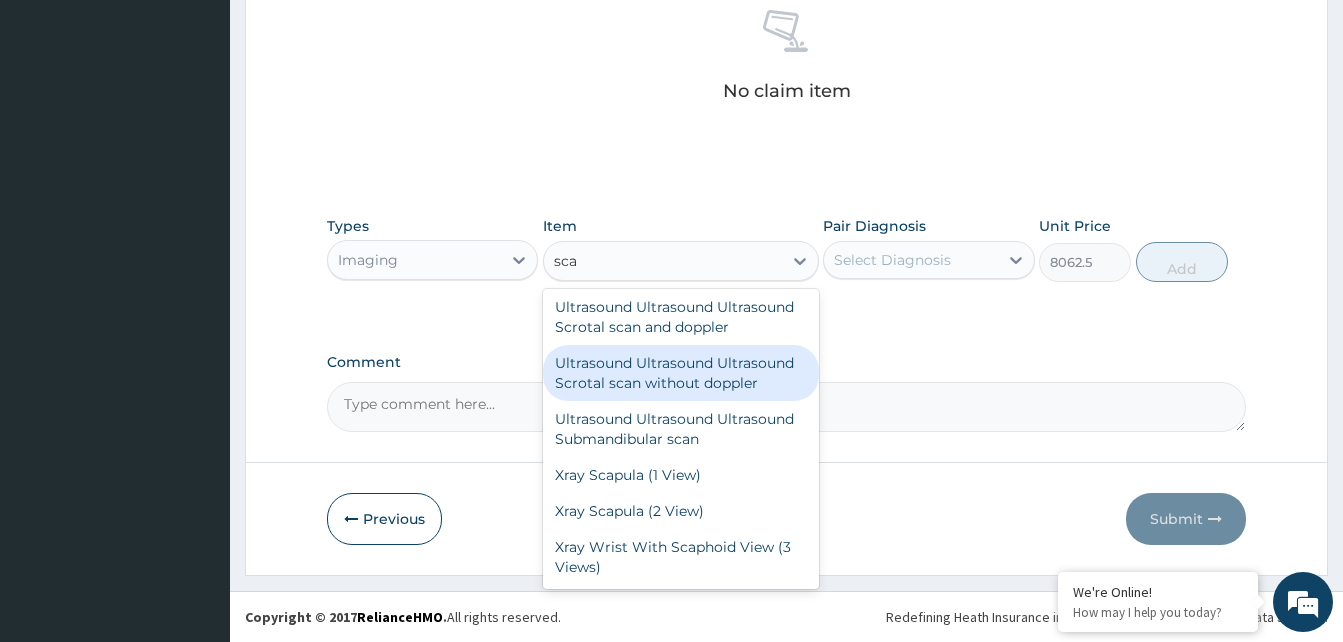 scroll, scrollTop: 444, scrollLeft: 0, axis: vertical 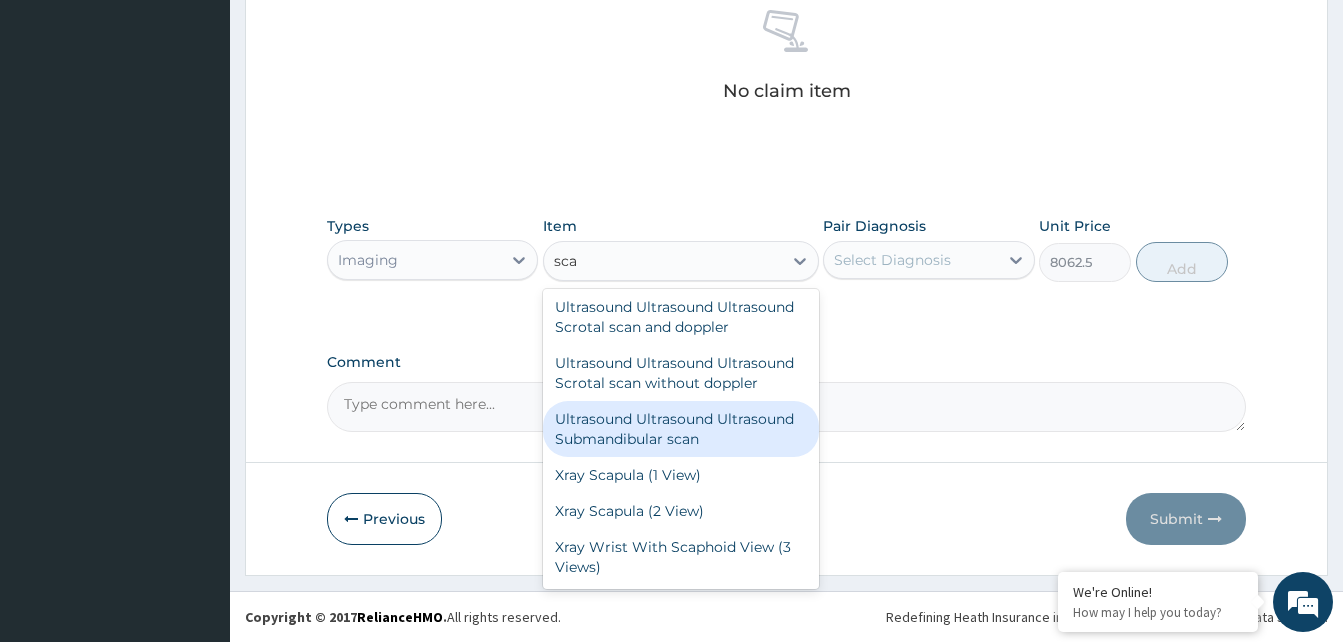 type on "sca" 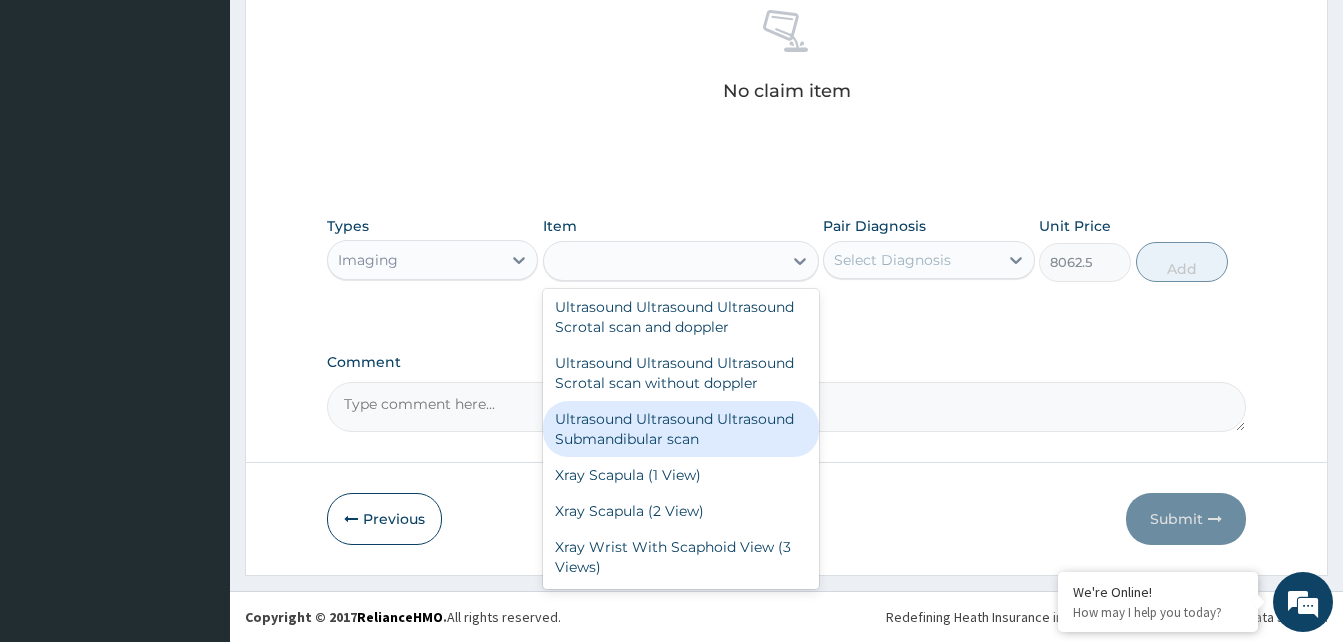 click on "Imaging" at bounding box center [414, 260] 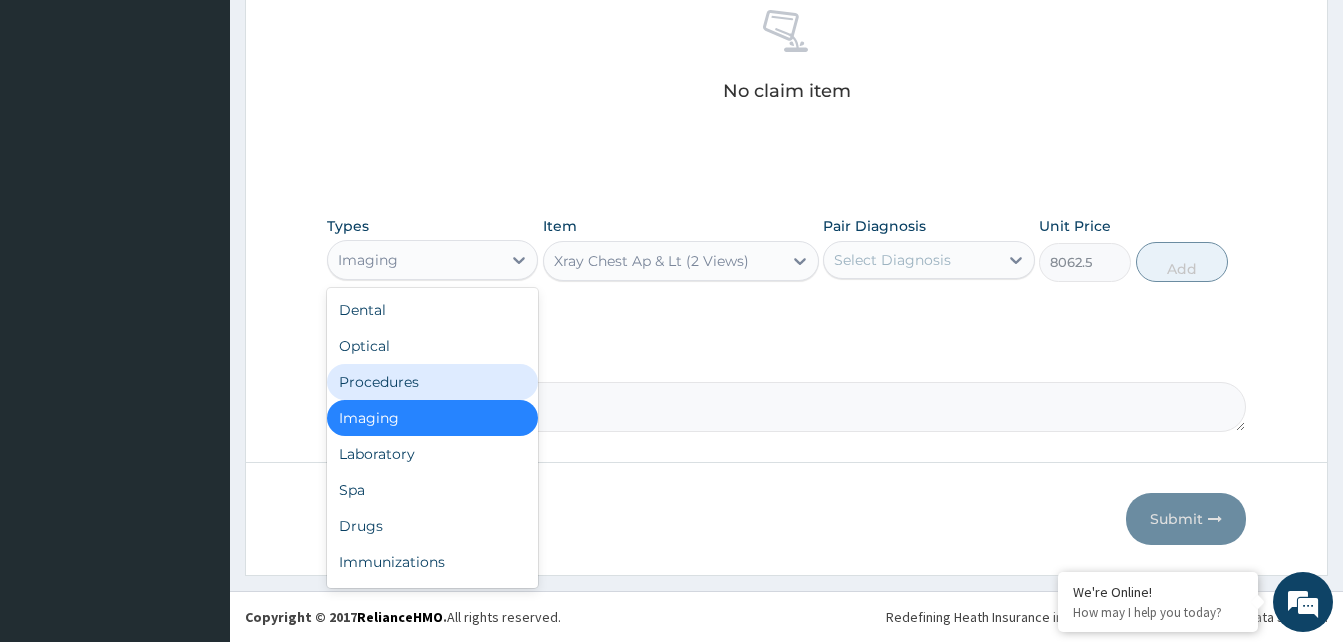 click on "Procedures" at bounding box center [432, 382] 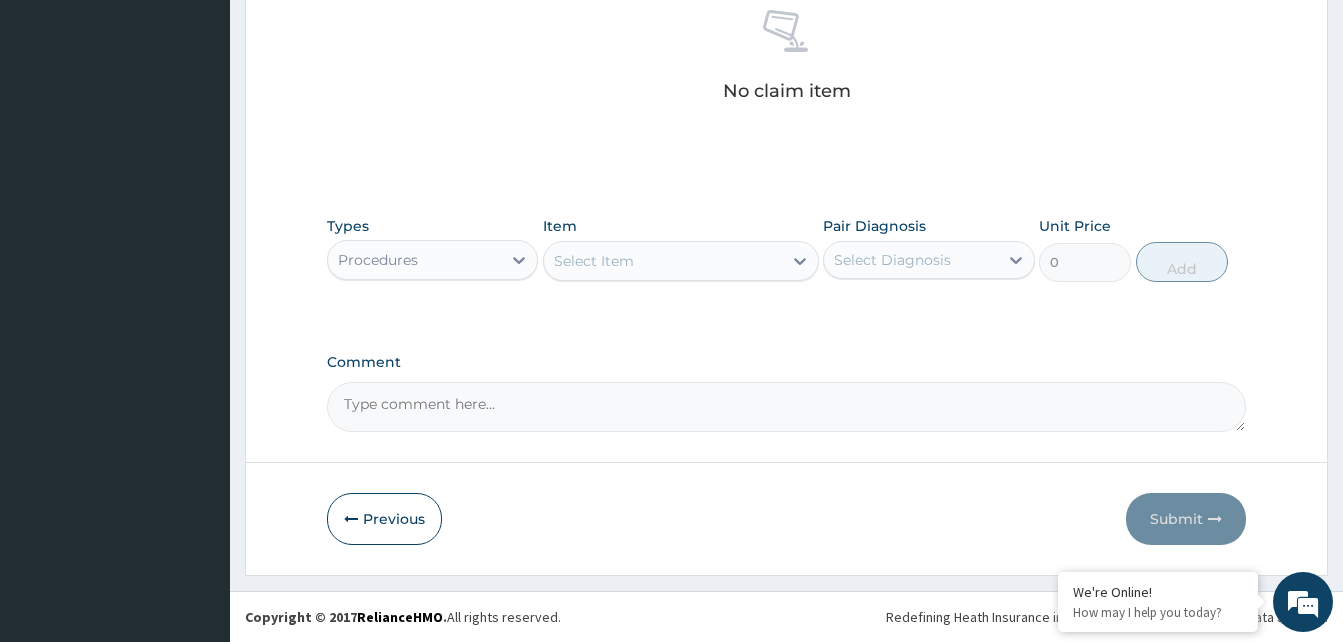 click on "Select Item" at bounding box center [663, 261] 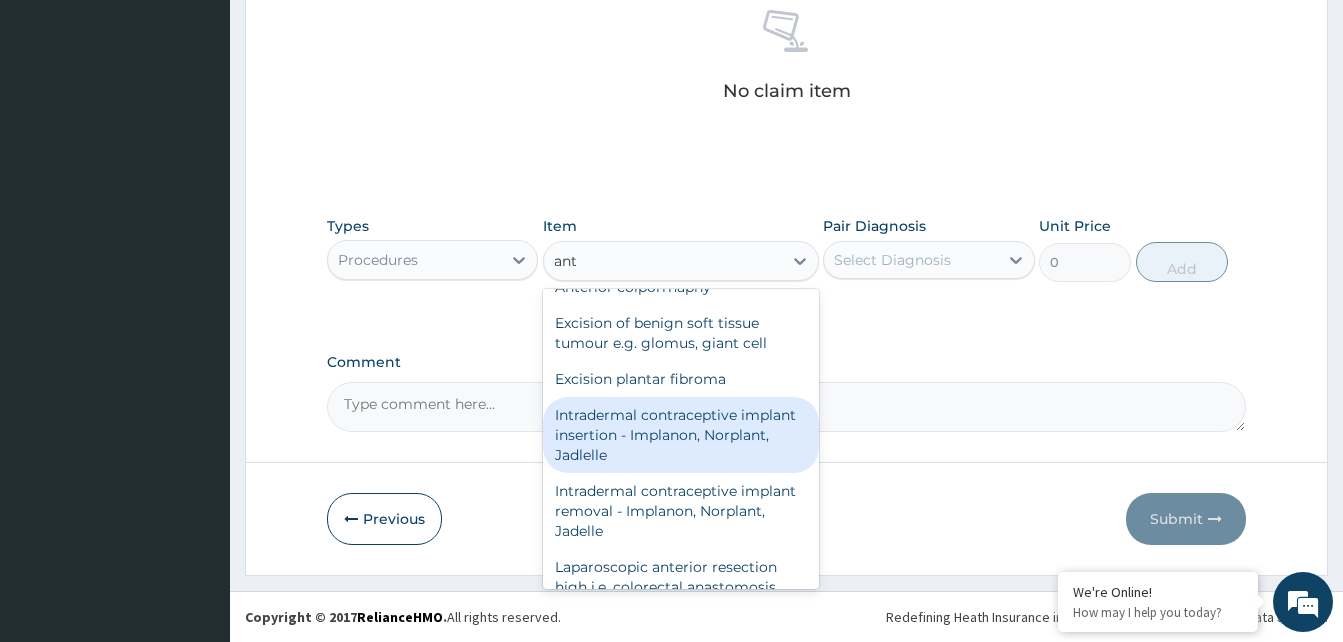 scroll, scrollTop: 384, scrollLeft: 0, axis: vertical 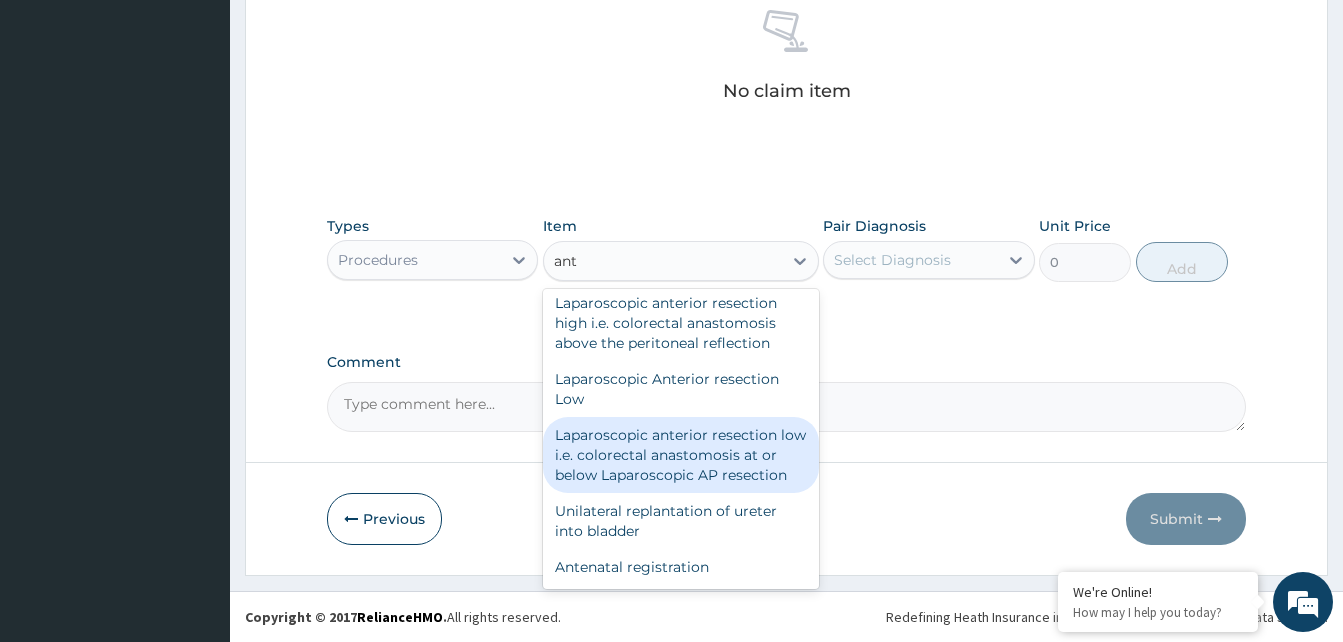 type on "ant" 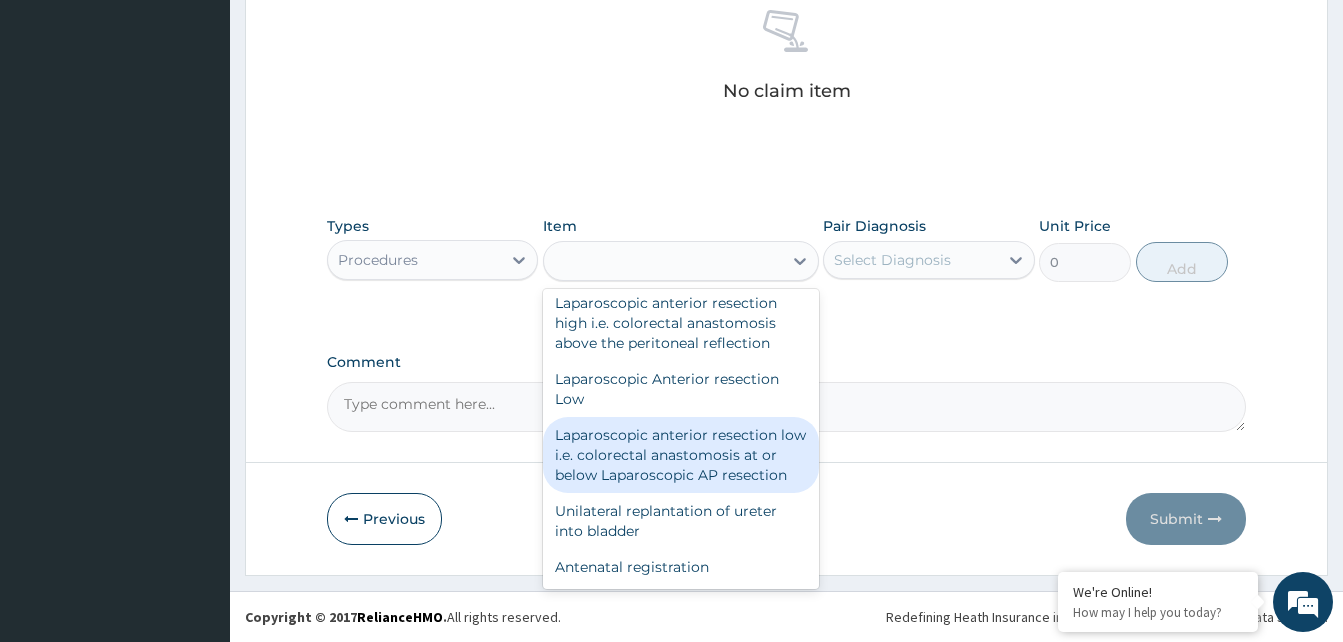 click on "Procedures" at bounding box center (378, 260) 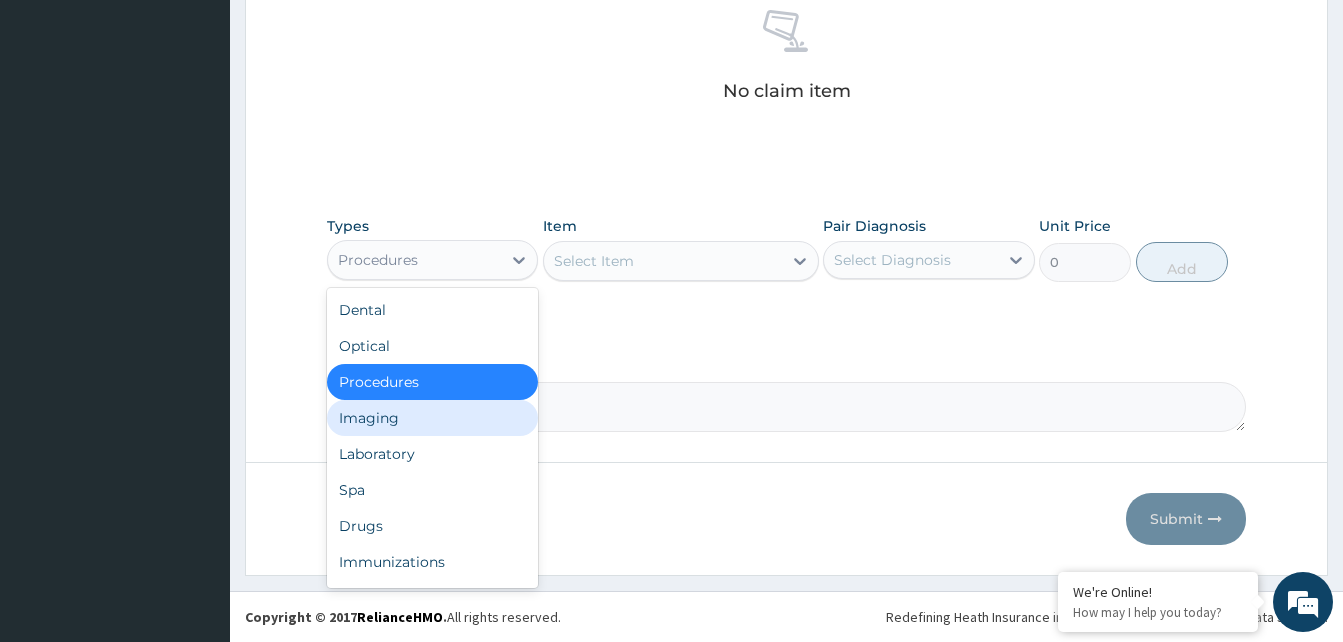 click on "Imaging" at bounding box center [432, 418] 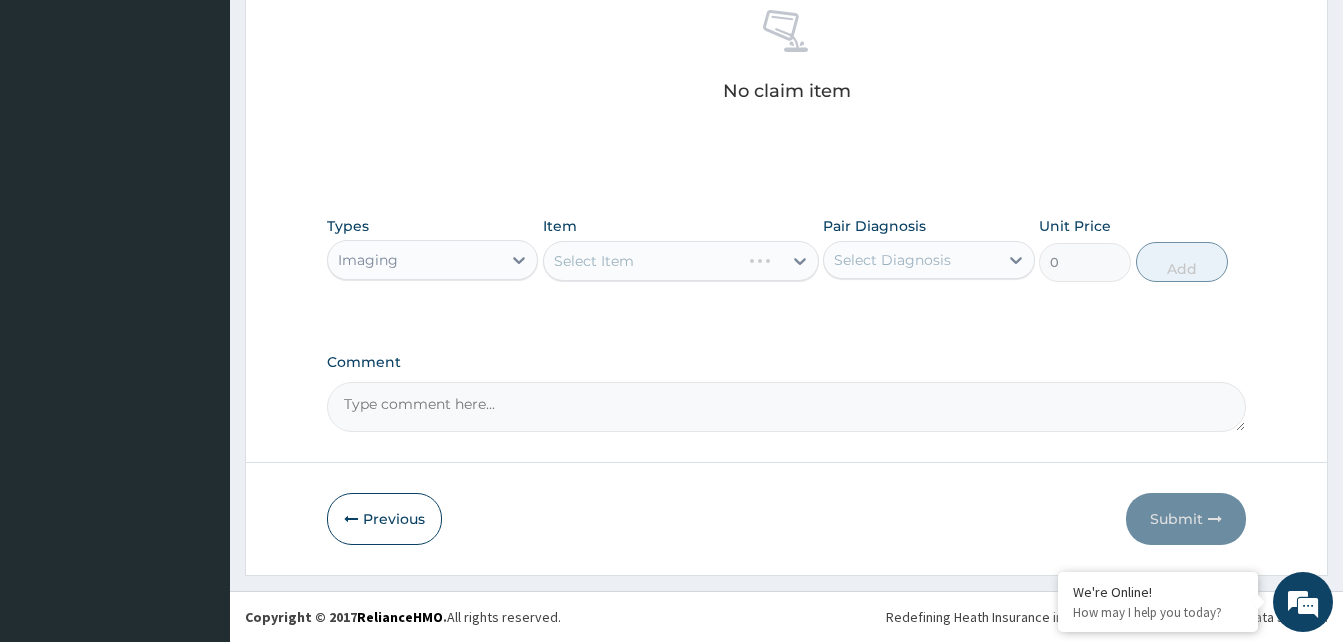 click on "Select Item" at bounding box center (681, 261) 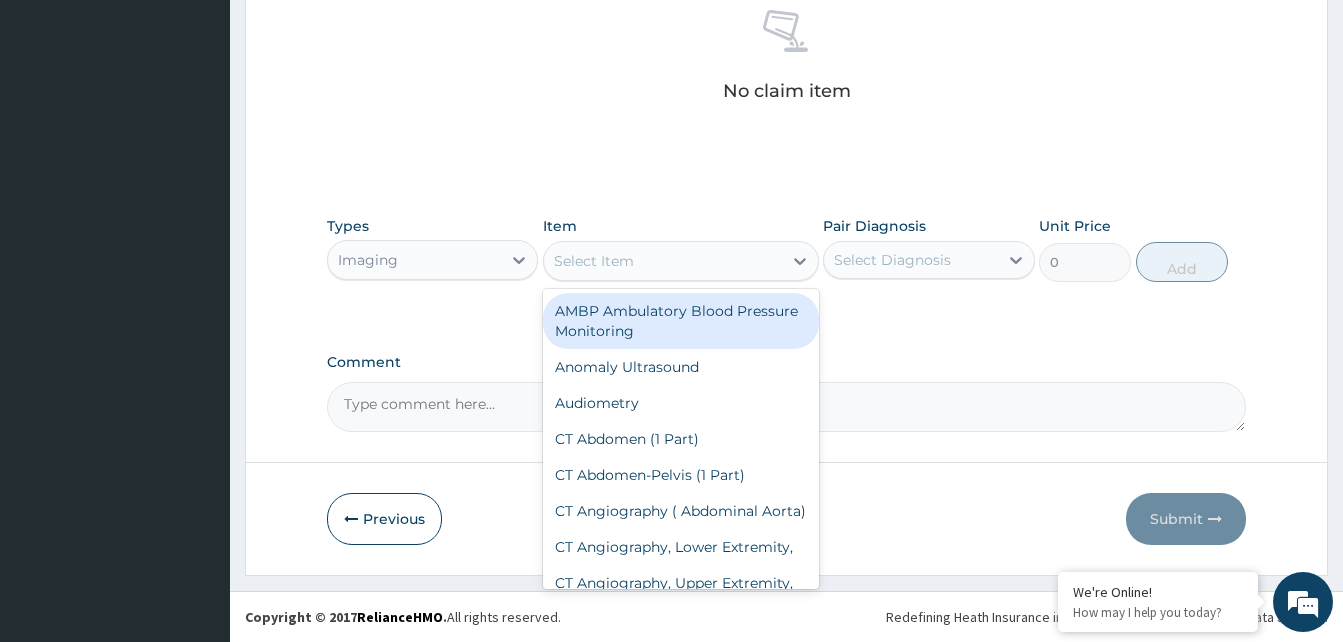 click on "Select Item" at bounding box center (663, 261) 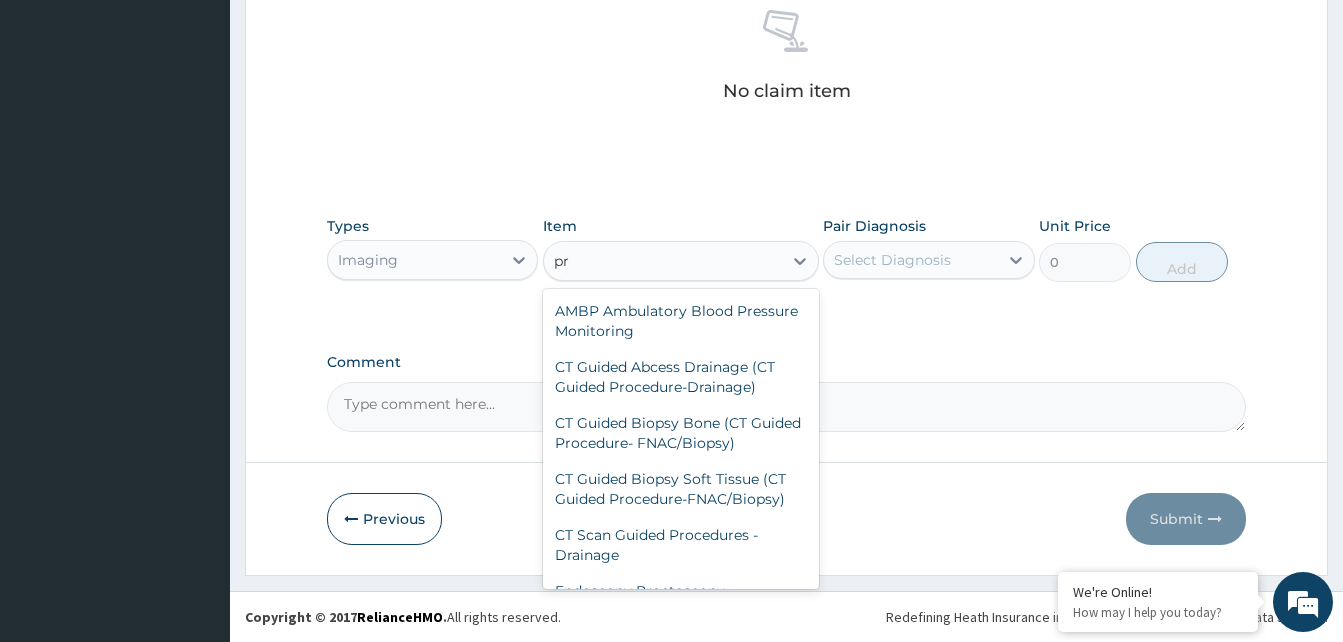type on "p" 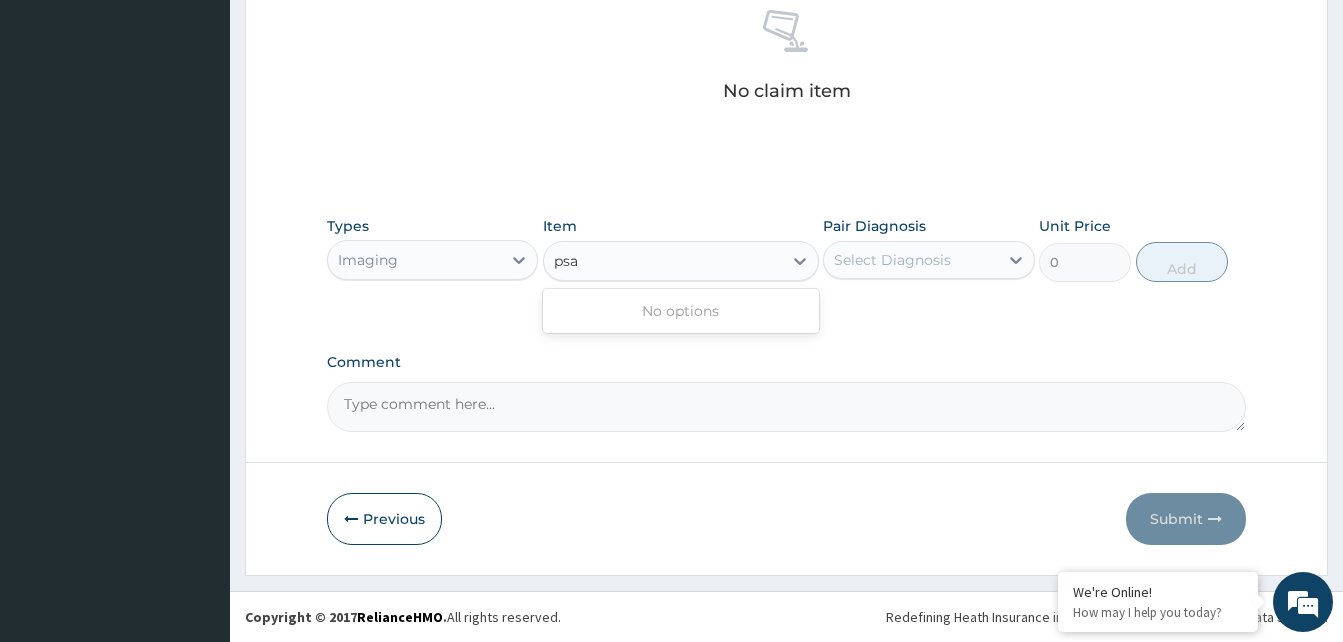 type on "psa" 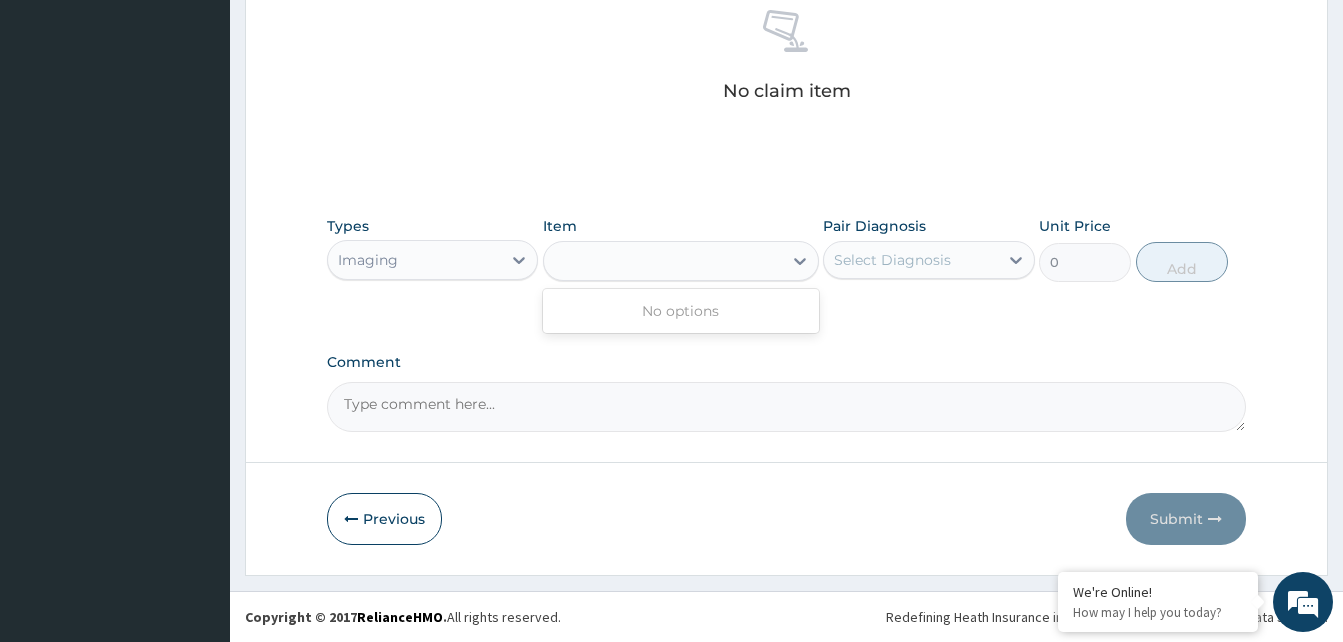 click on "Imaging" at bounding box center [414, 260] 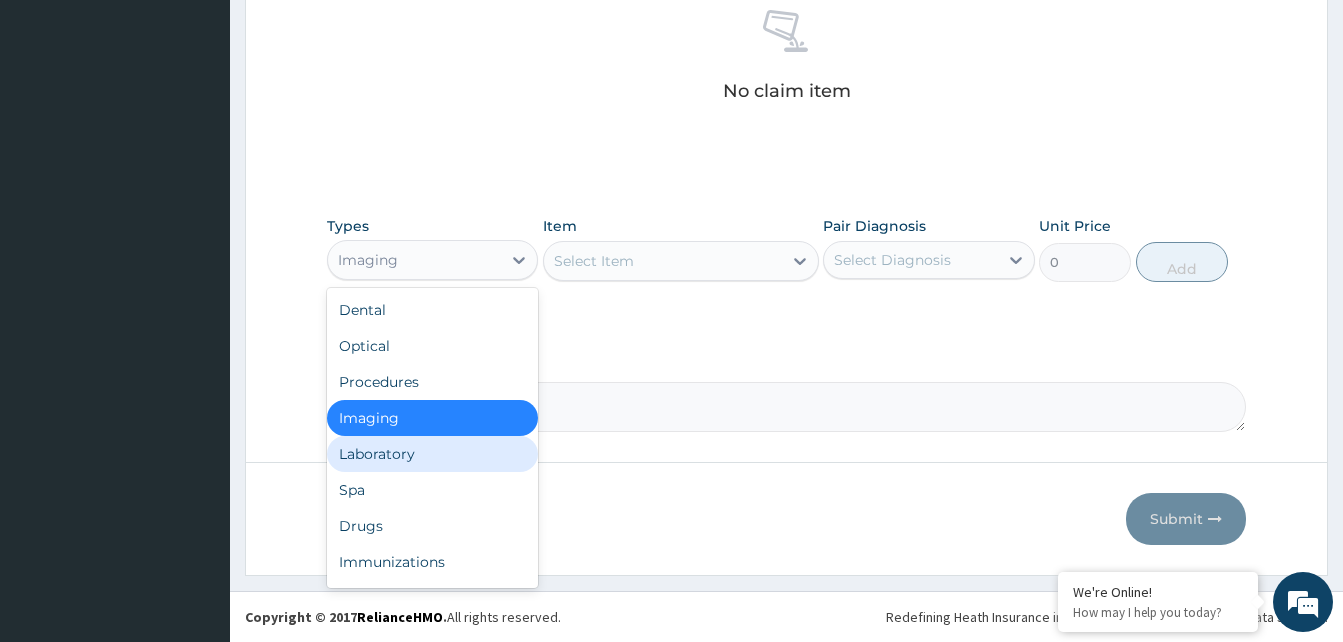 click on "Laboratory" at bounding box center [432, 454] 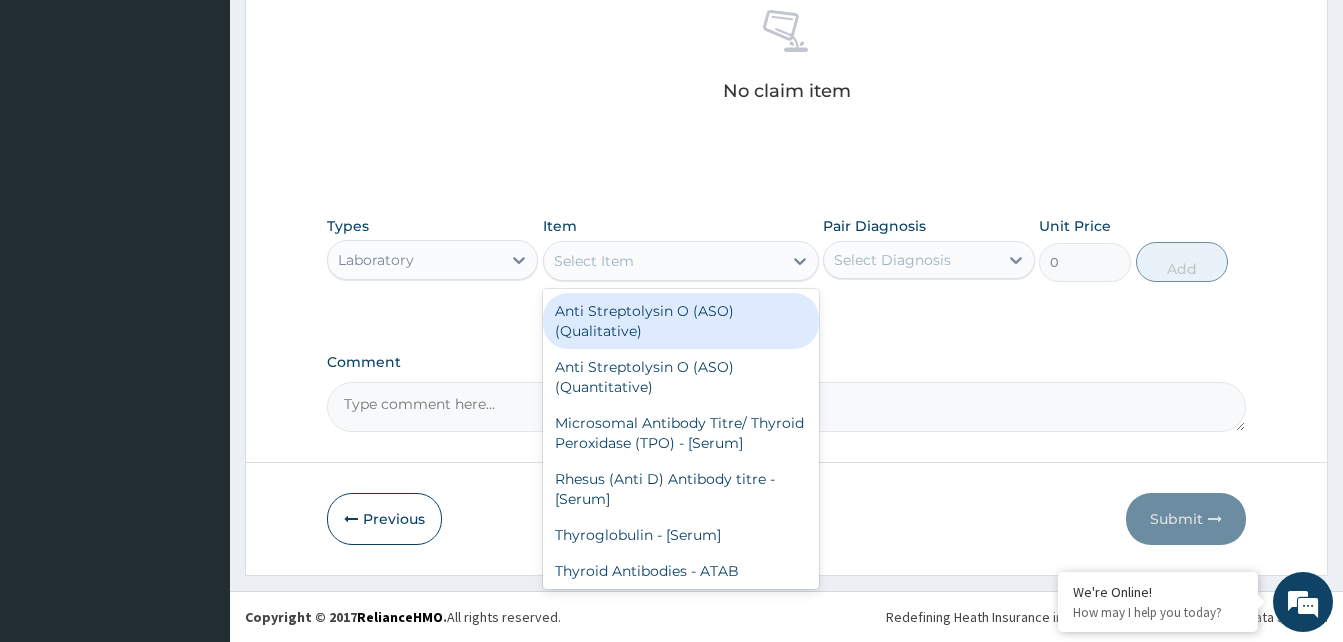 click on "Select Item" at bounding box center (663, 261) 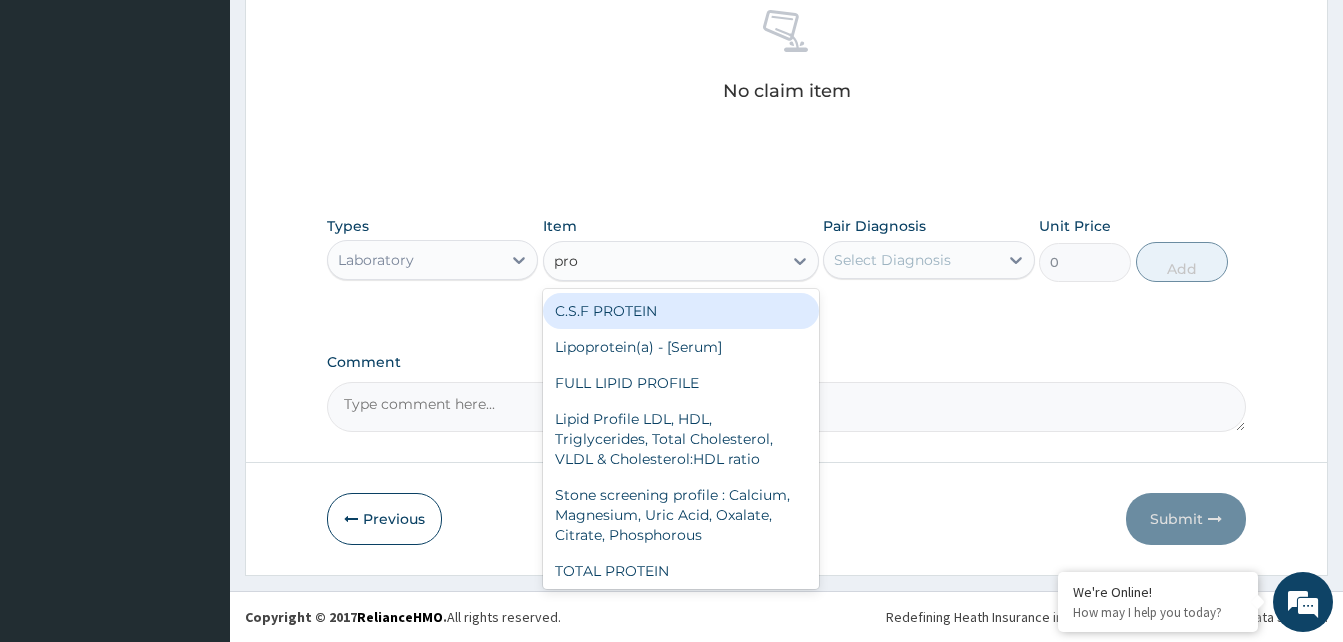 type on "pros" 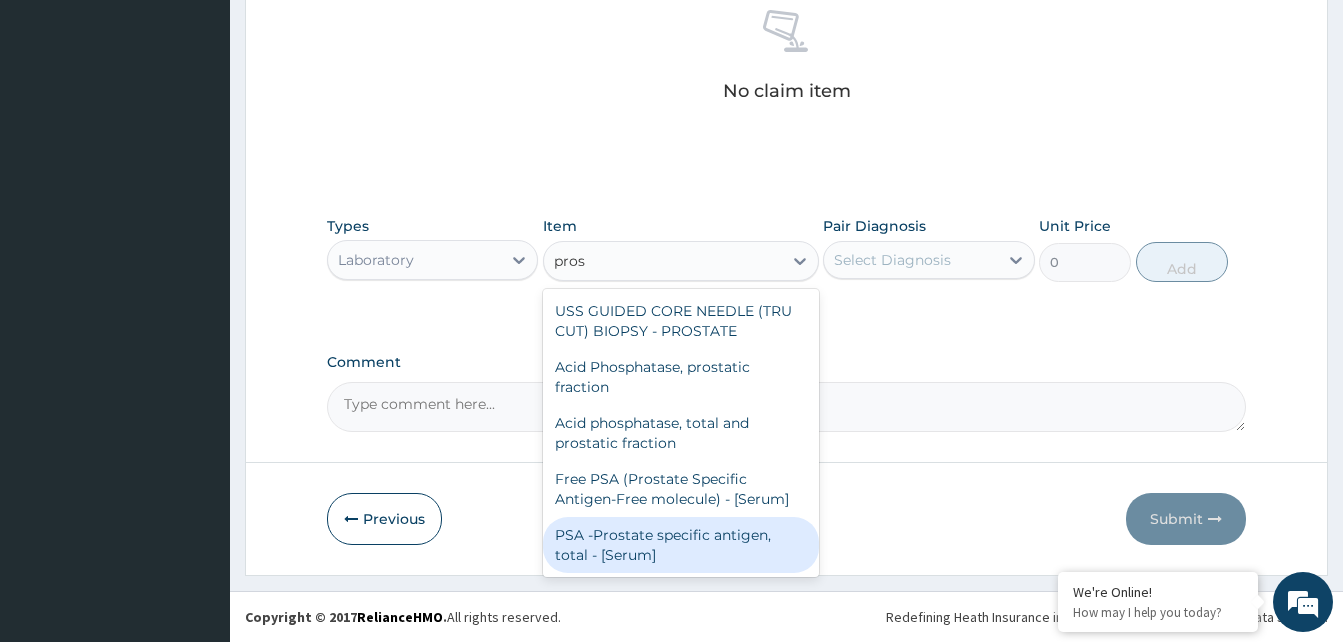 click on "PSA -Prostate specific antigen, total - [Serum]" at bounding box center [681, 545] 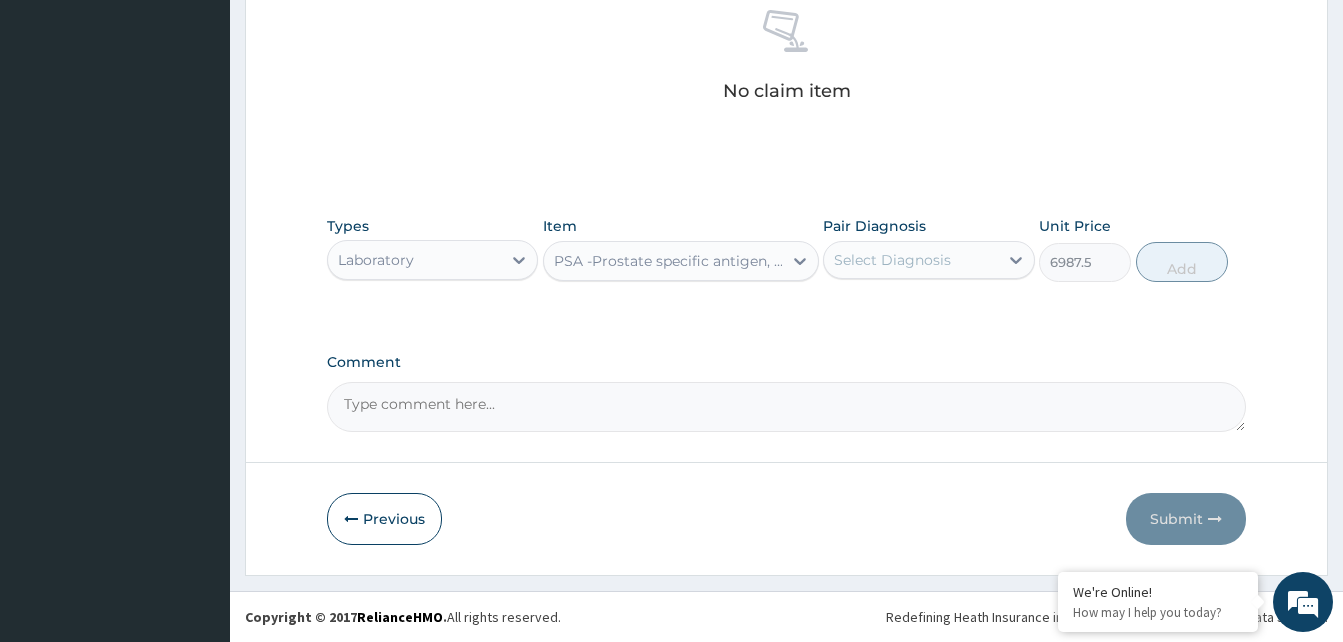 click on "Laboratory" at bounding box center (414, 260) 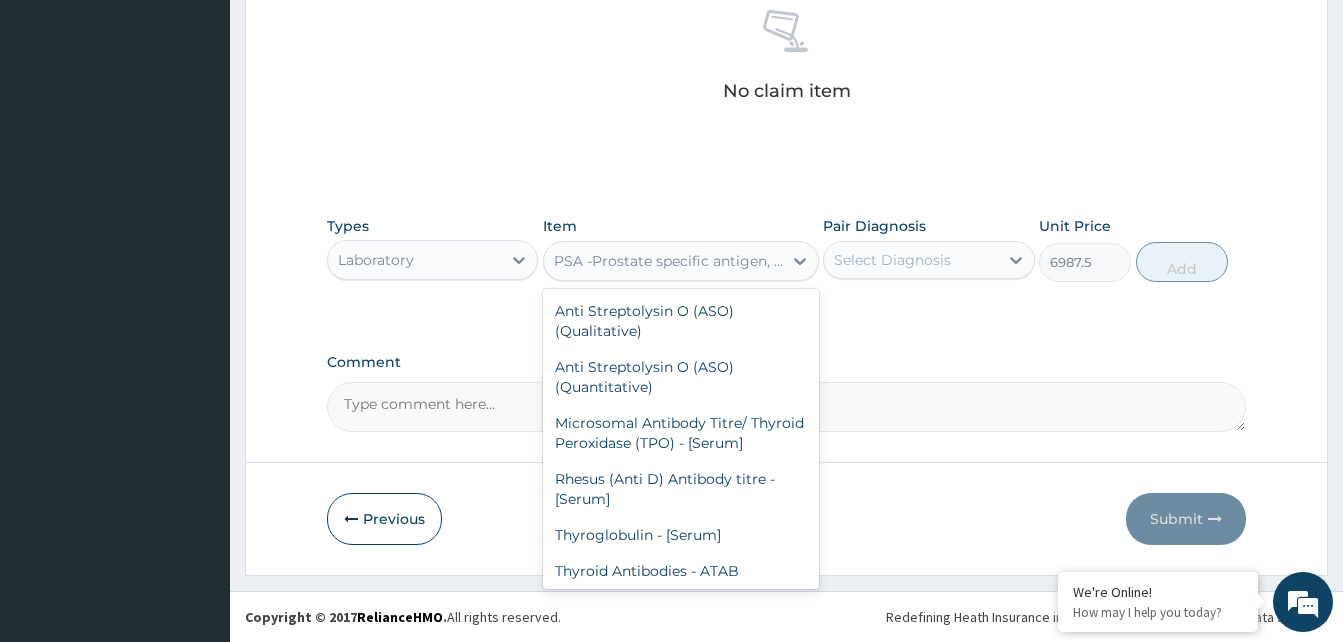 click on "PSA -Prostate specific antigen, total - [Serum]" at bounding box center [669, 261] 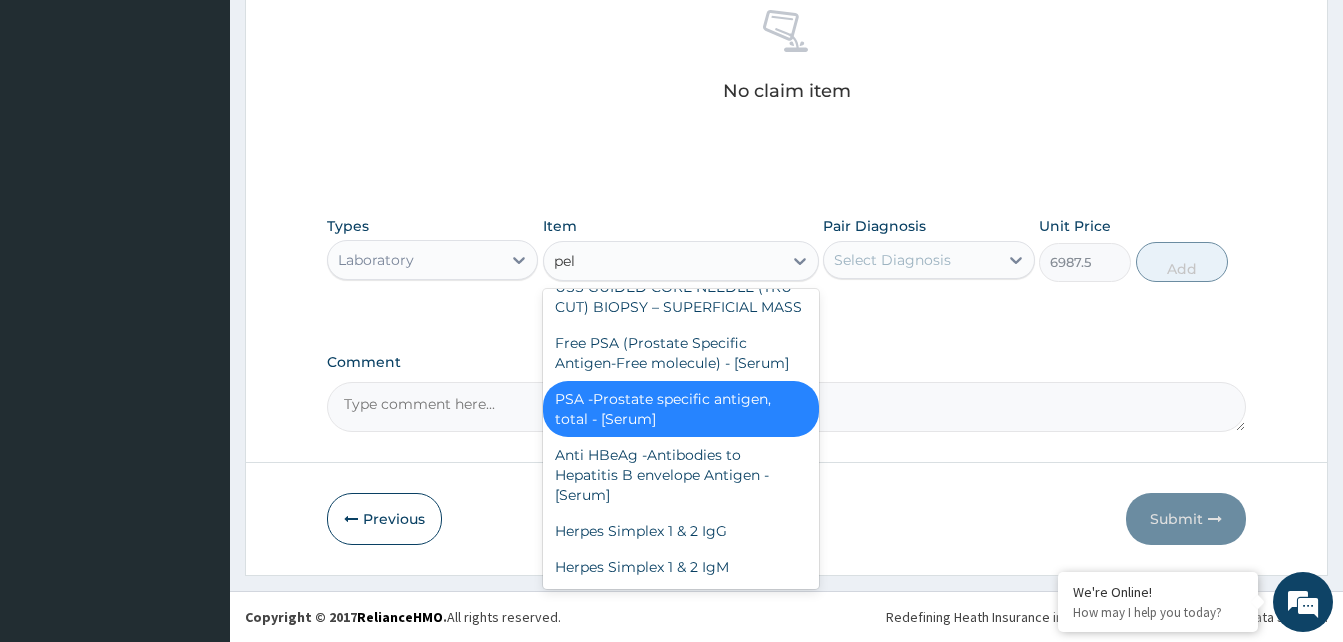 scroll, scrollTop: 0, scrollLeft: 0, axis: both 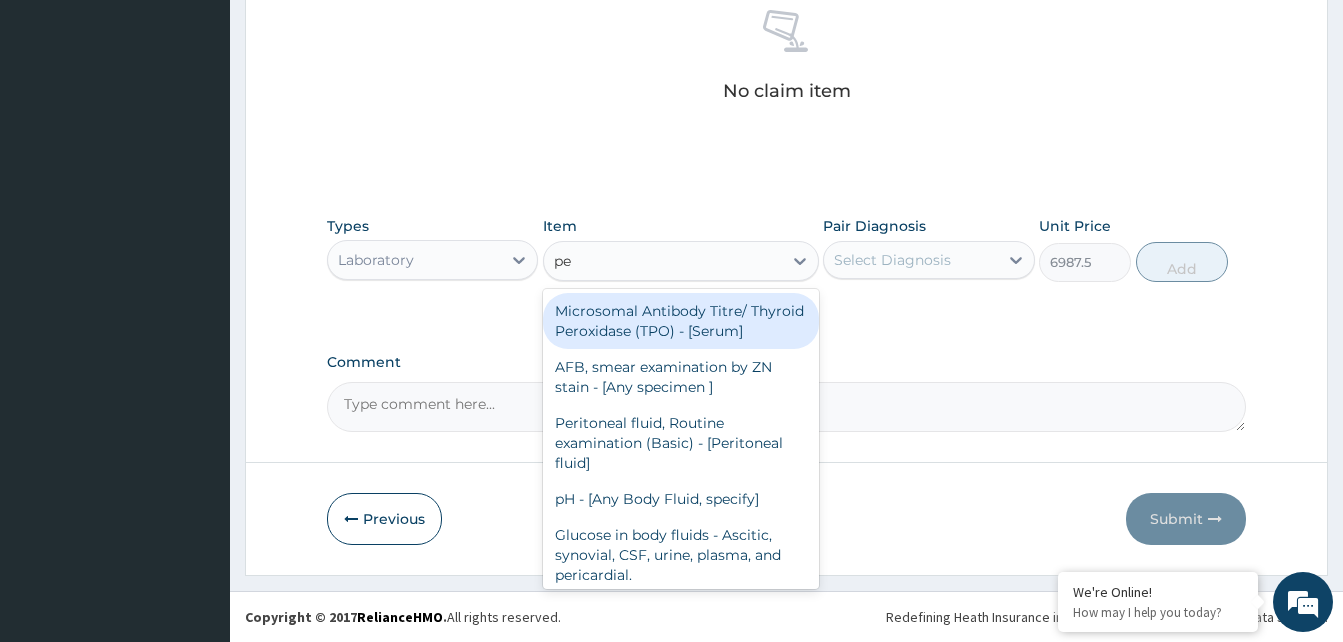 type on "p" 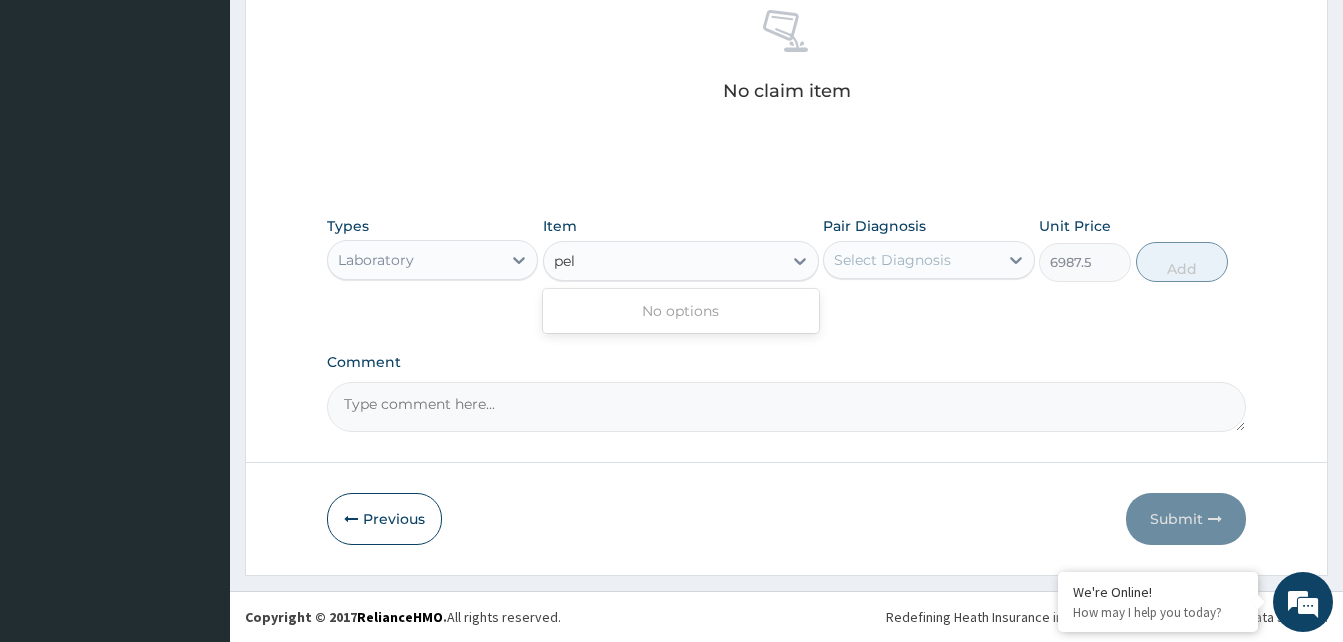 type on "pel" 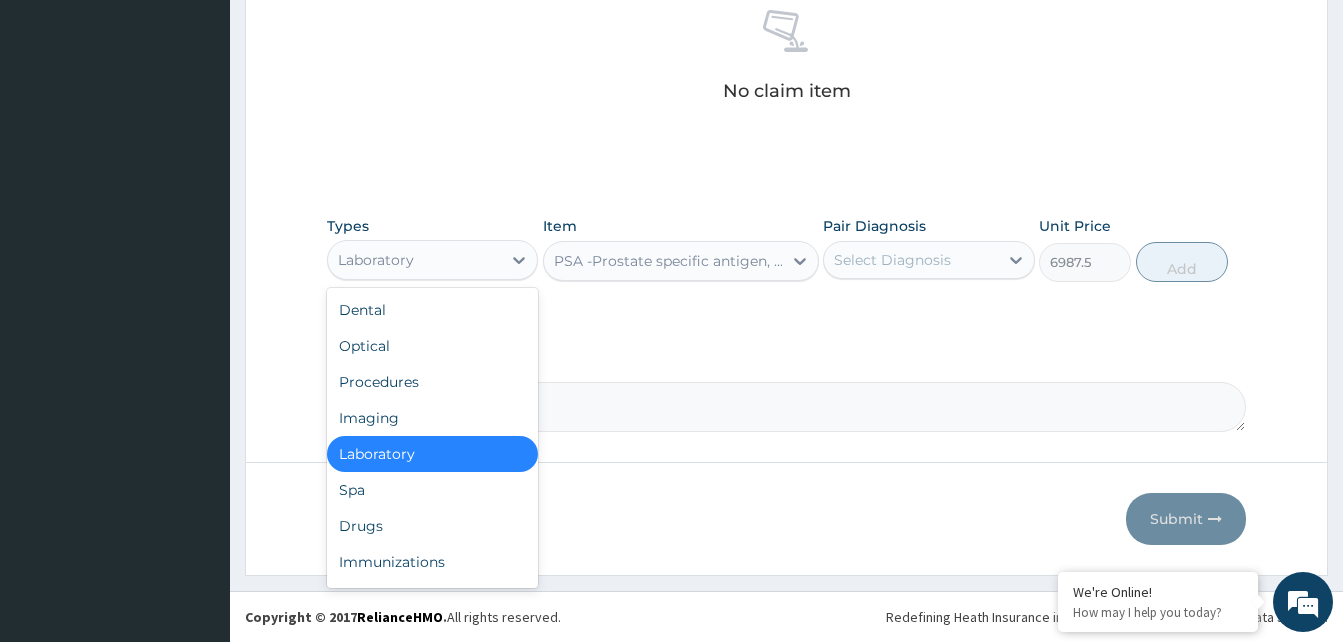click on "Laboratory" at bounding box center [414, 260] 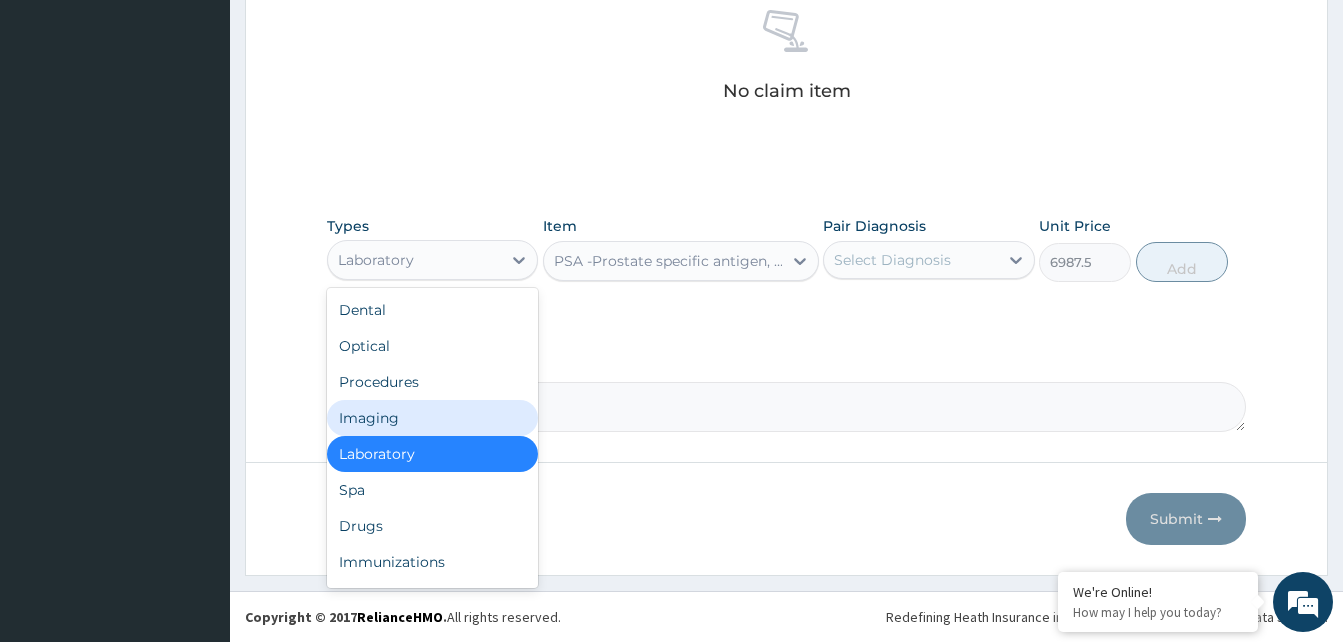 click on "Imaging" at bounding box center [432, 418] 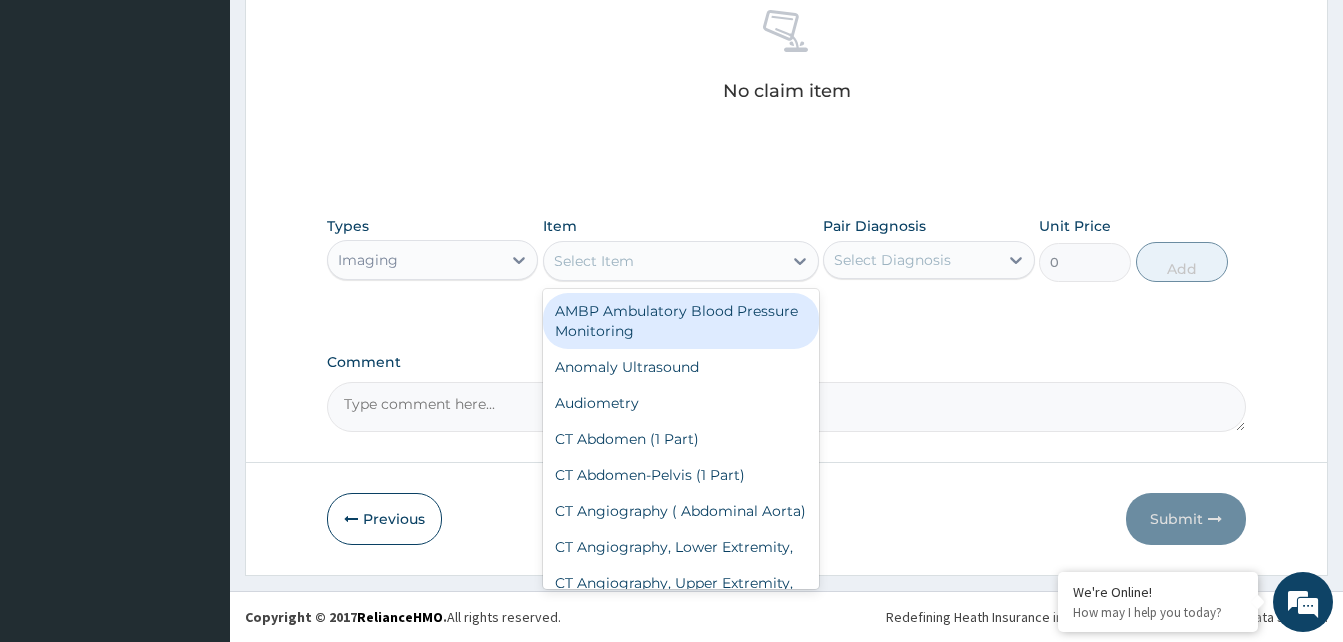 click on "Select Item" at bounding box center (663, 261) 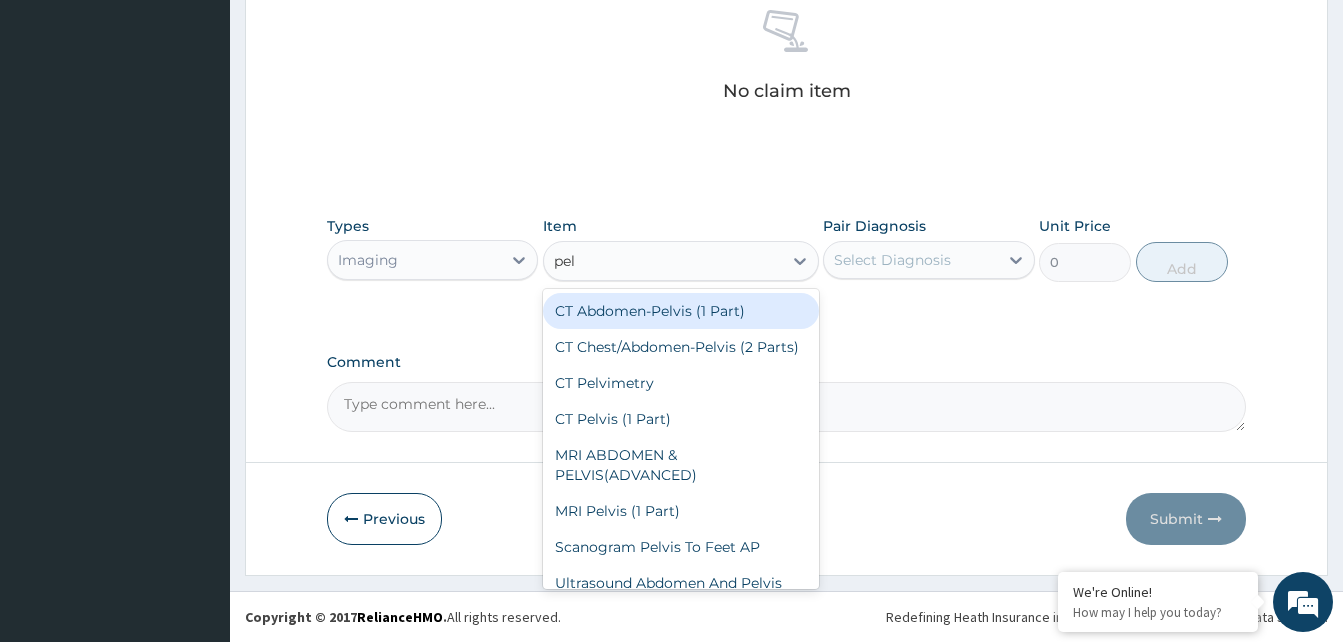 type on "pelv" 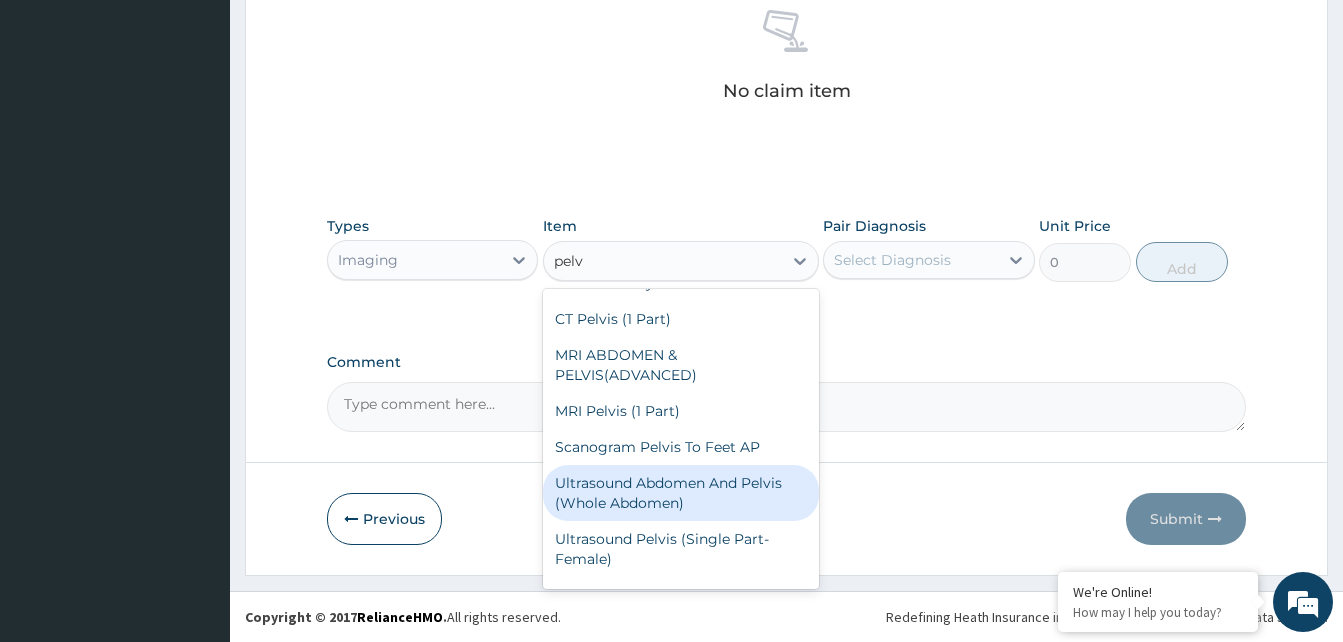 scroll, scrollTop: 184, scrollLeft: 0, axis: vertical 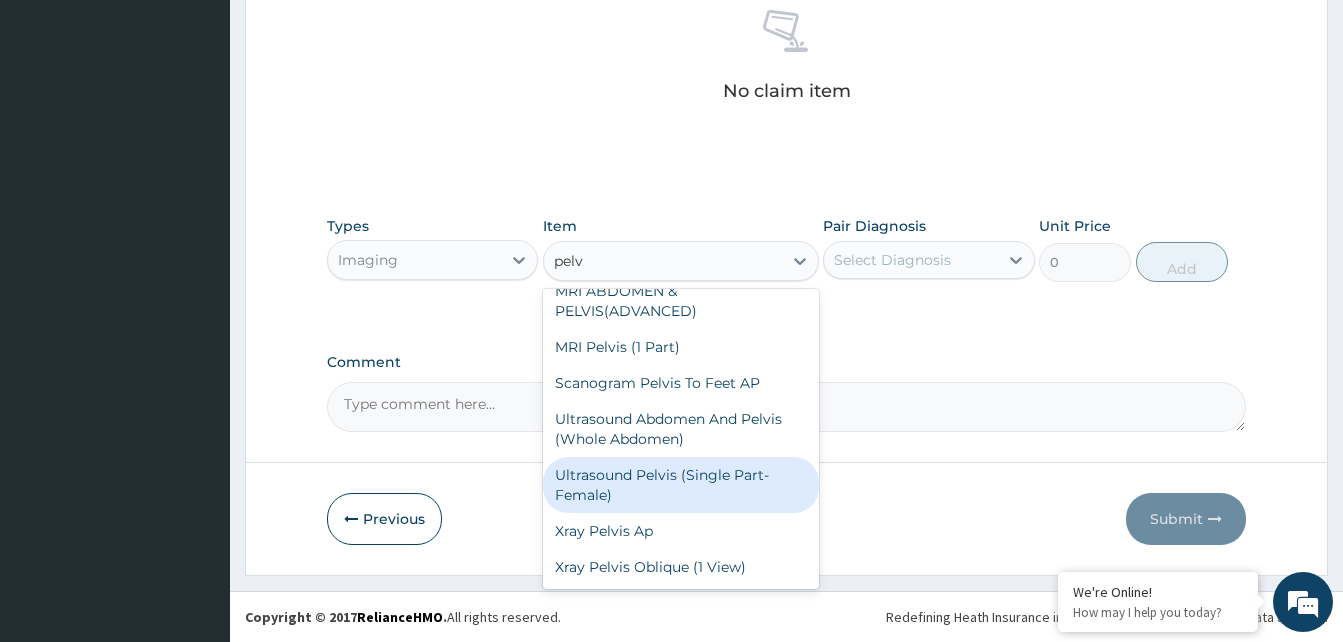 click on "Ultrasound Pelvis (Single Part- Female)" at bounding box center (681, 485) 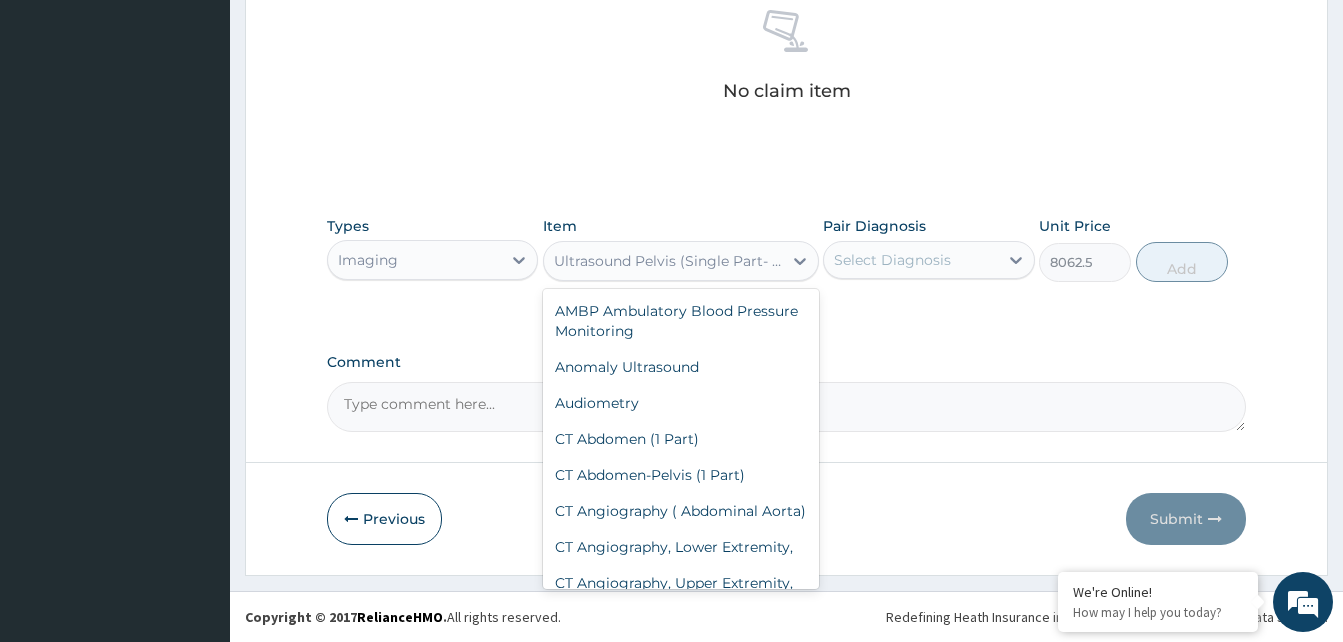 click on "Ultrasound Pelvis (Single Part- Female)" at bounding box center (663, 261) 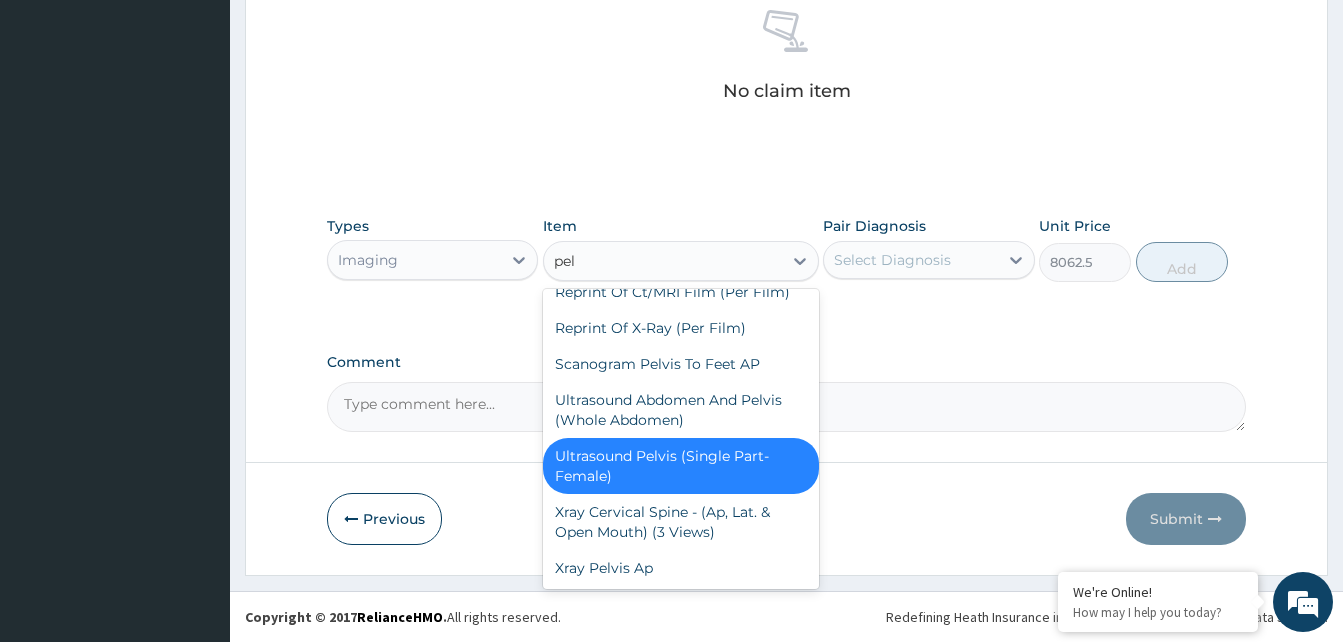scroll, scrollTop: 163, scrollLeft: 0, axis: vertical 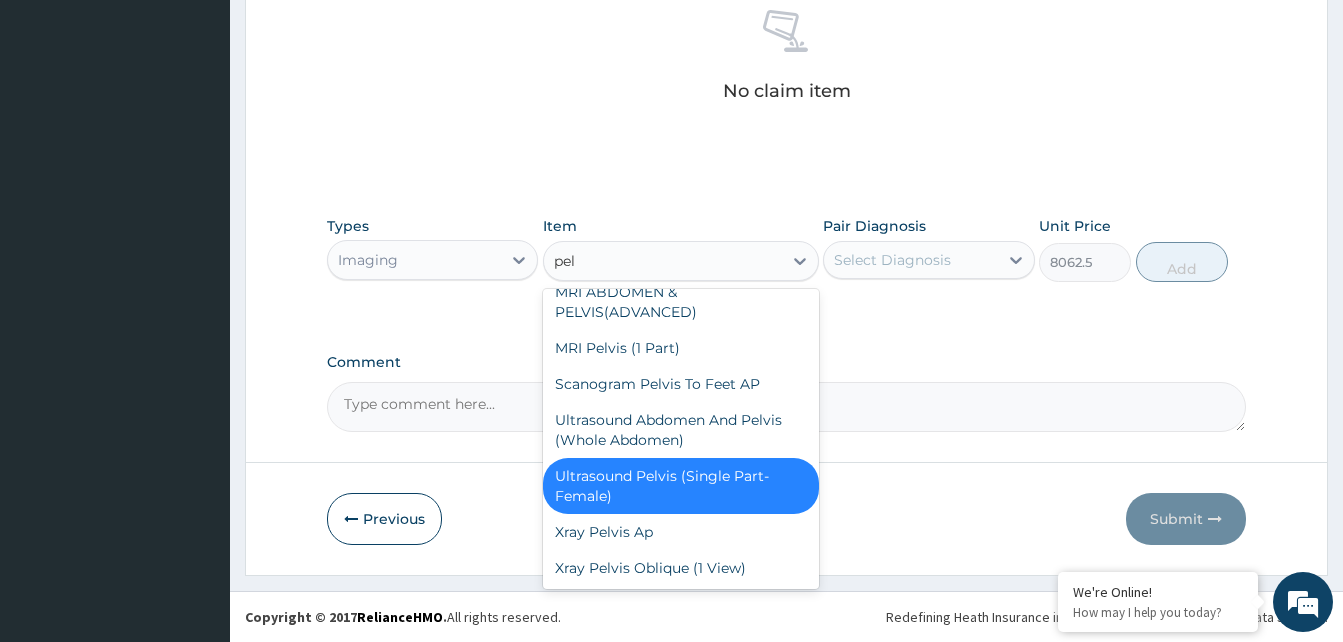 type on "pelv" 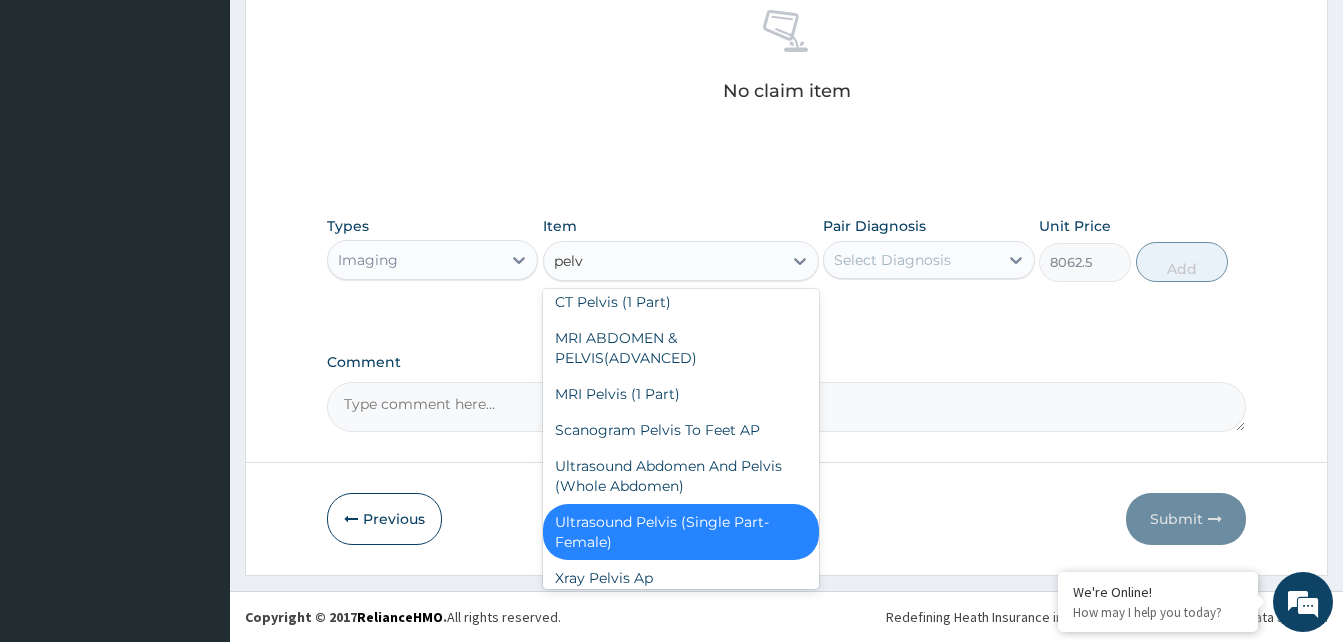 scroll, scrollTop: 84, scrollLeft: 0, axis: vertical 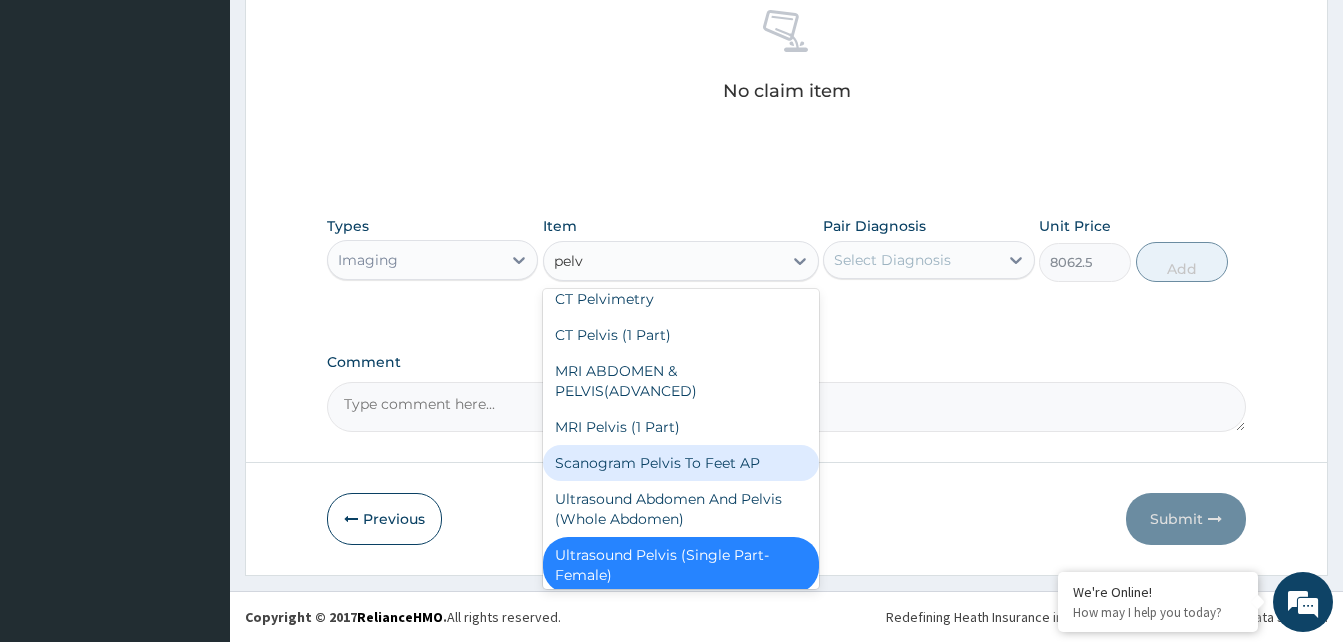 click on "Scanogram Pelvis To Feet AP" at bounding box center [681, 463] 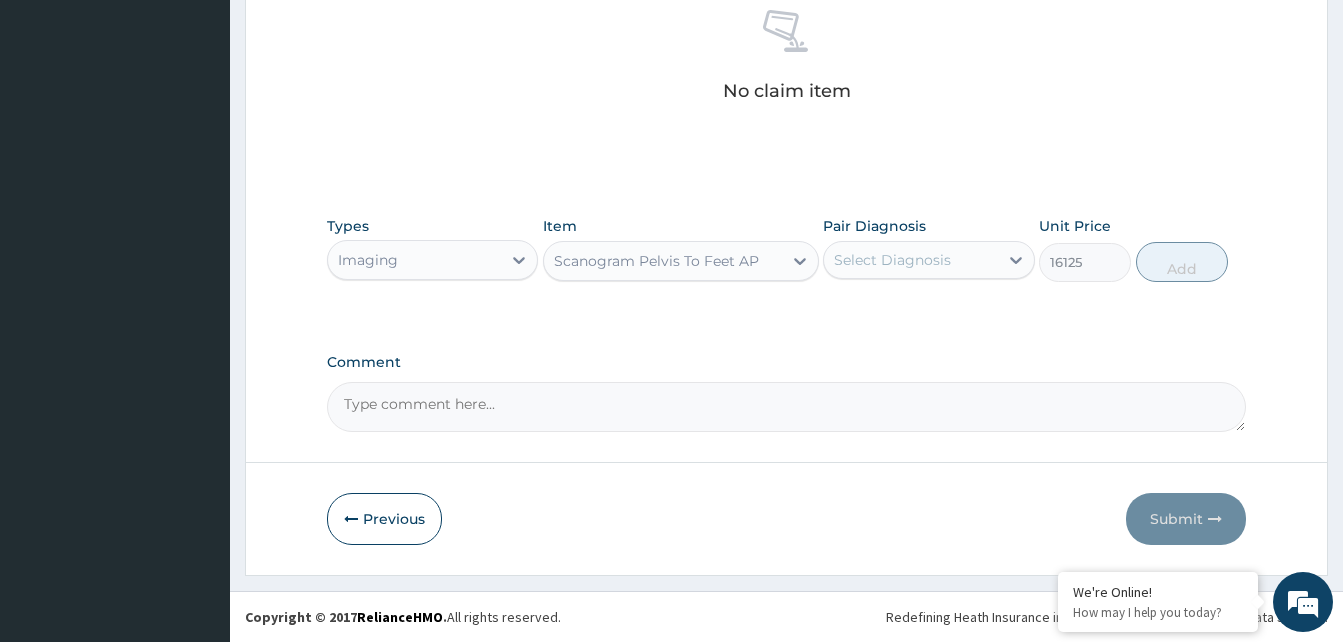 click on "Scanogram Pelvis To Feet AP" at bounding box center (656, 261) 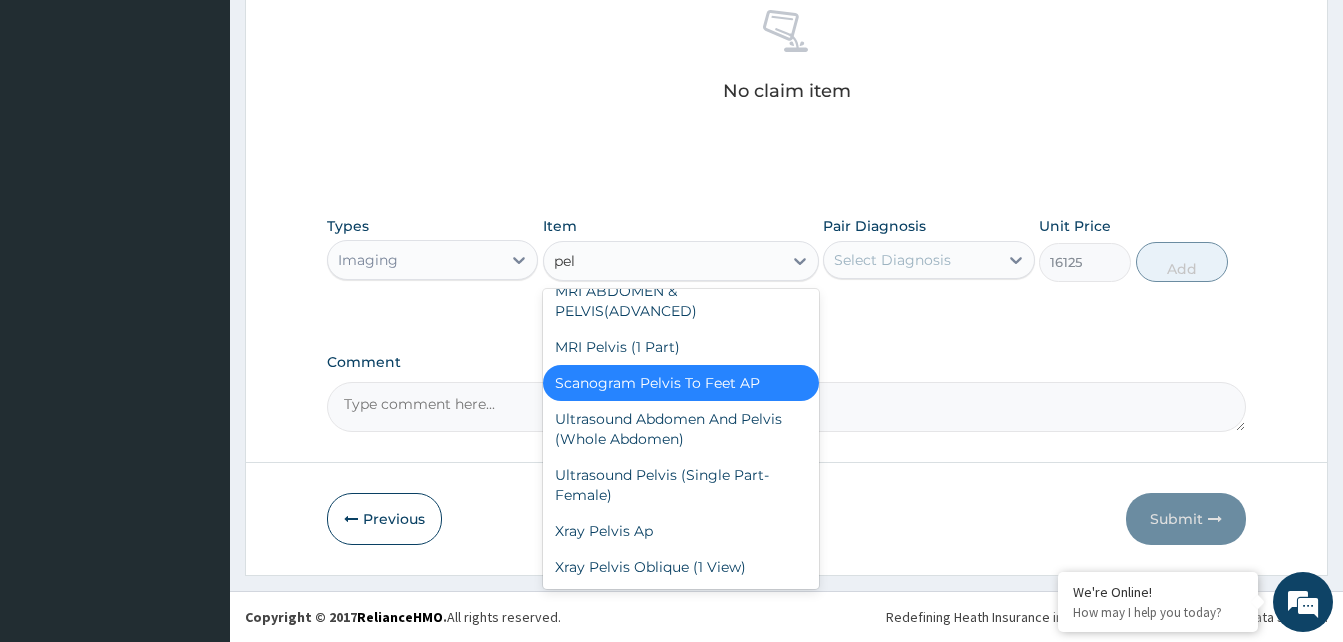 scroll, scrollTop: 172, scrollLeft: 0, axis: vertical 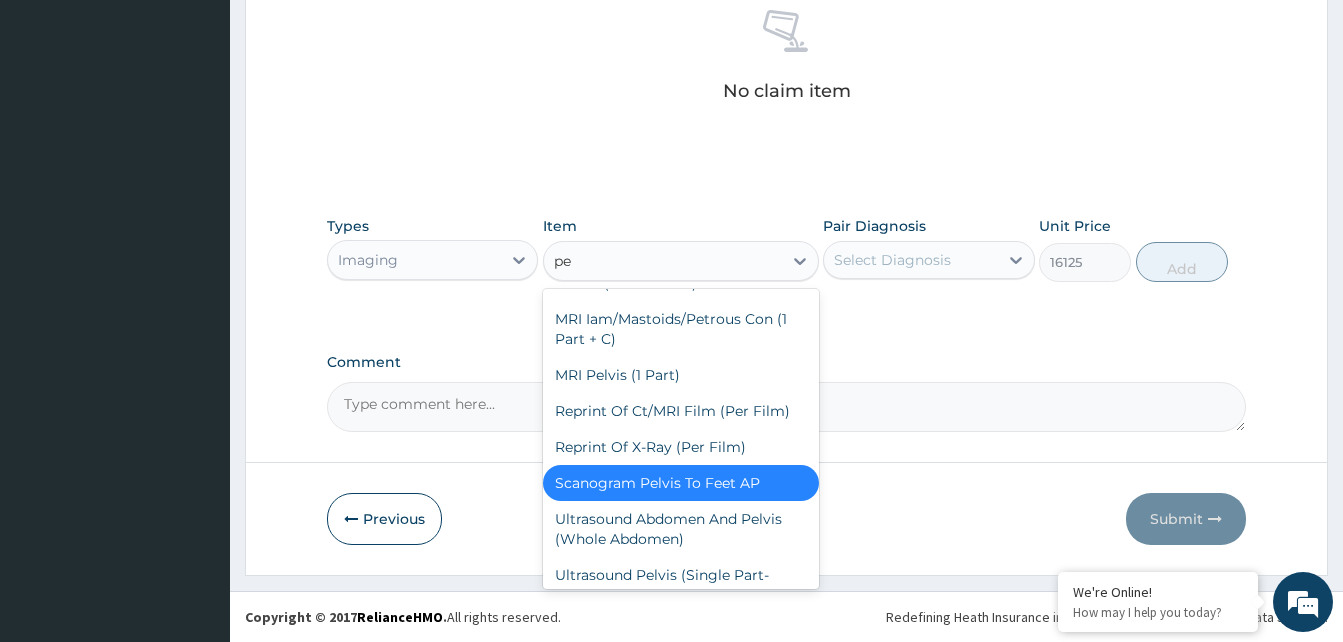 type on "p" 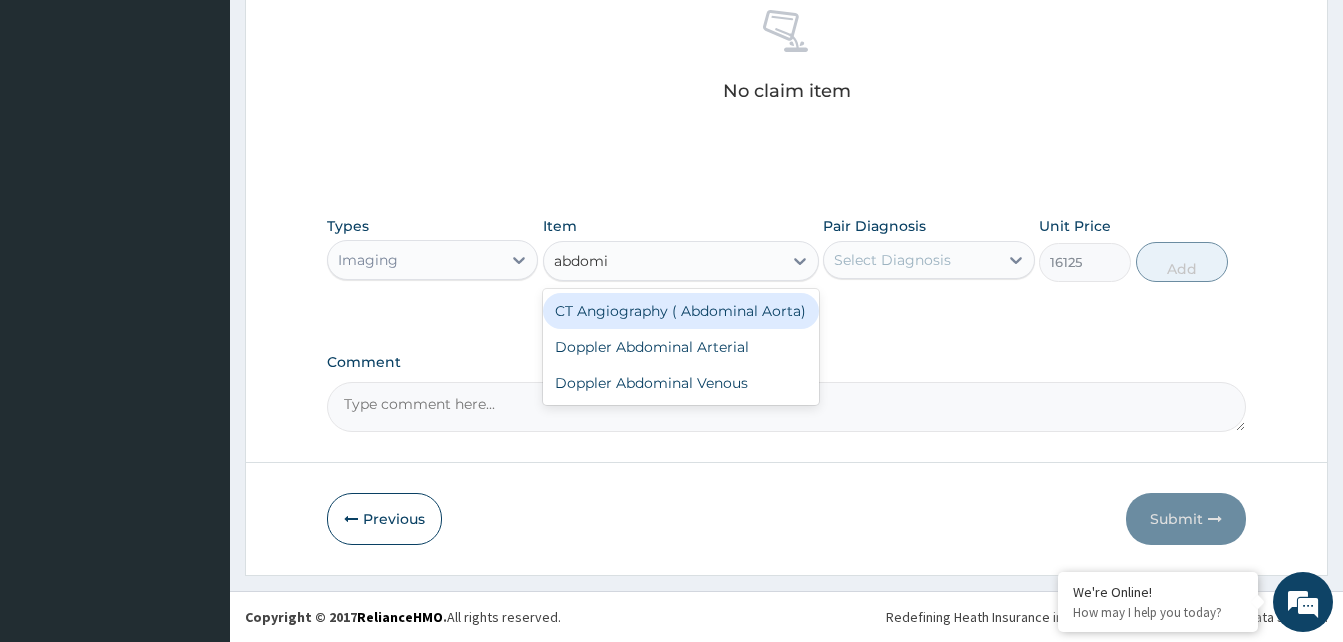 scroll, scrollTop: 0, scrollLeft: 0, axis: both 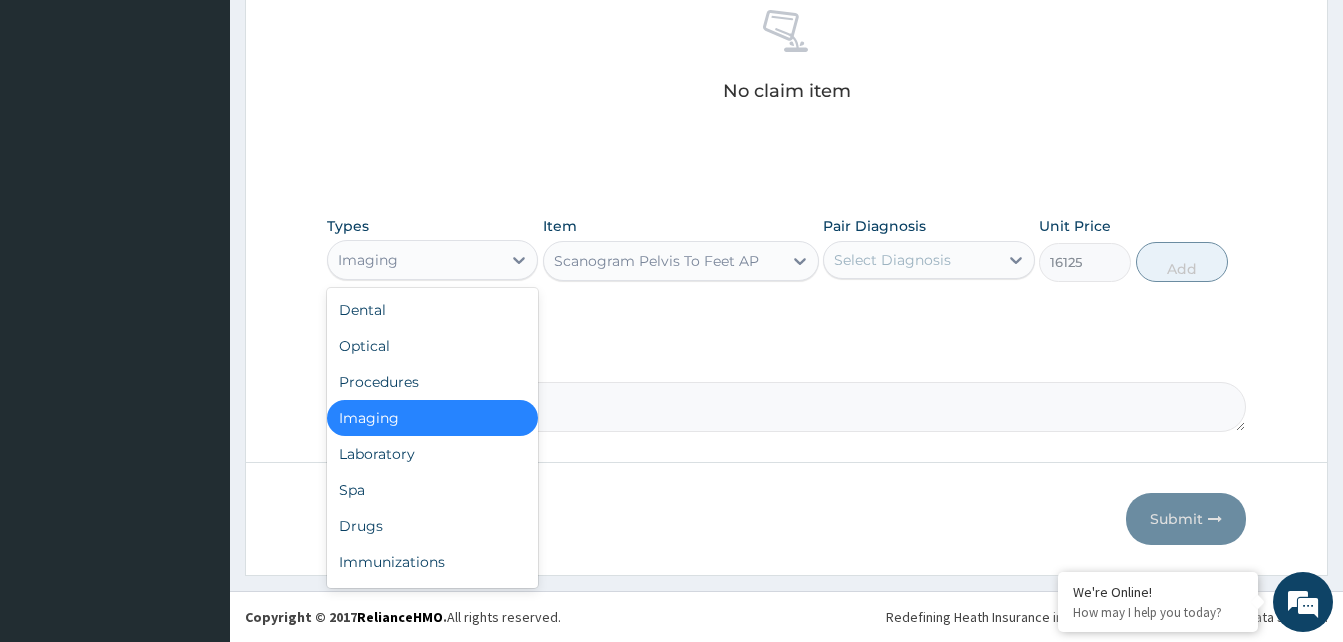 click on "Imaging" at bounding box center (414, 260) 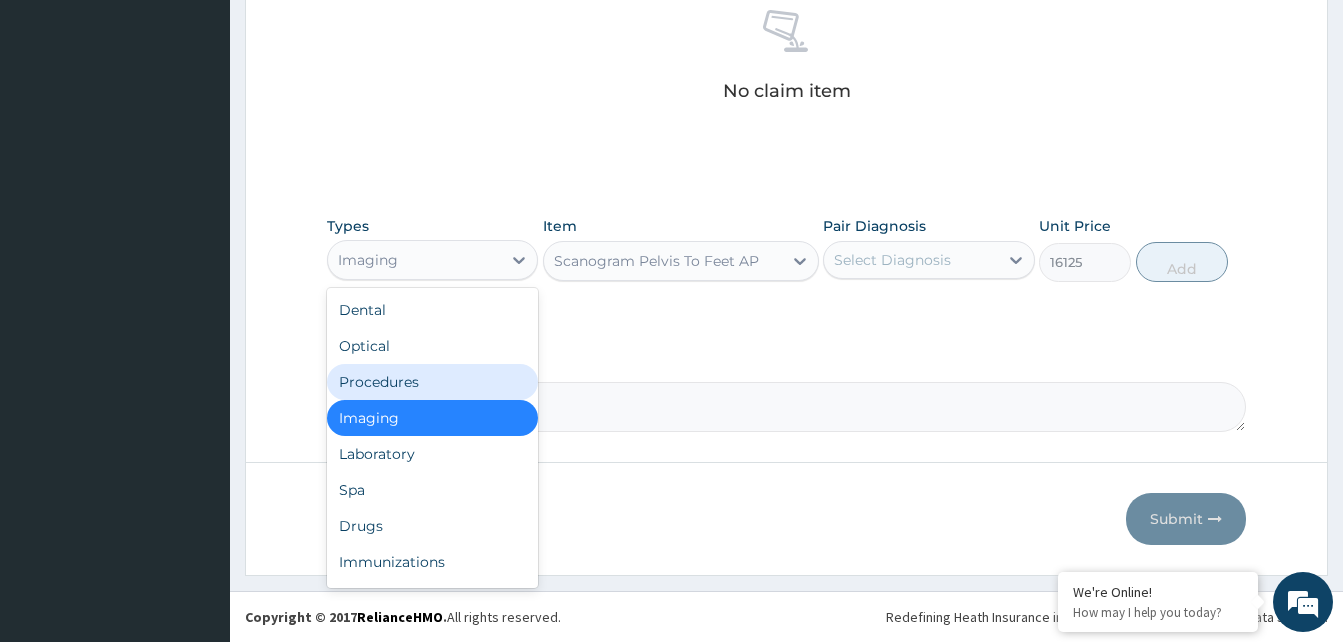 click on "Procedures" at bounding box center [432, 382] 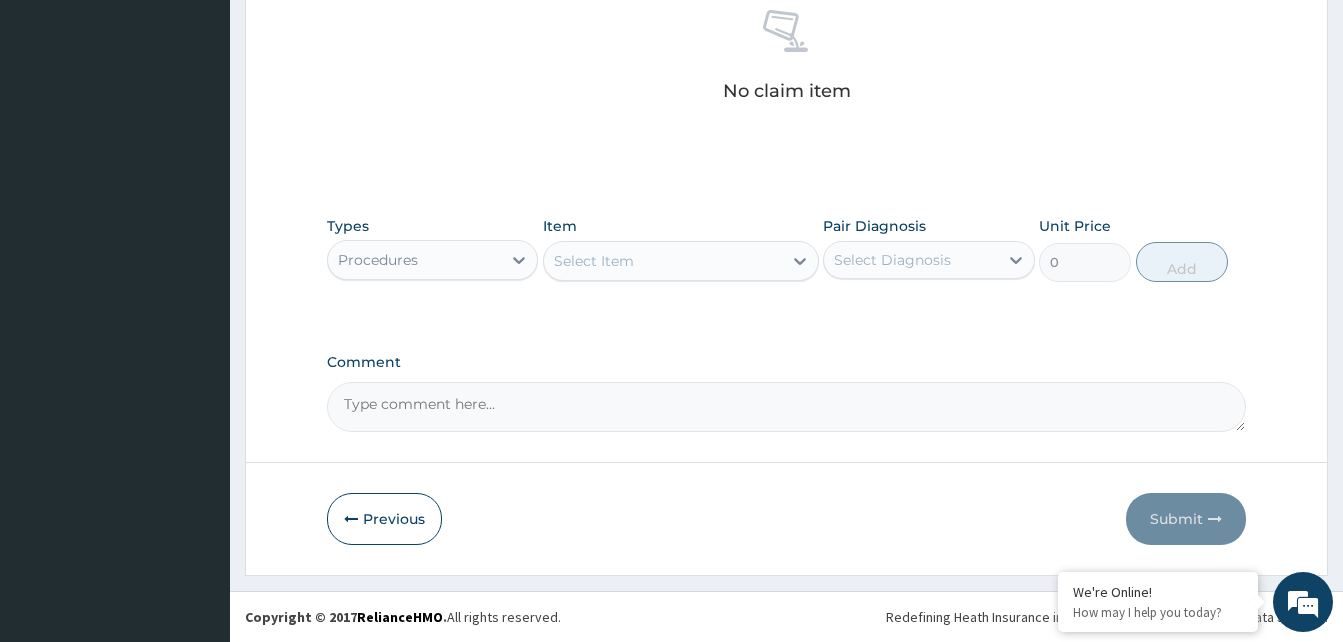 click on "Select Item" at bounding box center [663, 261] 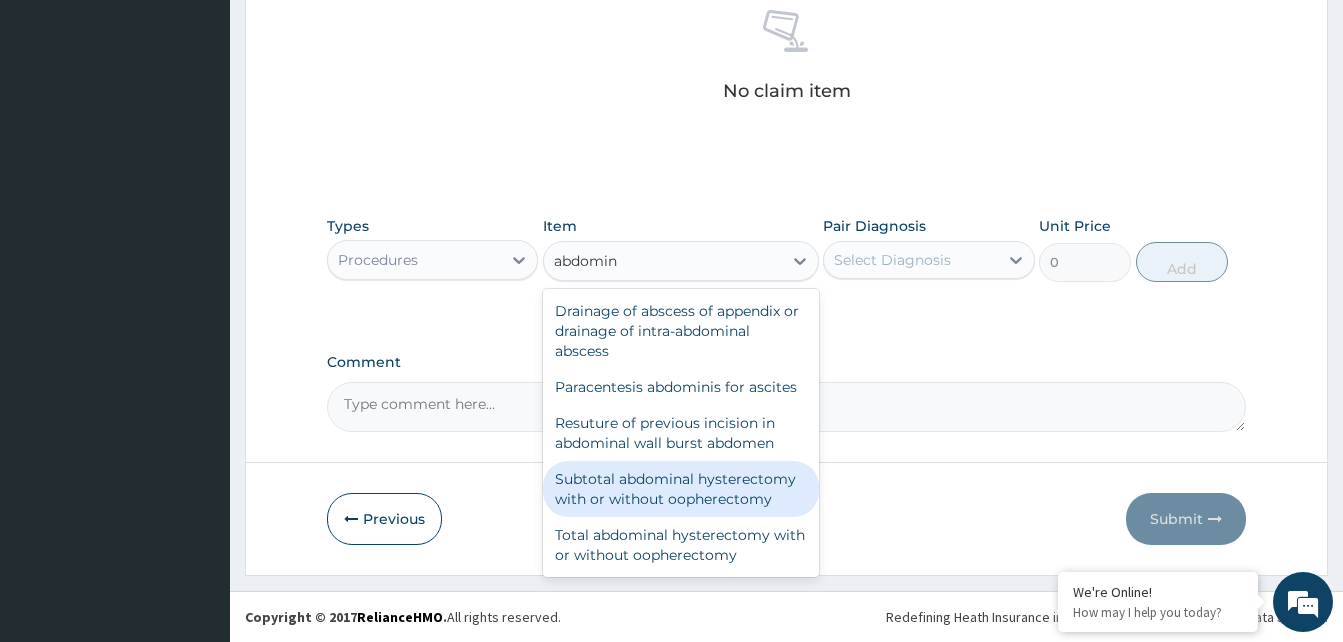 scroll, scrollTop: 28, scrollLeft: 0, axis: vertical 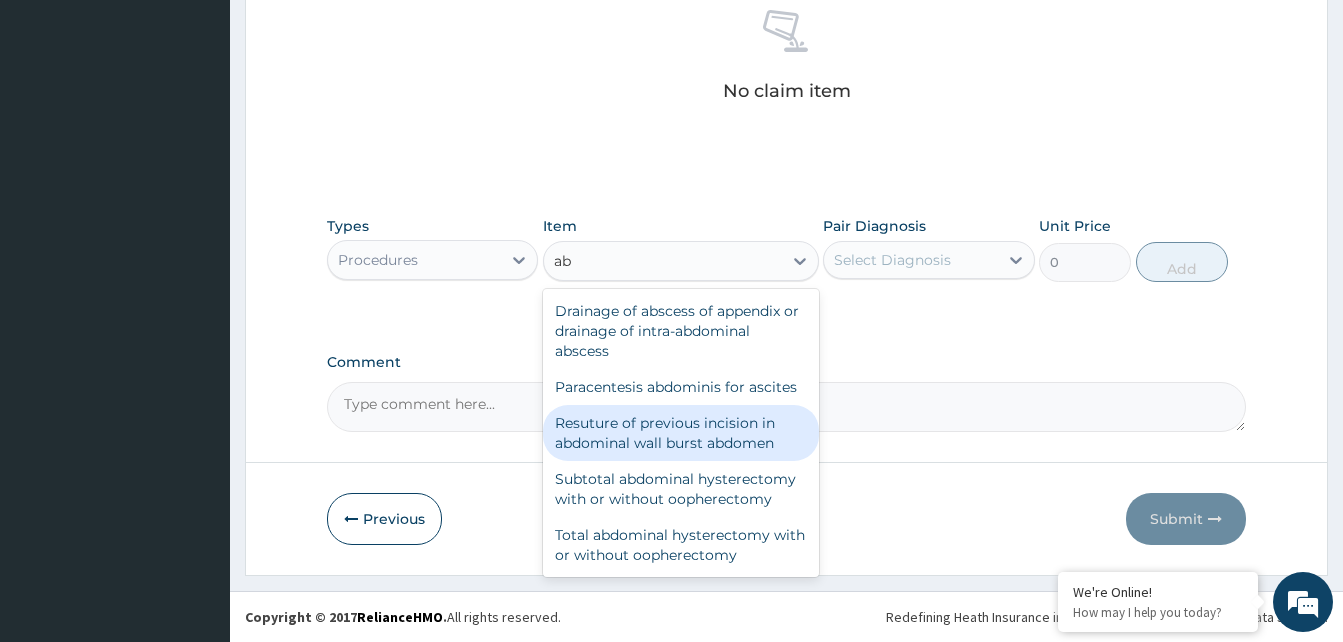 type on "a" 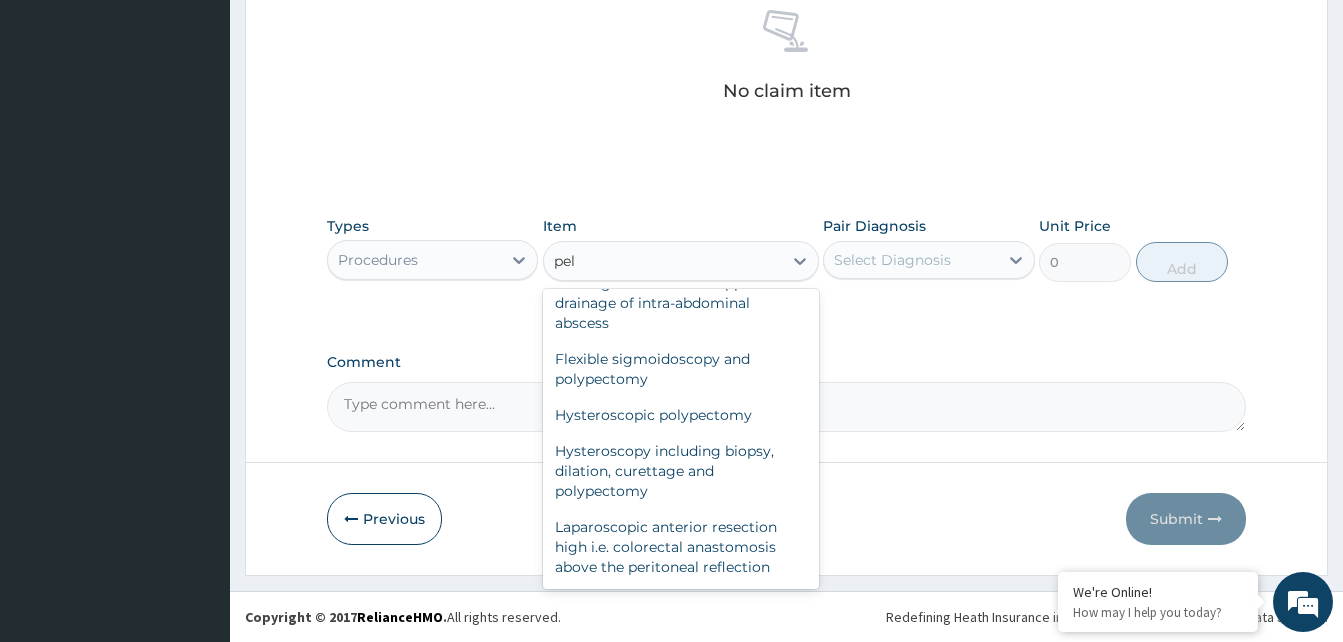 scroll, scrollTop: 0, scrollLeft: 0, axis: both 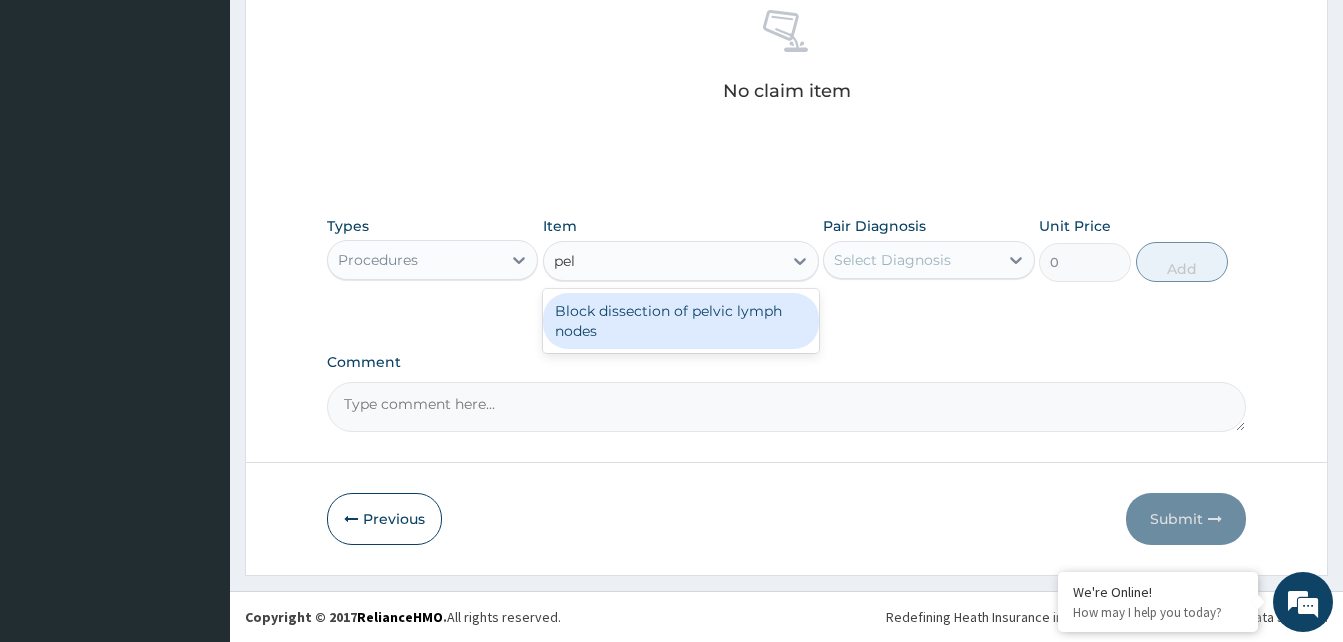 type on "pel" 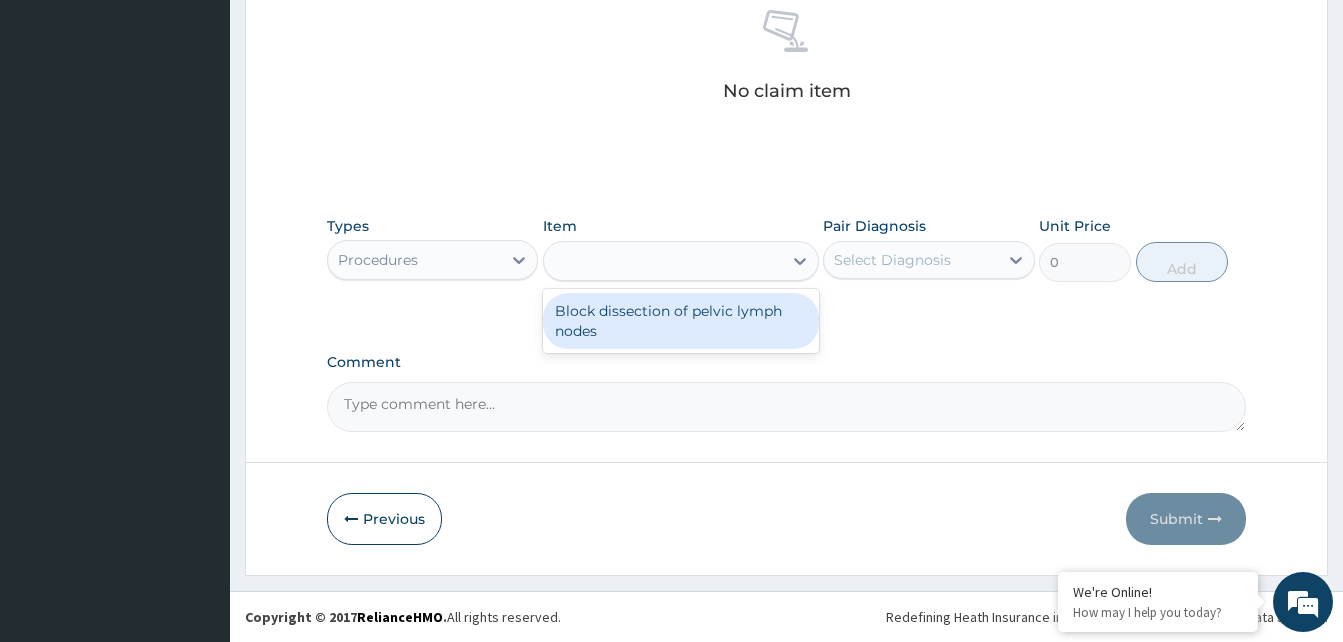click on "Procedures" at bounding box center [414, 260] 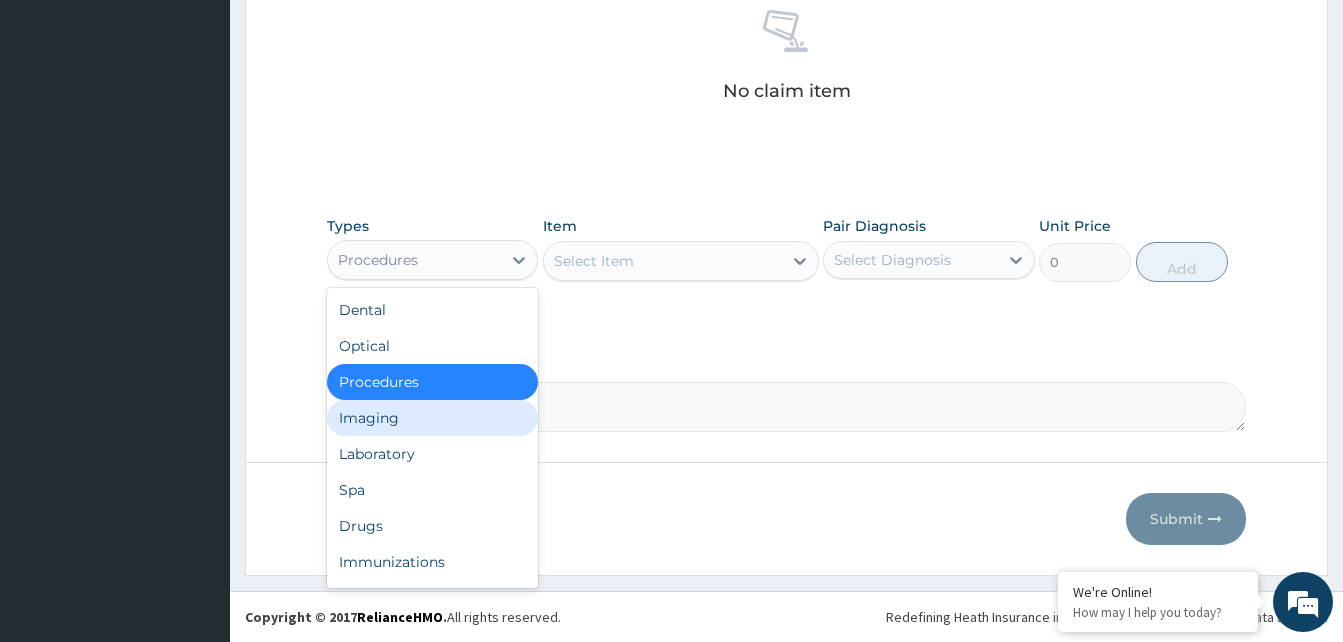 scroll, scrollTop: 68, scrollLeft: 0, axis: vertical 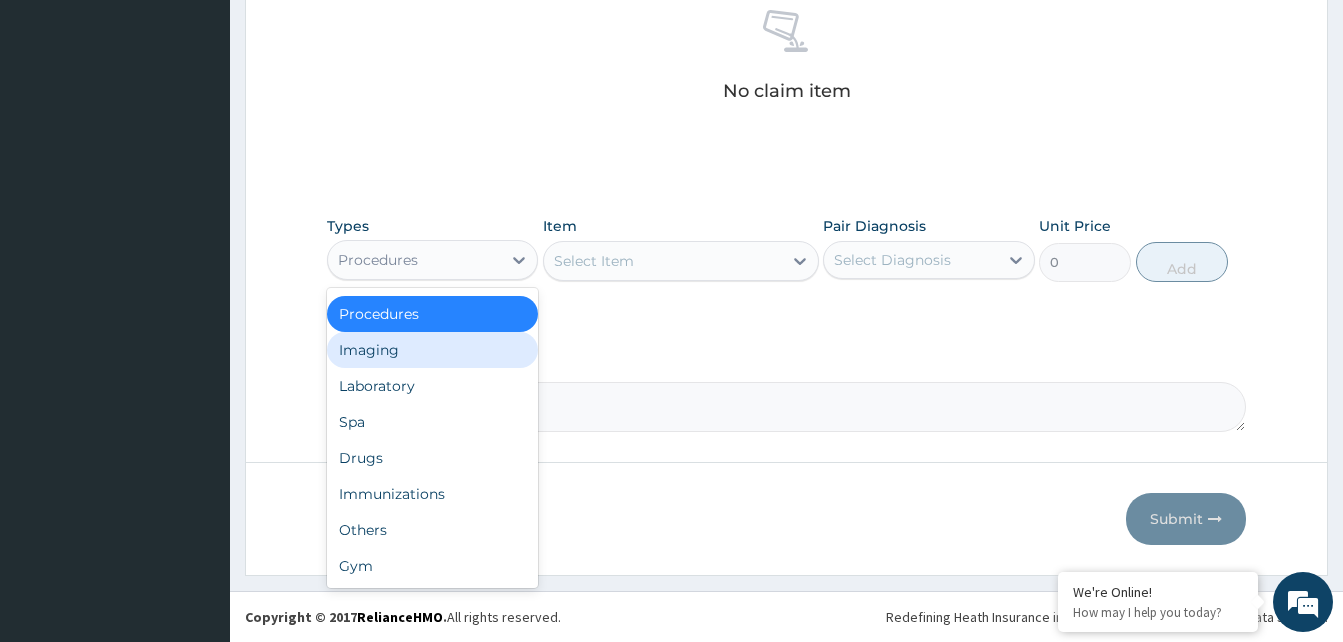 click on "Imaging" at bounding box center (432, 350) 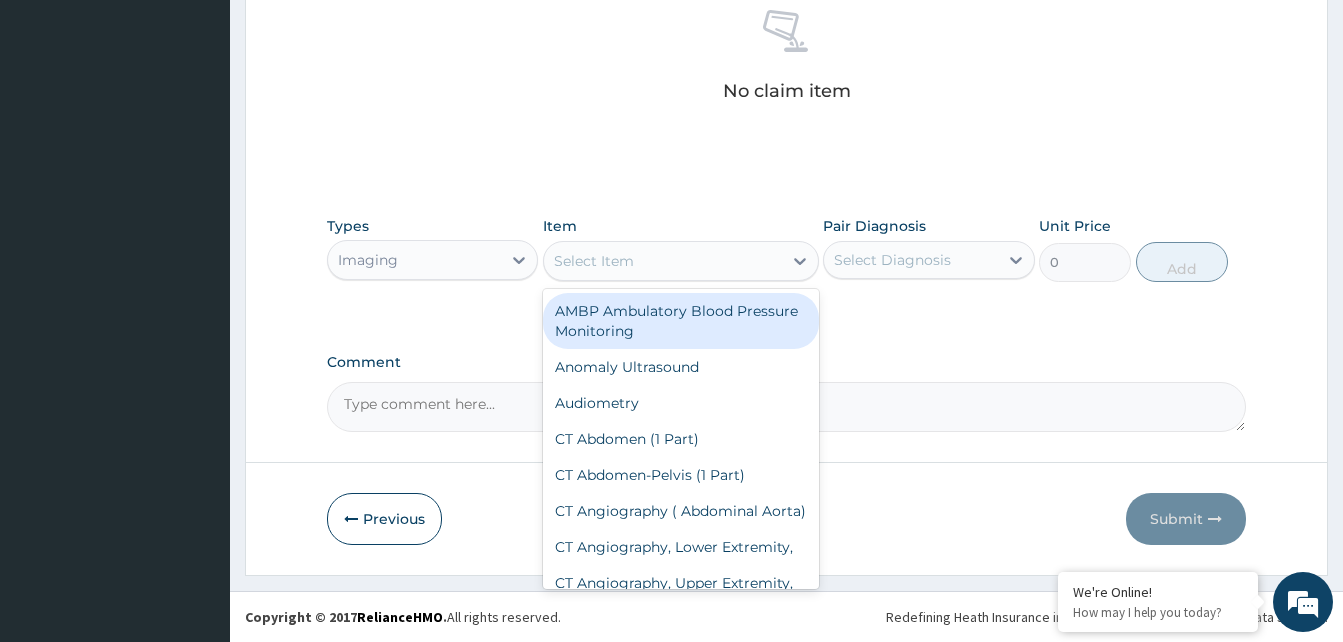 click on "Select Item" at bounding box center (663, 261) 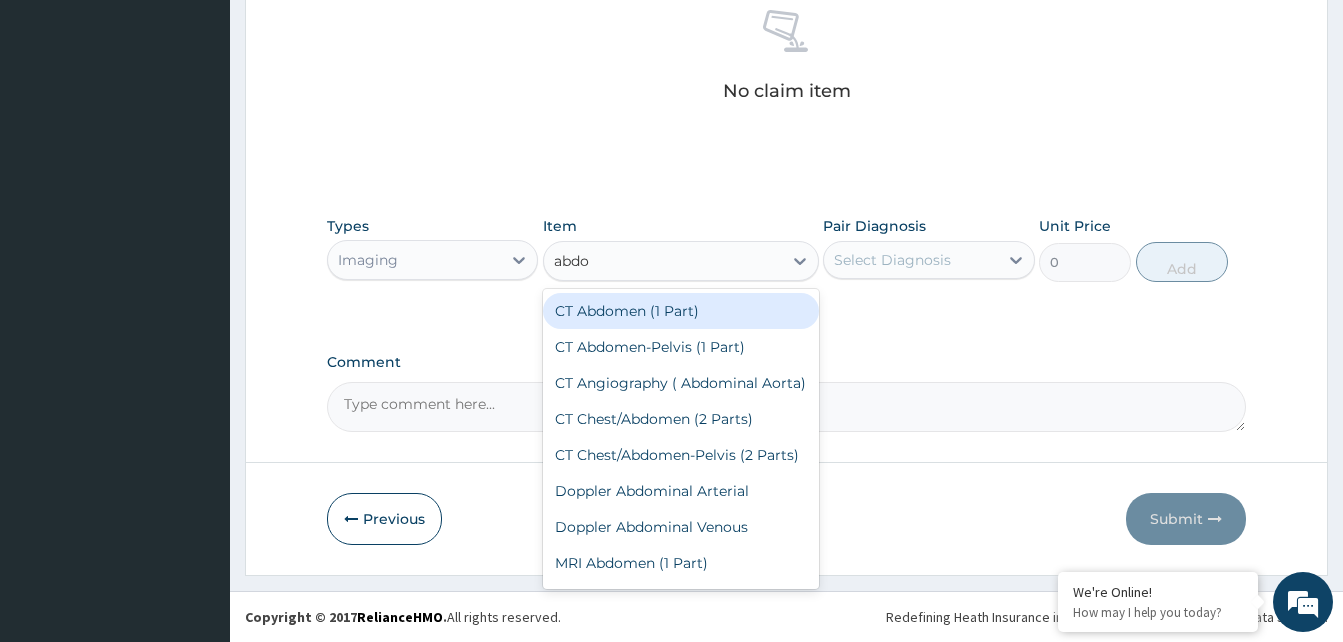 type on "abdom" 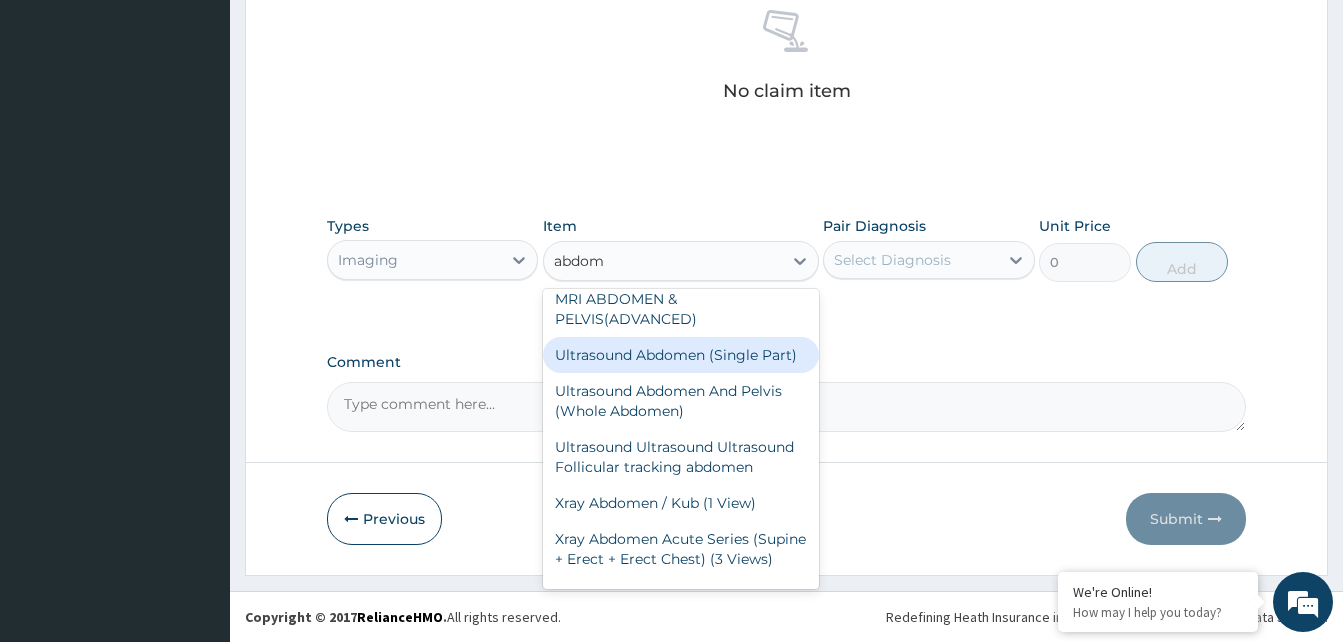 scroll, scrollTop: 448, scrollLeft: 0, axis: vertical 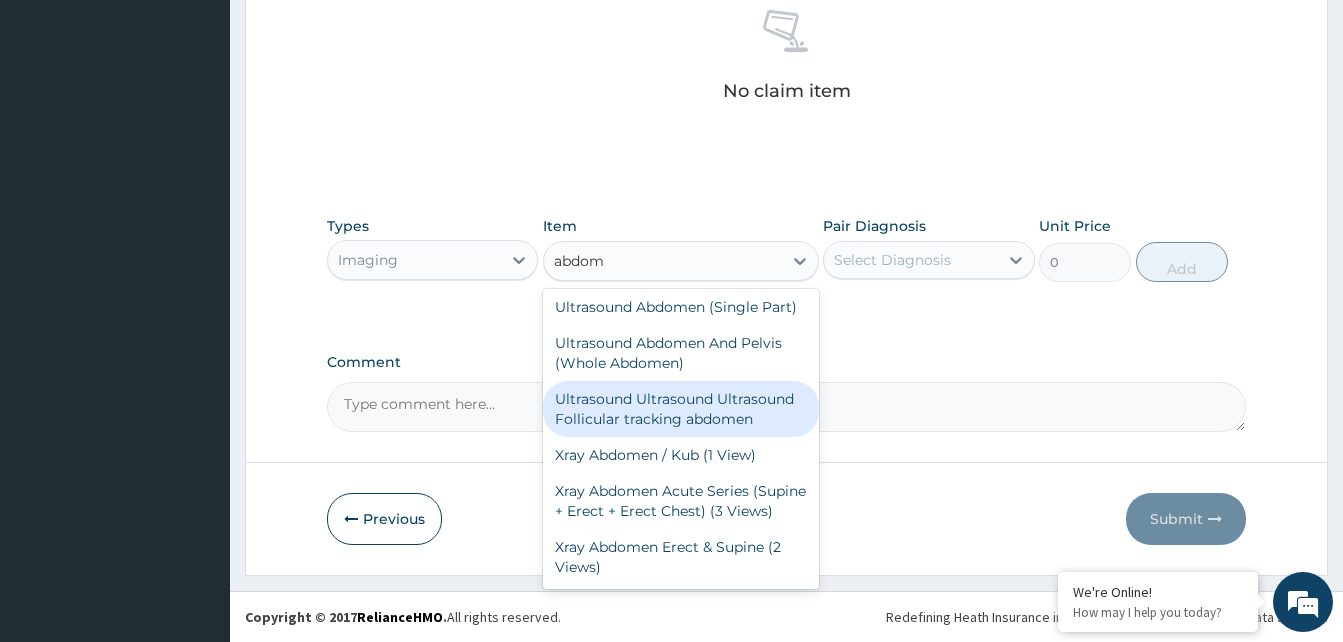 click on "Ultrasound Abdomen And Pelvis (Whole Abdomen)" at bounding box center (681, 353) 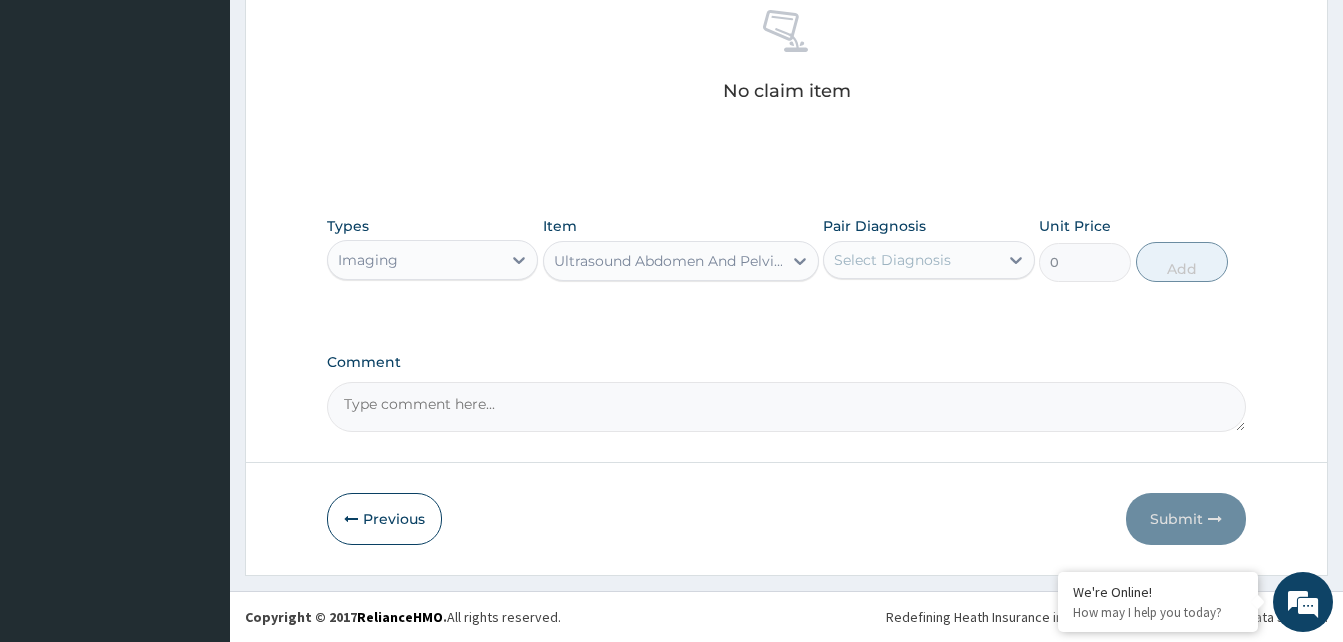 type 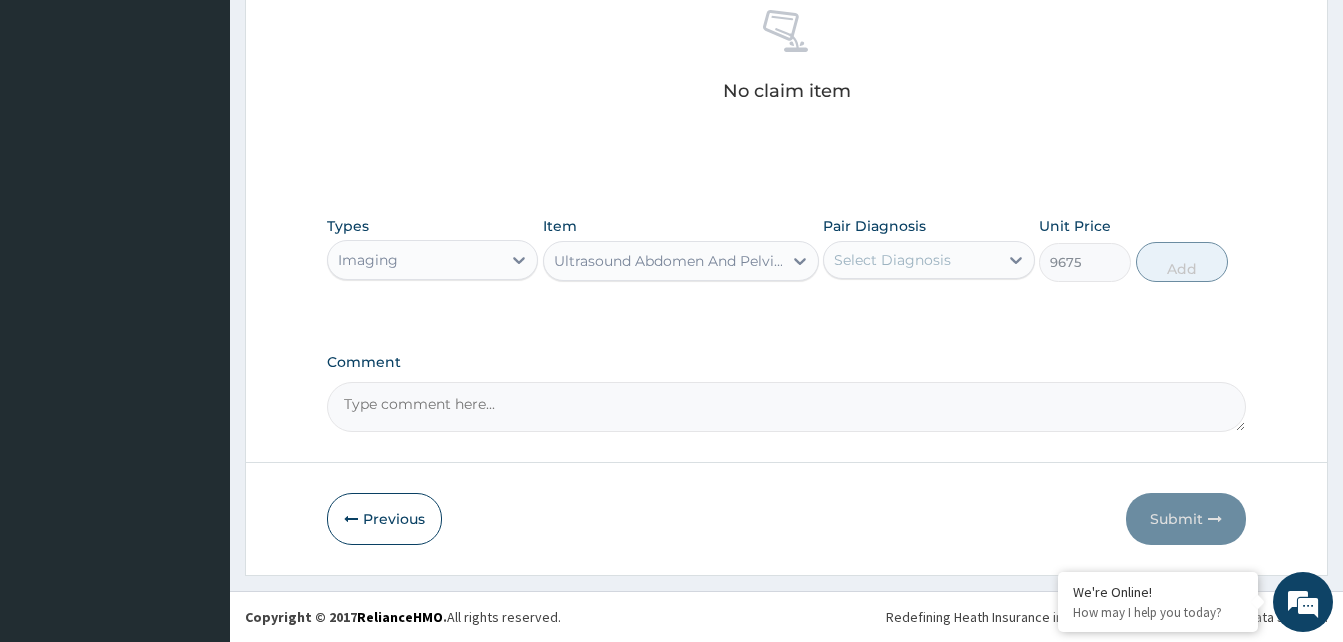 click on "Types Imaging Item option Ultrasound Abdomen And Pelvis (Whole Abdomen), selected.   Select is focused ,type to refine list, press Down to open the menu,  Ultrasound Abdomen And Pelvis (Whole Abdomen) Pair Diagnosis Select Diagnosis Unit Price 9675 Add" 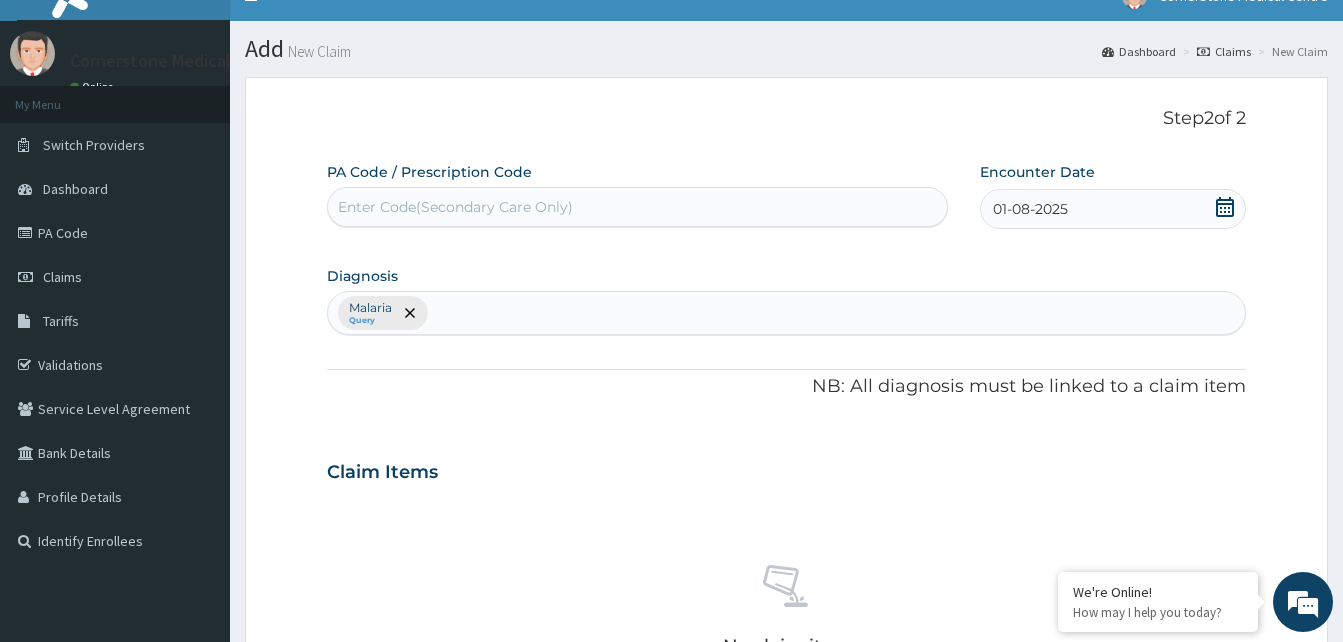 scroll, scrollTop: 0, scrollLeft: 0, axis: both 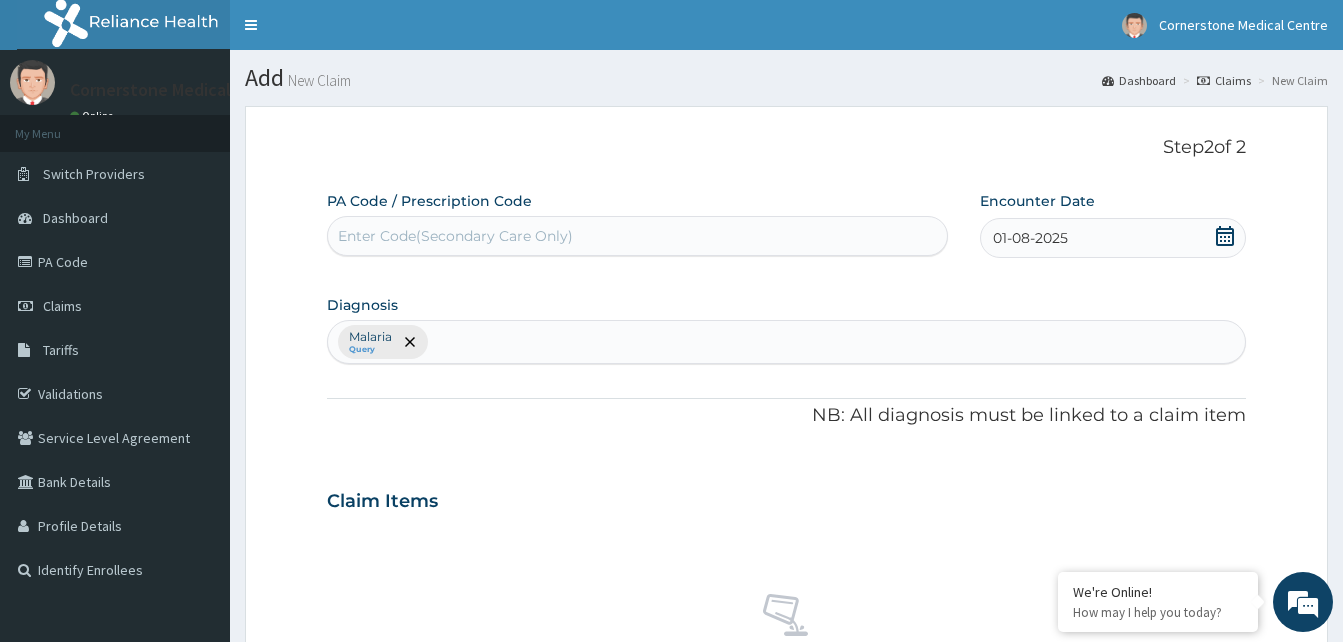 click on "Step  2  of 2 PA Code / Prescription Code Enter Code(Secondary Care Only) Encounter Date [DATE] Diagnosis [DISEASE] Query NB: All diagnosis must be linked to a claim item Claim Items No claim item Types Imaging Item Ultrasound Abdomen And Pelvis (Whole Abdomen) Pair Diagnosis Select Diagnosis Unit Price [PRICE] Add Comment" at bounding box center [786, 576] 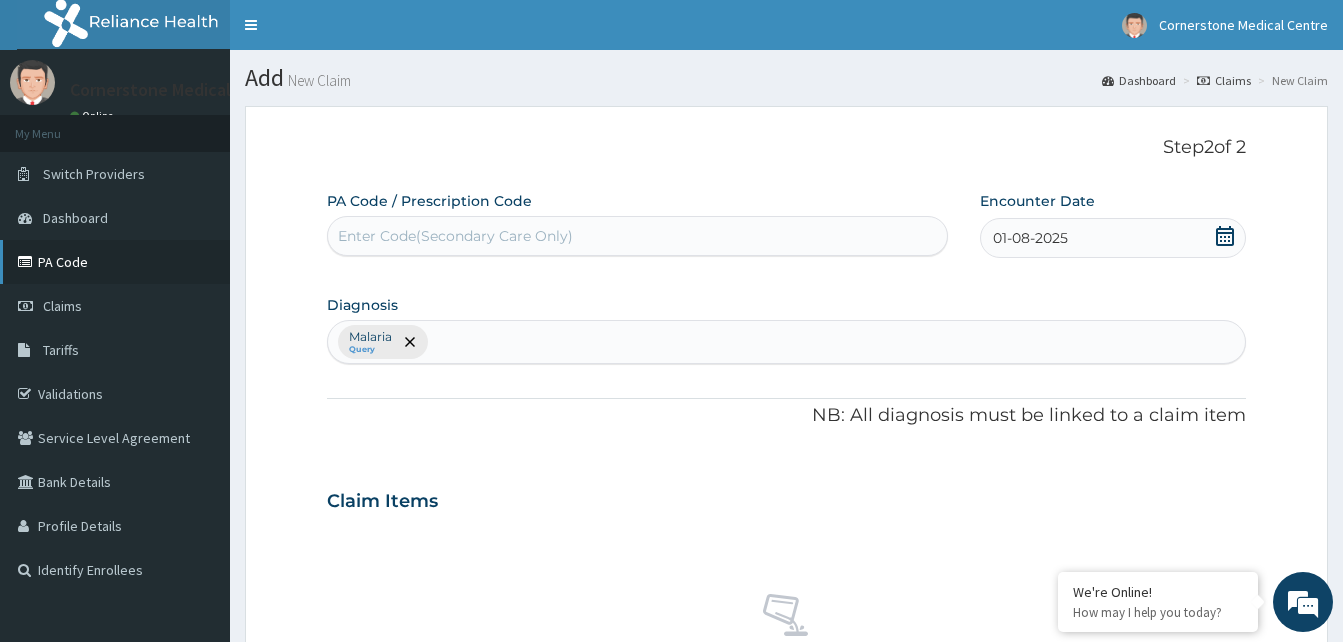 click on "PA Code" at bounding box center [115, 262] 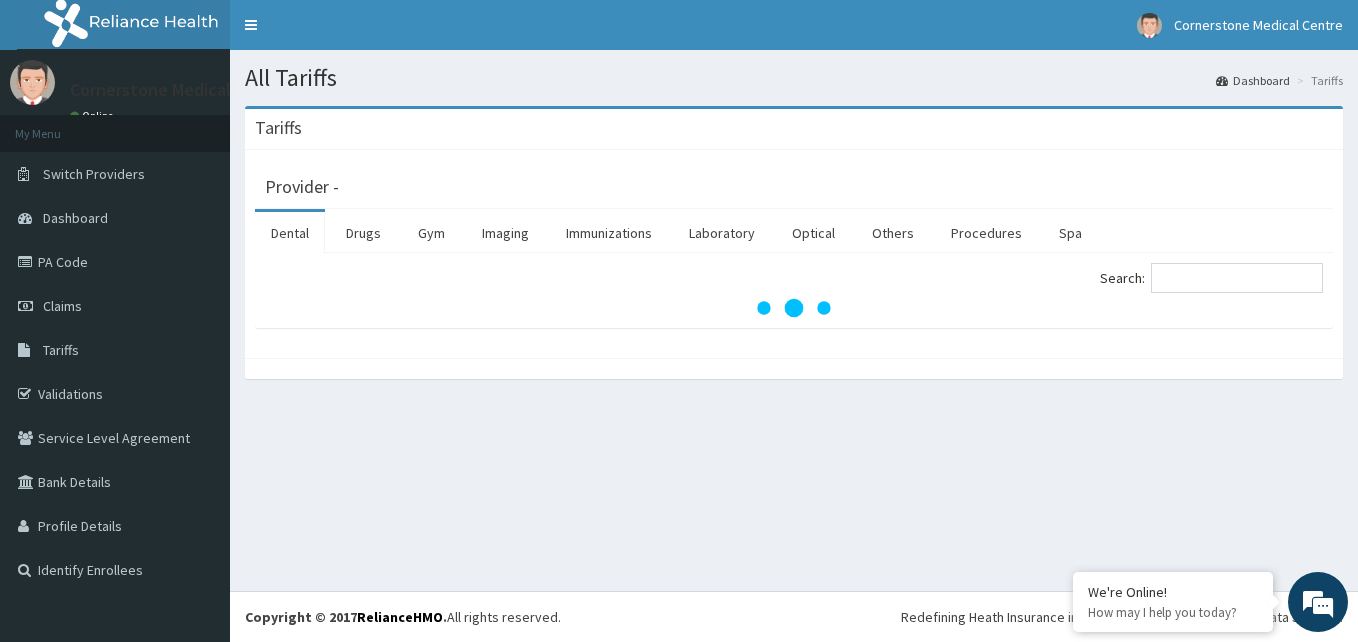 scroll, scrollTop: 0, scrollLeft: 0, axis: both 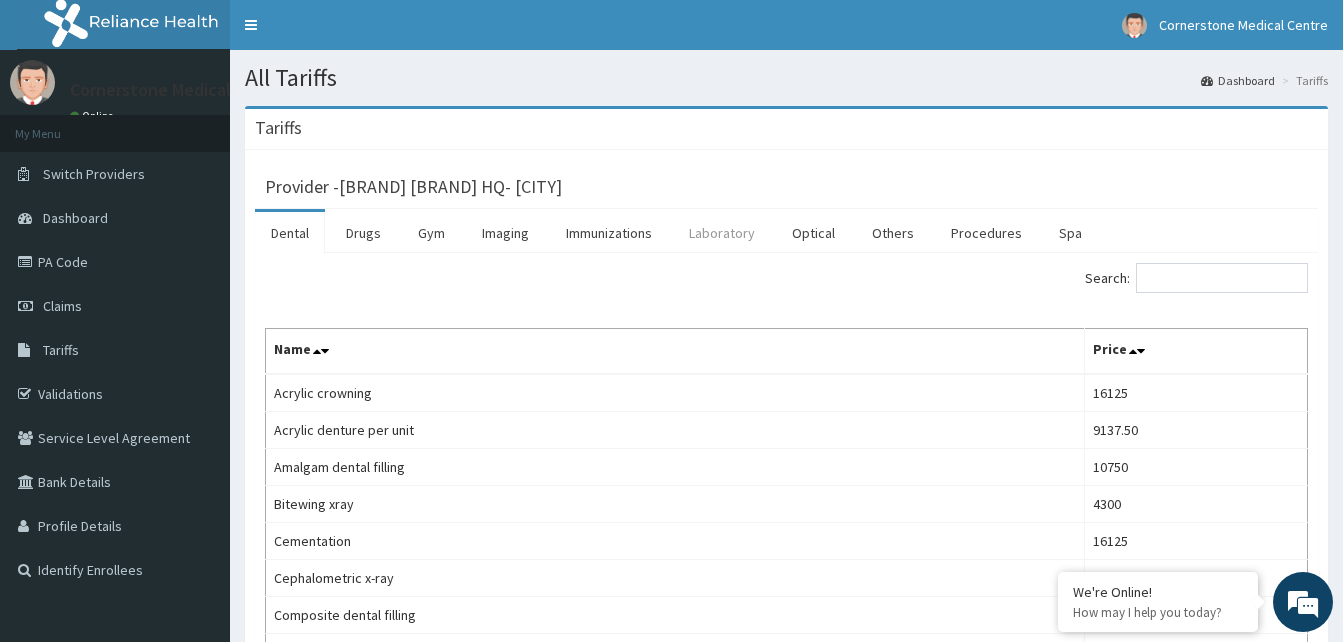 click on "Laboratory" at bounding box center (722, 233) 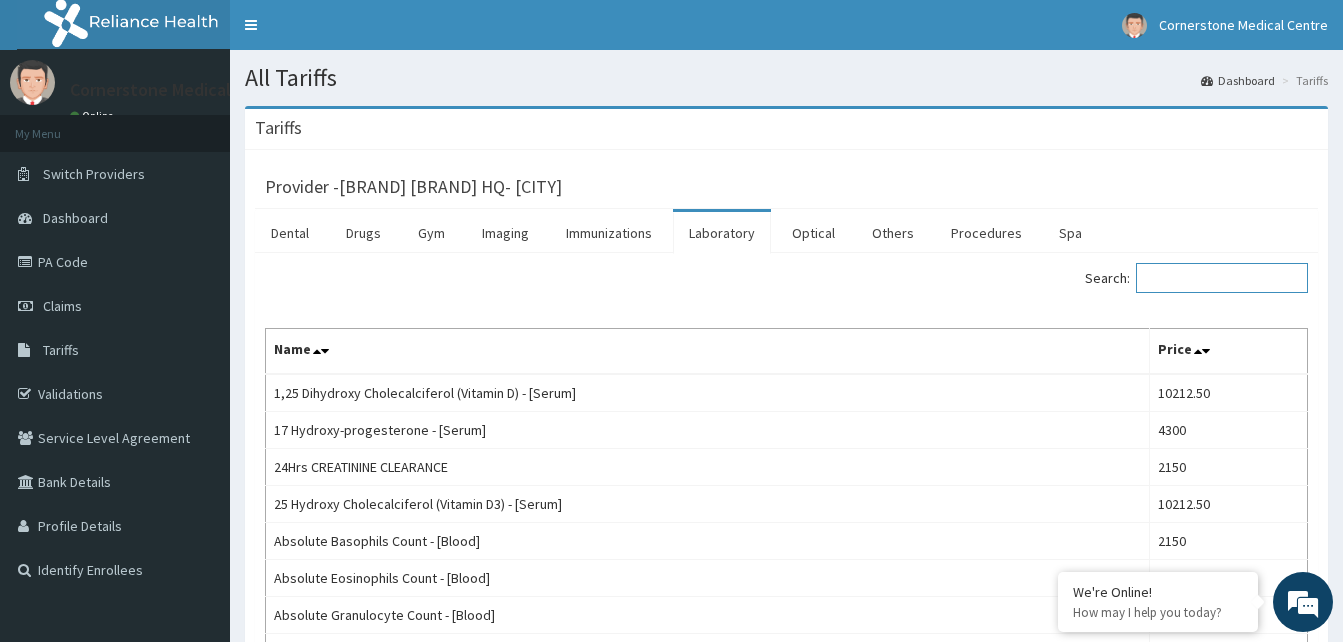 click on "Search:" at bounding box center (1222, 278) 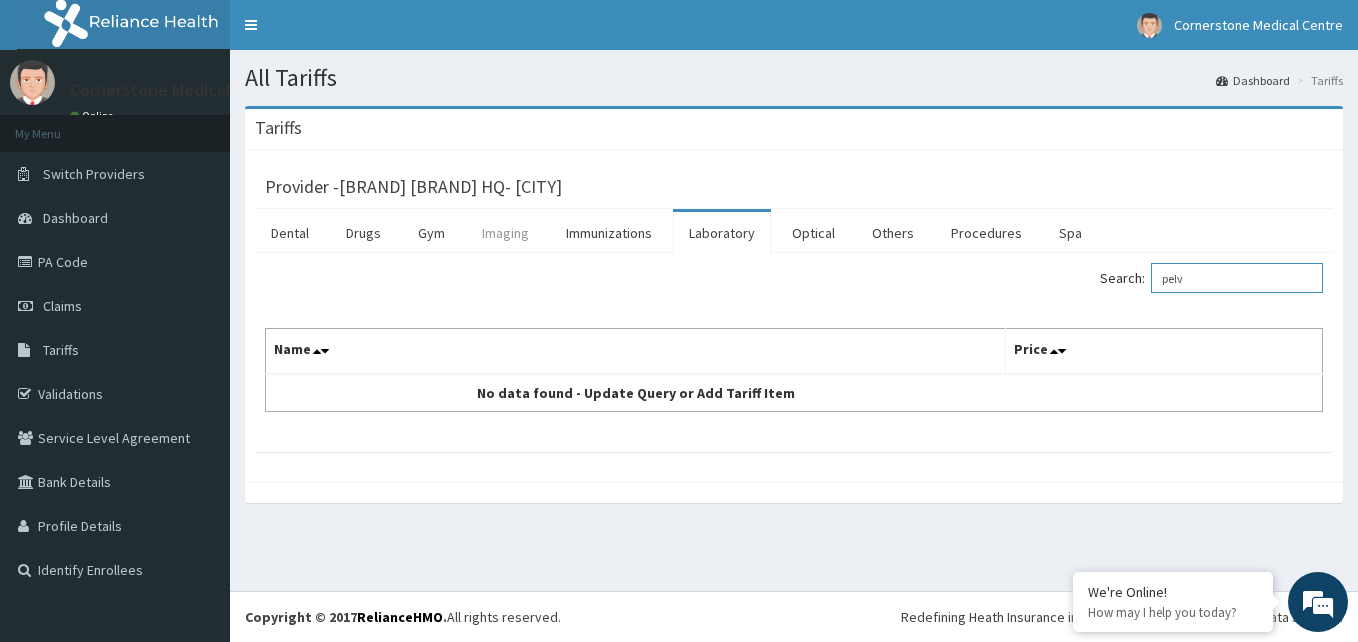 type on "pelv" 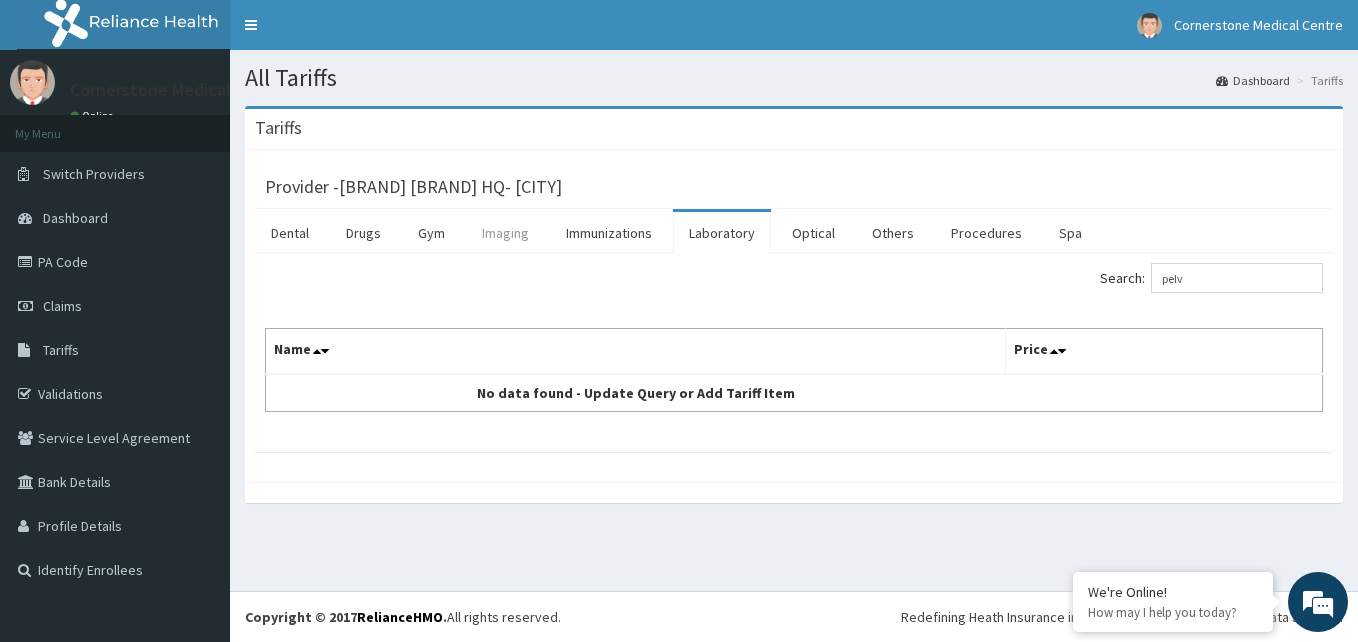 click on "Imaging" at bounding box center [505, 233] 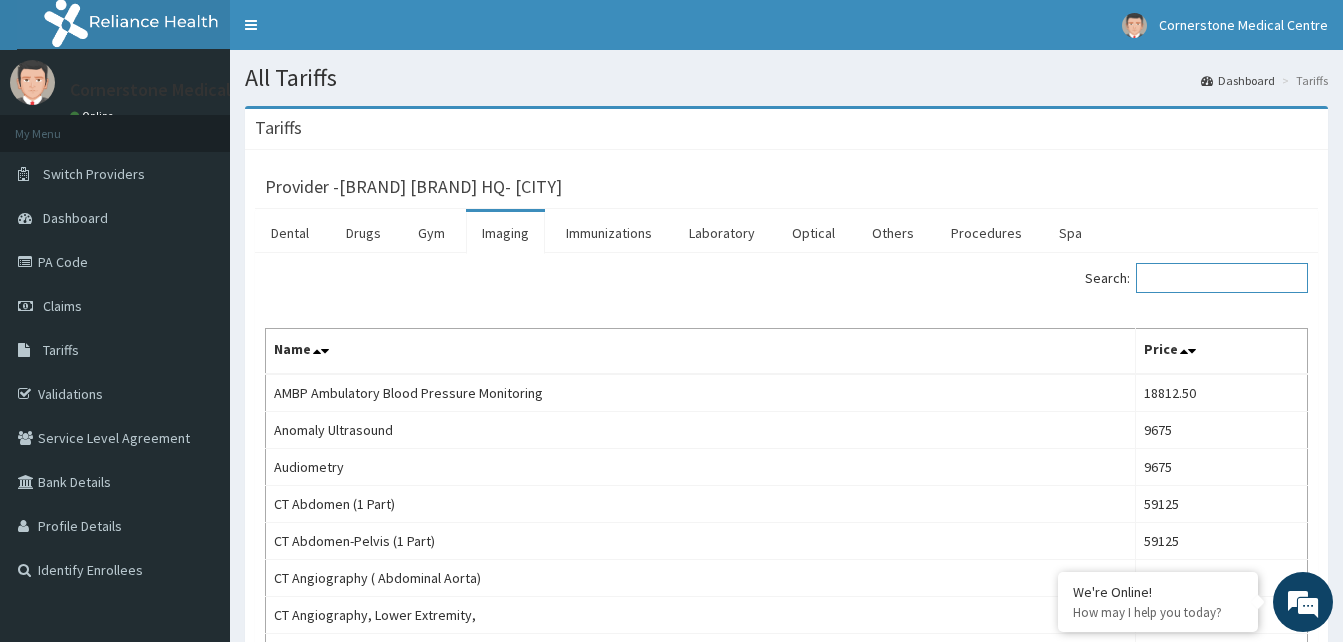 click on "Search:" at bounding box center [1222, 278] 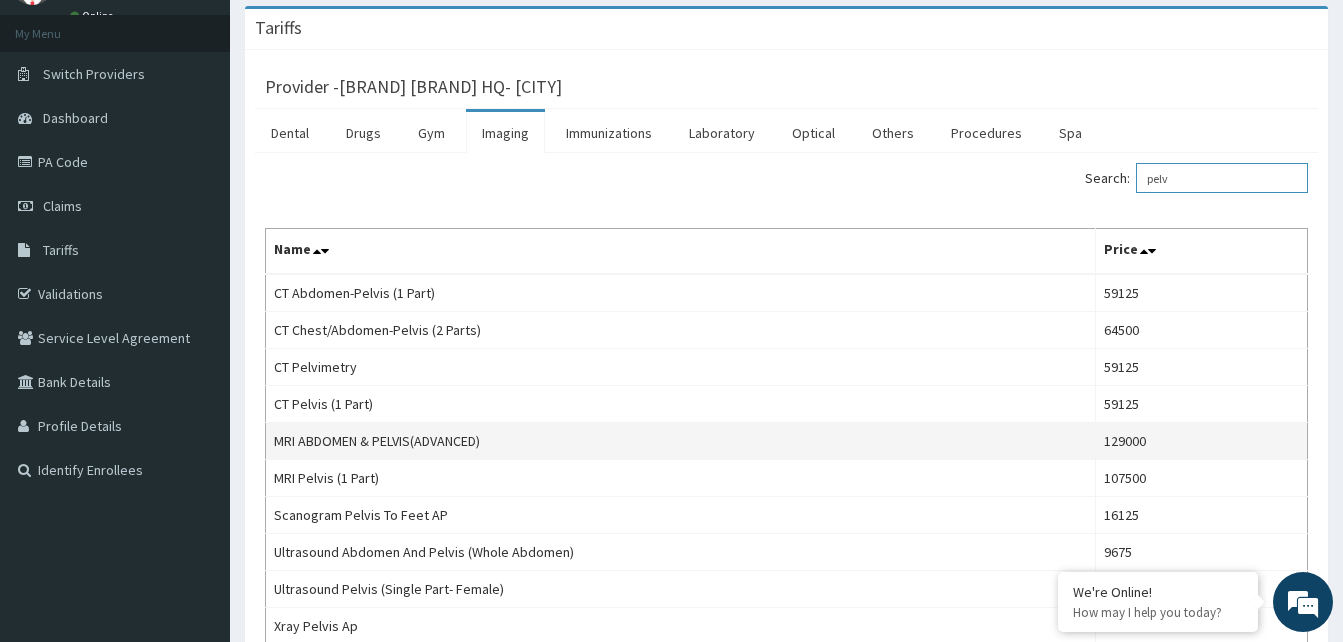 scroll, scrollTop: 200, scrollLeft: 0, axis: vertical 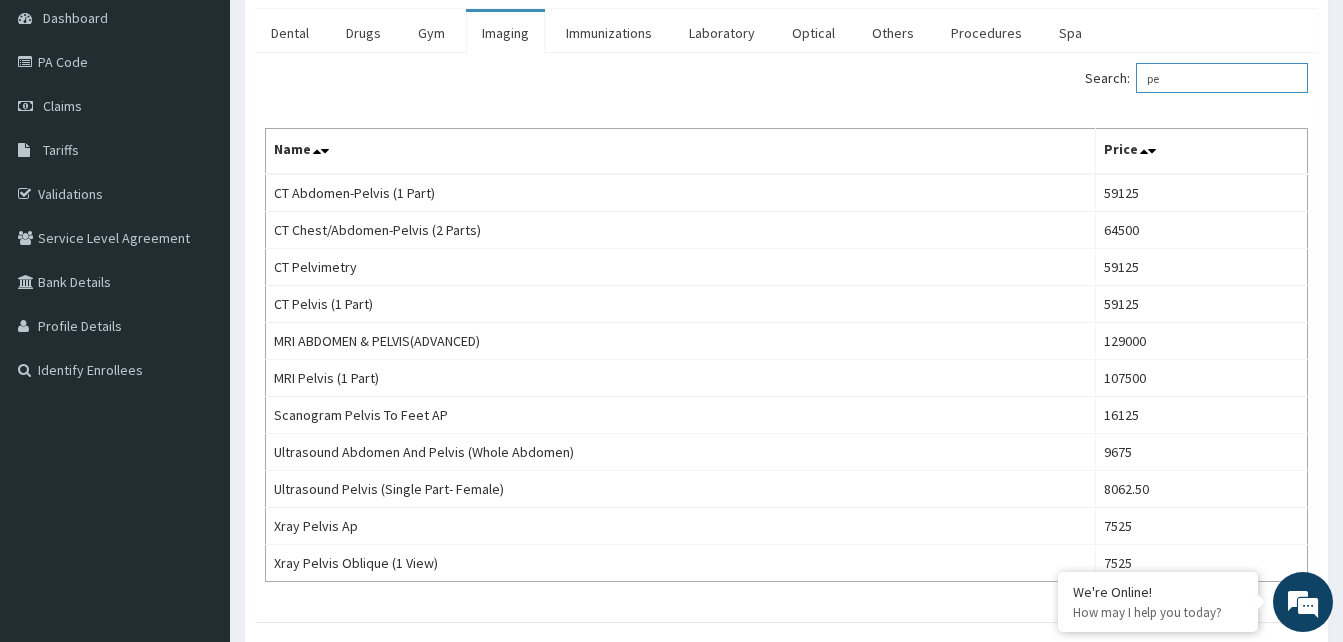 type on "p" 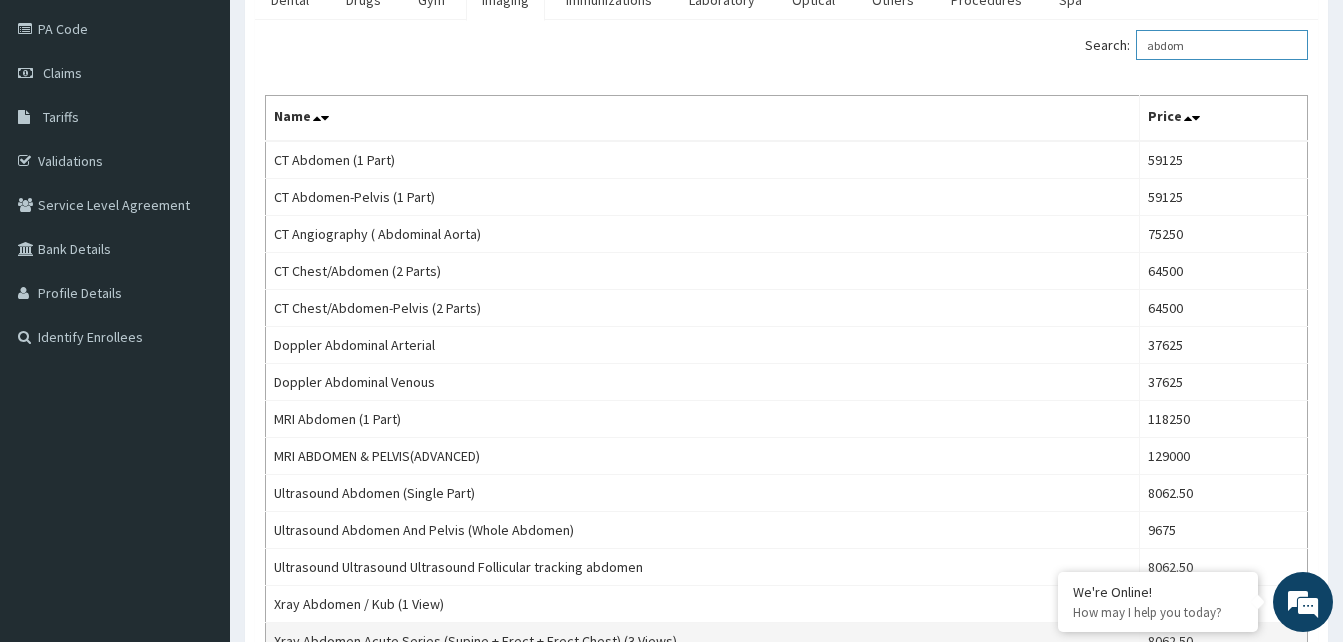 scroll, scrollTop: 400, scrollLeft: 0, axis: vertical 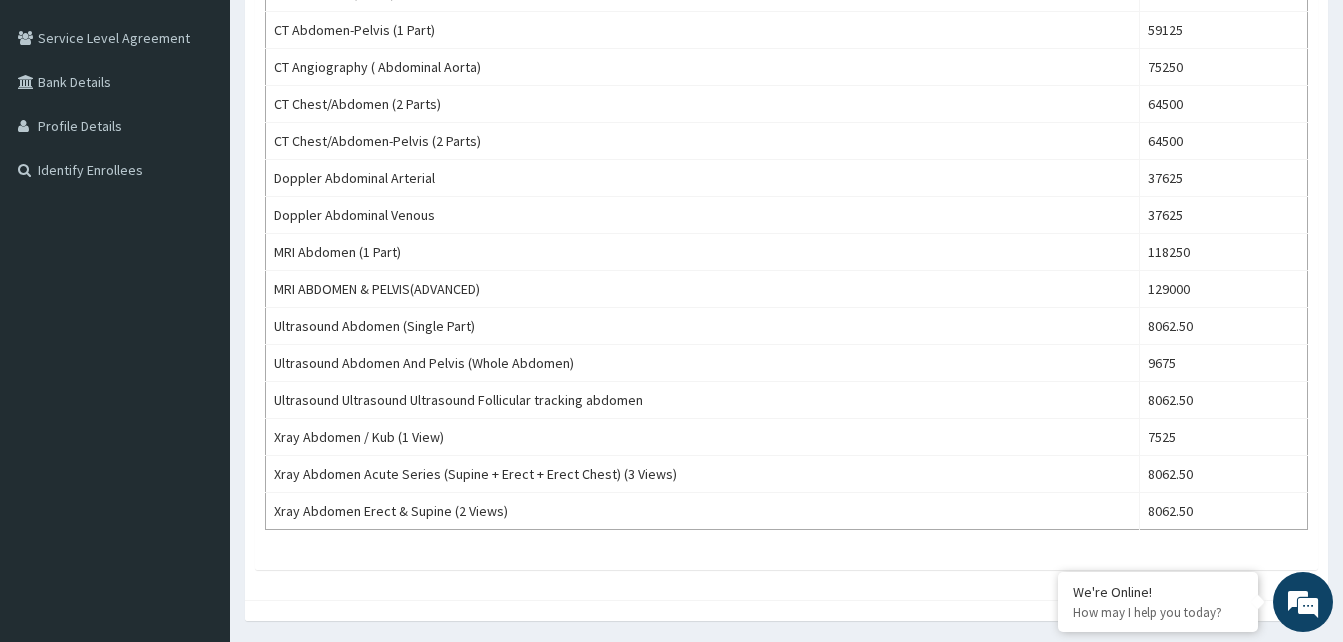 type on "abdom" 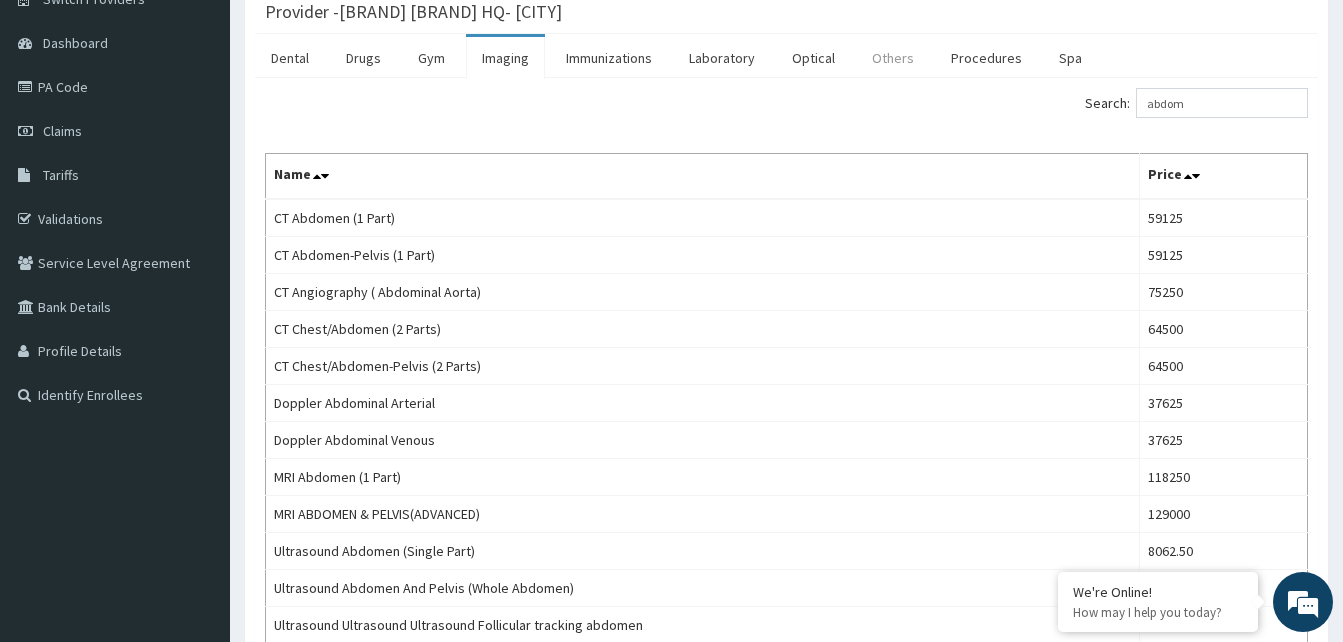 scroll, scrollTop: 0, scrollLeft: 0, axis: both 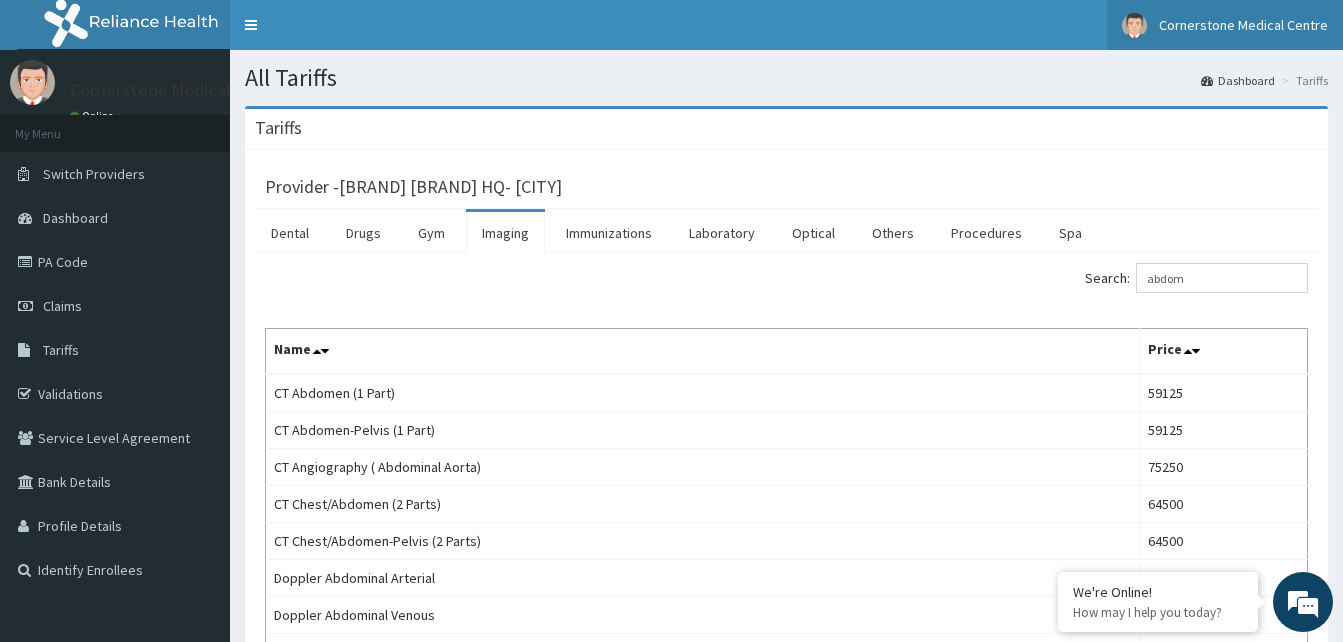 click on "Cornerstone Medical Centre" at bounding box center [1243, 25] 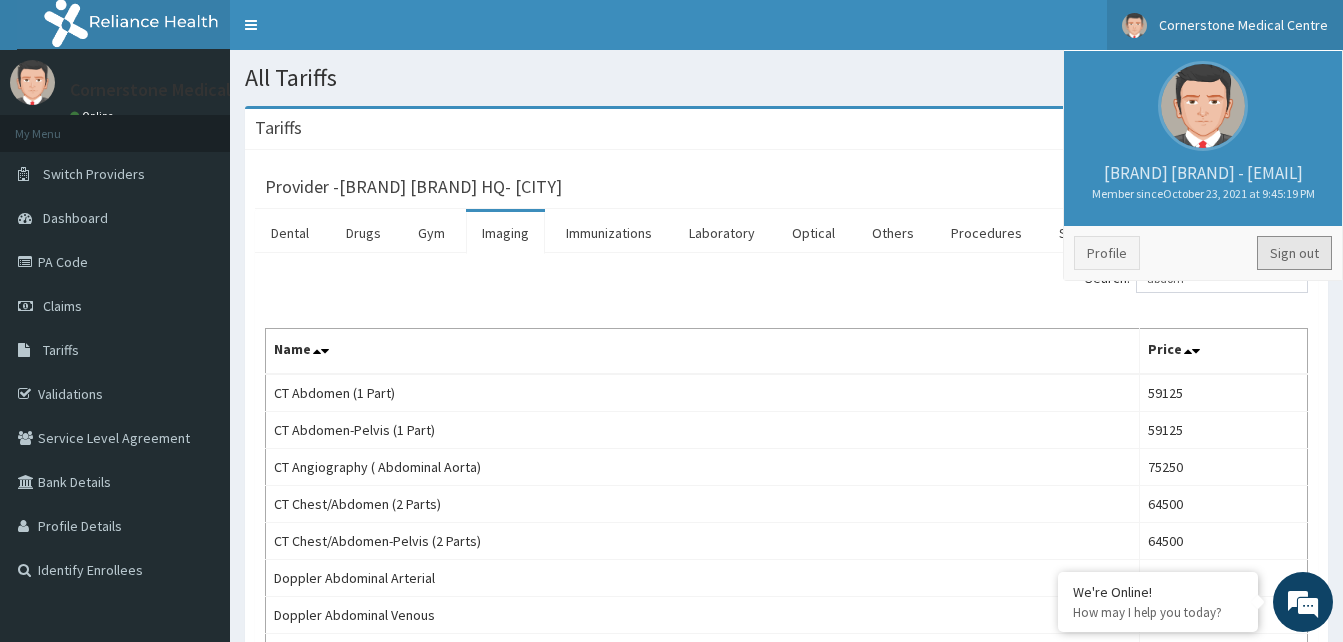 click on "Sign out" at bounding box center (1294, 253) 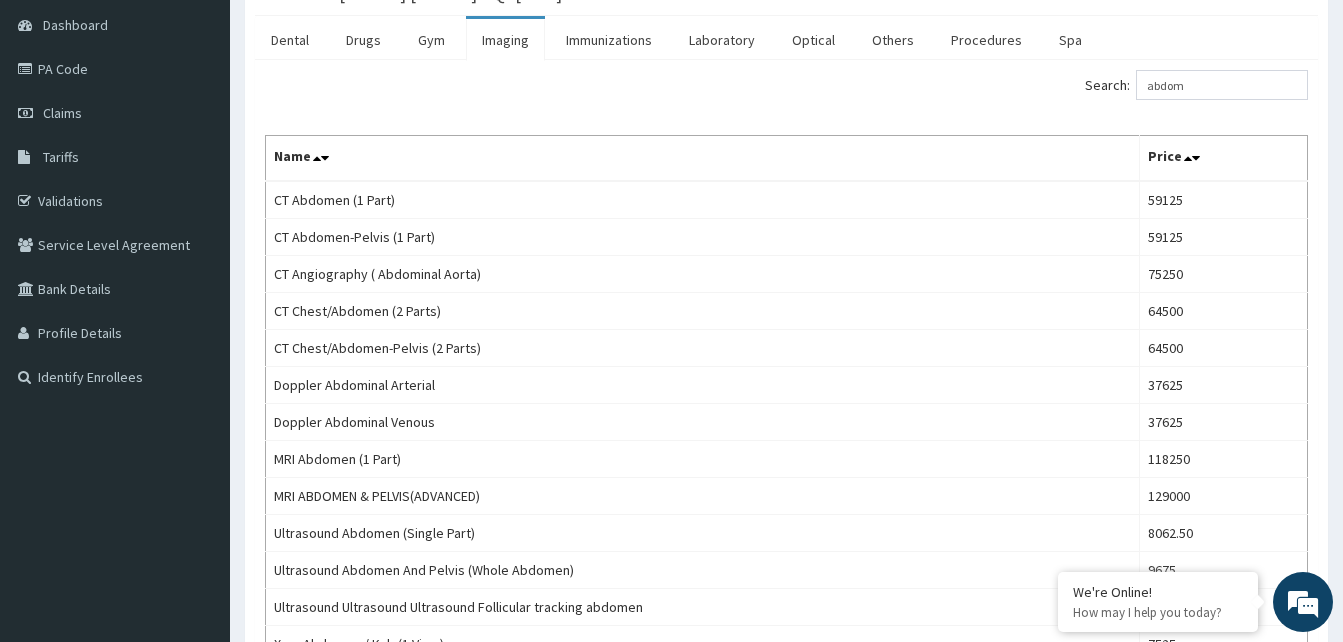 scroll, scrollTop: 0, scrollLeft: 0, axis: both 